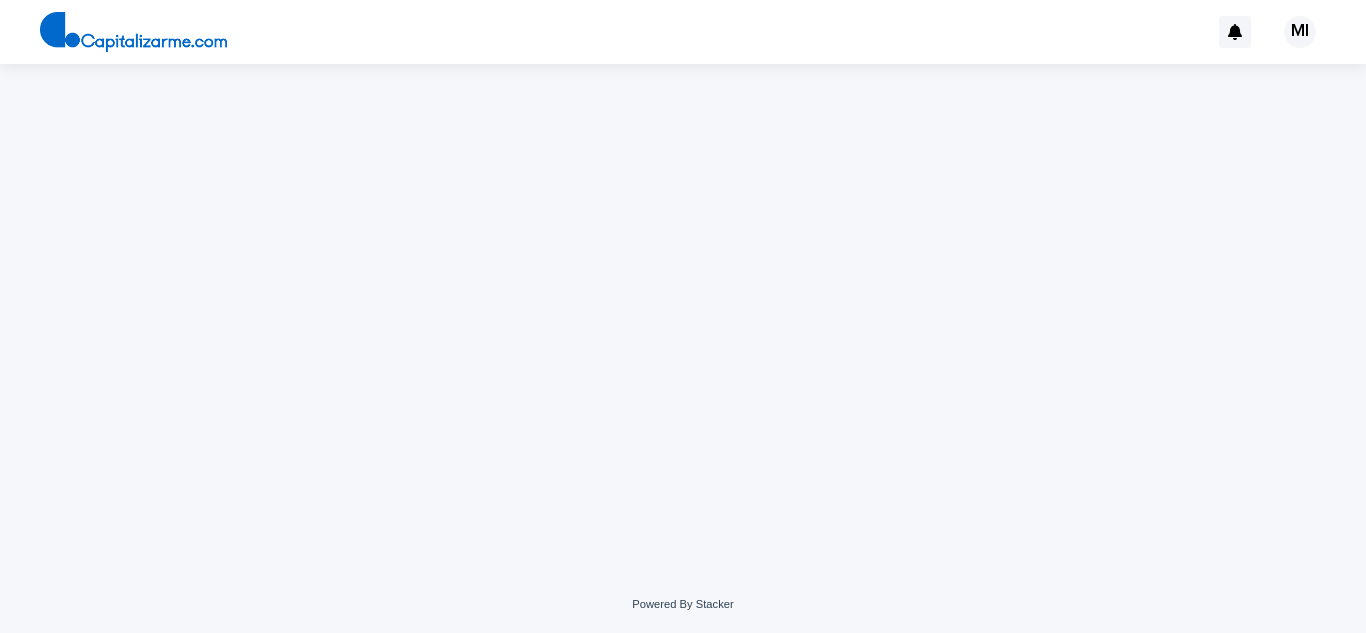 scroll, scrollTop: 0, scrollLeft: 0, axis: both 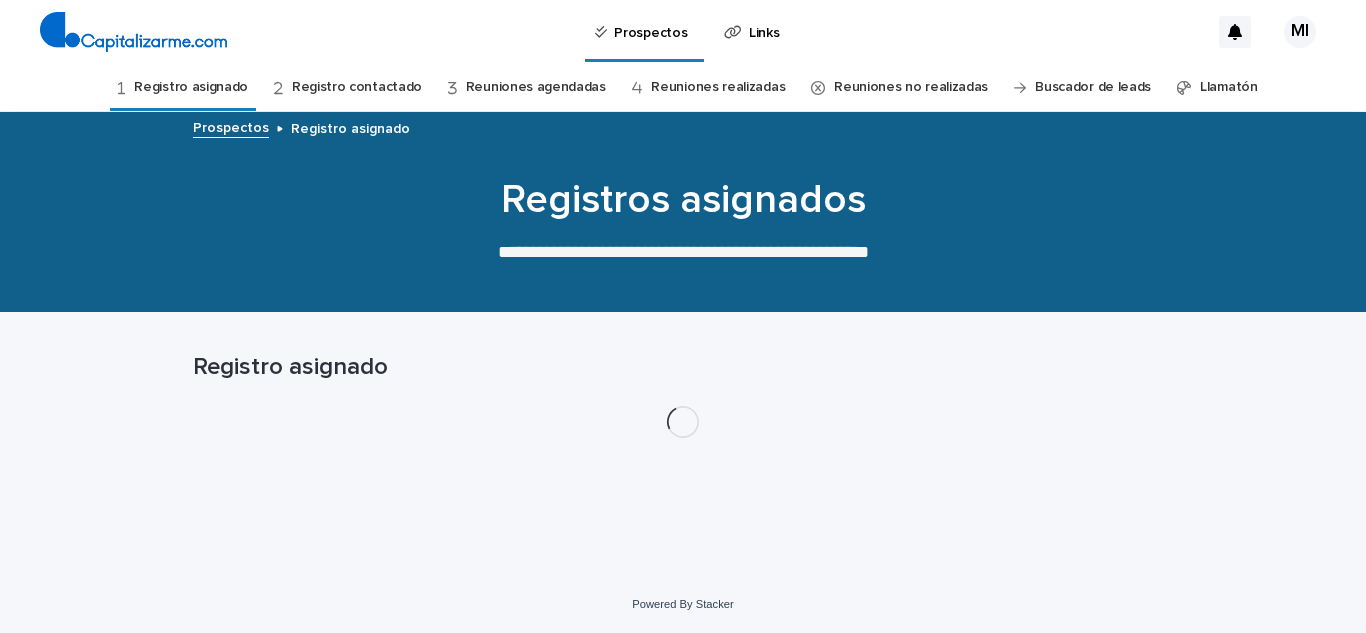 click on "Registro asignado" at bounding box center (191, 87) 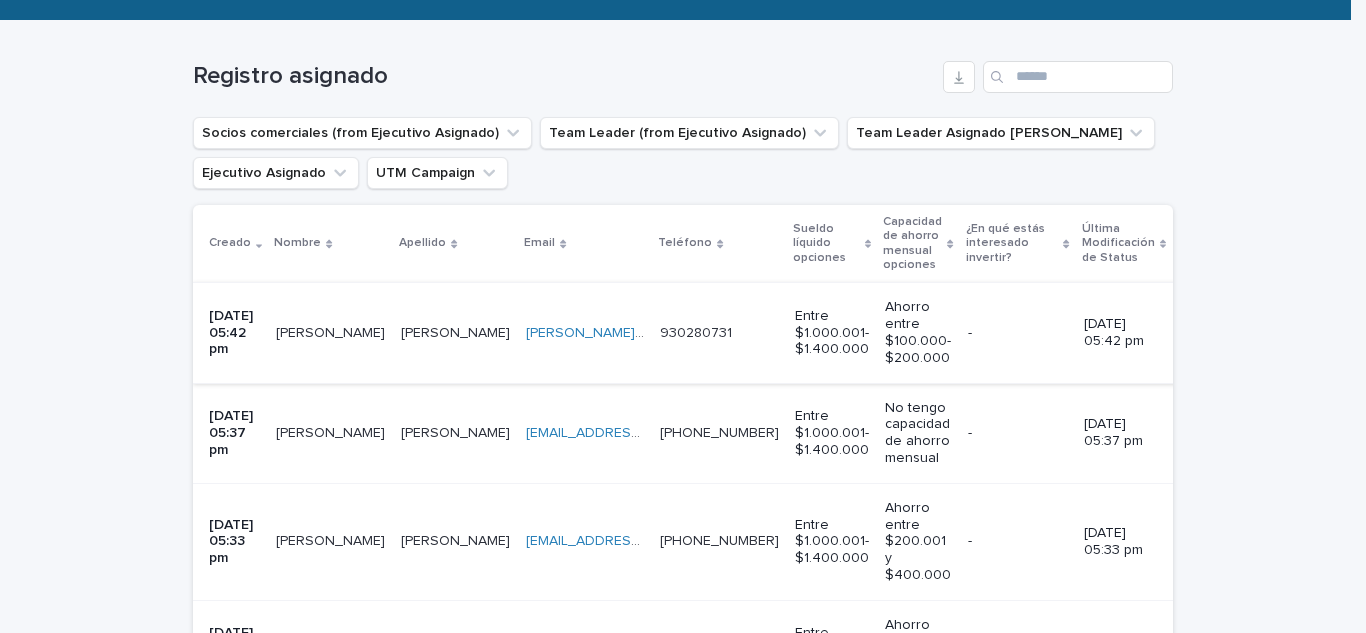 scroll, scrollTop: 300, scrollLeft: 0, axis: vertical 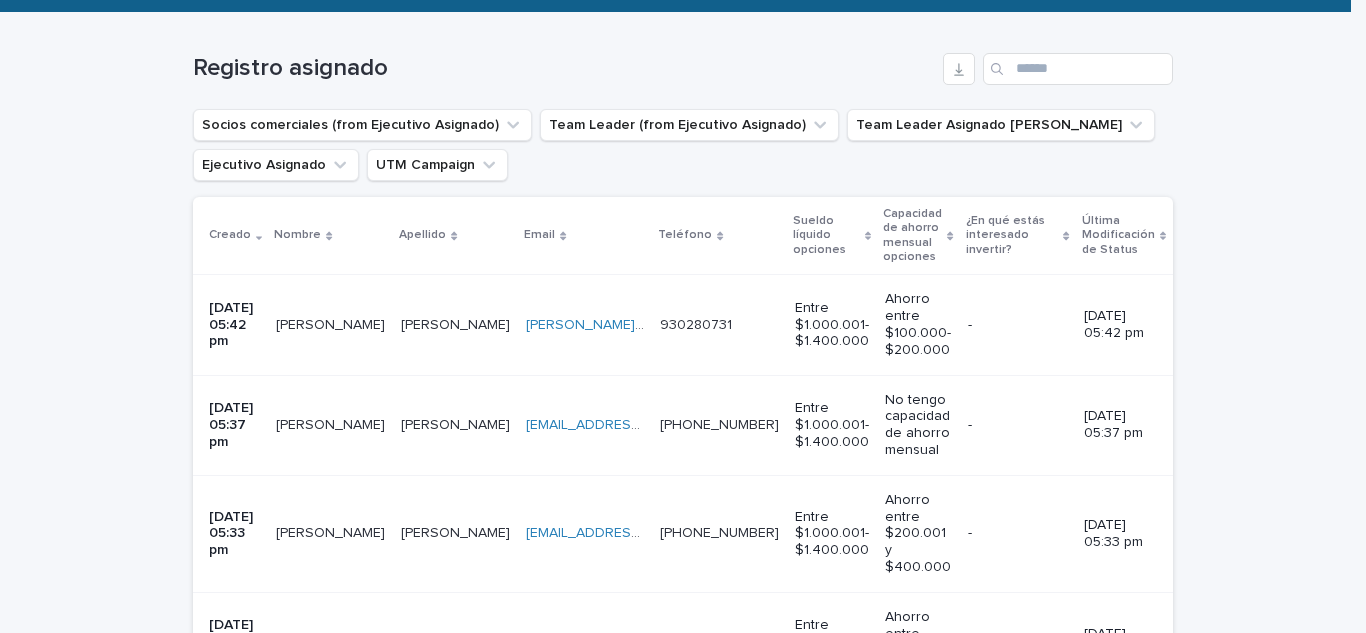click on "[PERSON_NAME]" at bounding box center (332, 323) 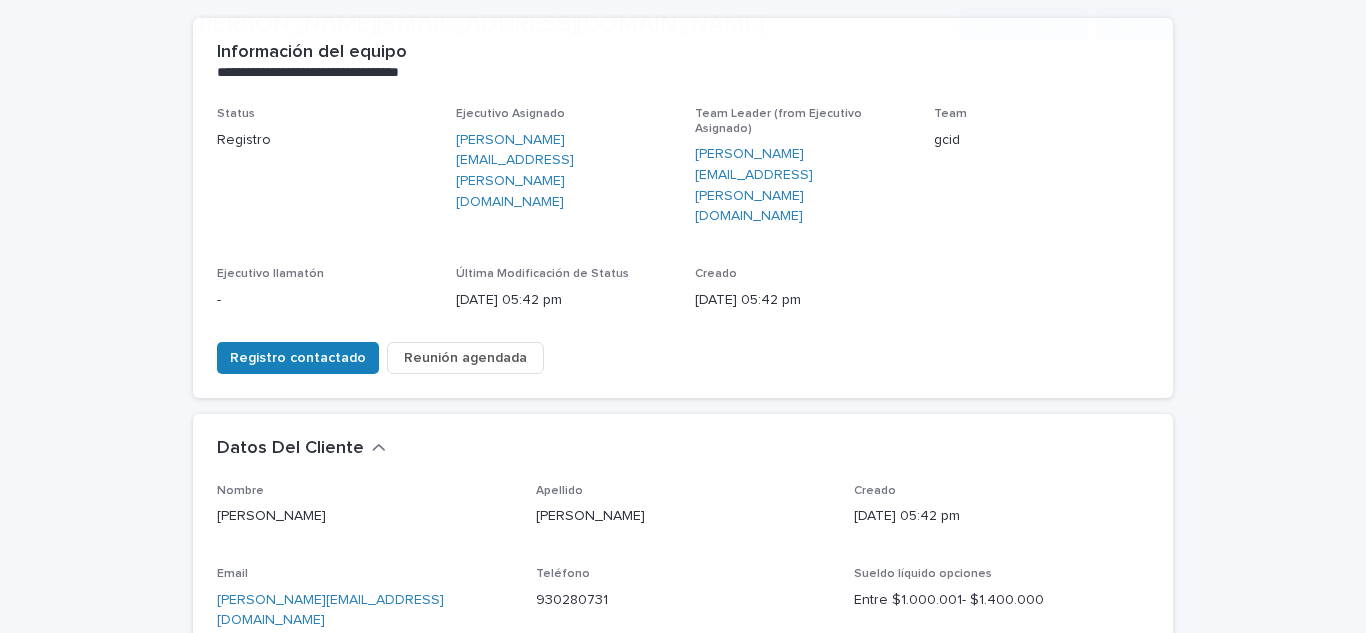 scroll, scrollTop: 300, scrollLeft: 0, axis: vertical 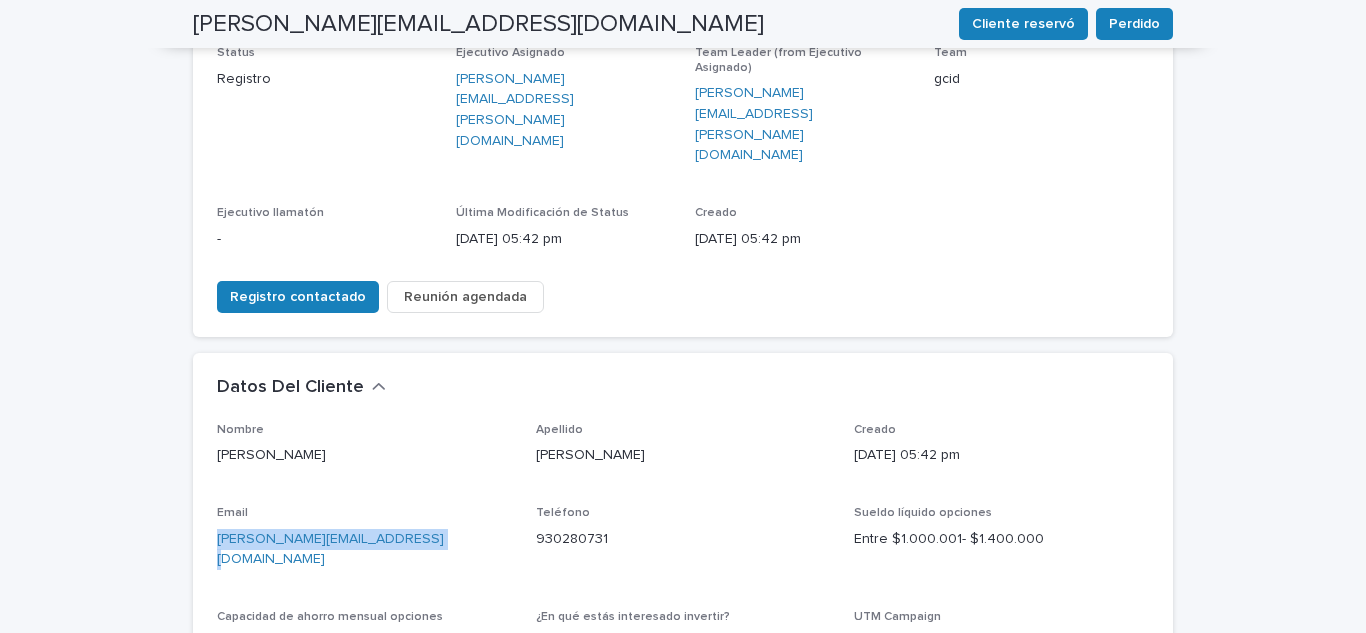 drag, startPoint x: 446, startPoint y: 484, endPoint x: 198, endPoint y: 488, distance: 248.03226 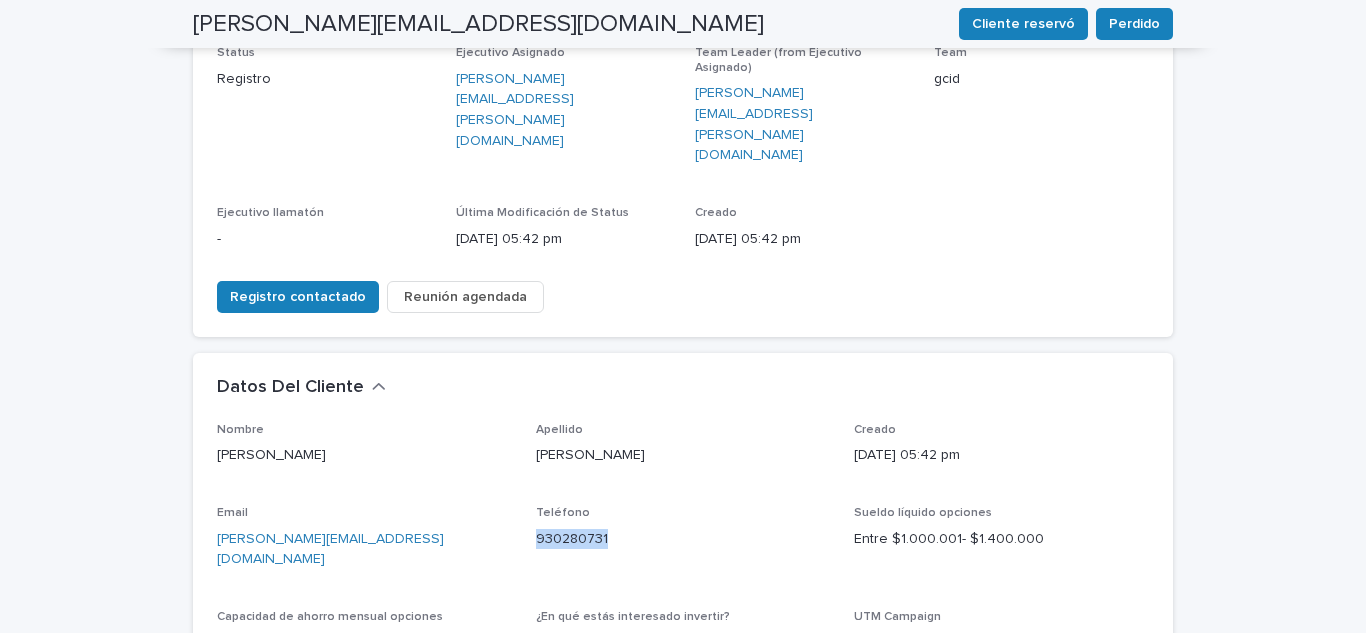 drag, startPoint x: 619, startPoint y: 466, endPoint x: 531, endPoint y: 481, distance: 89.26926 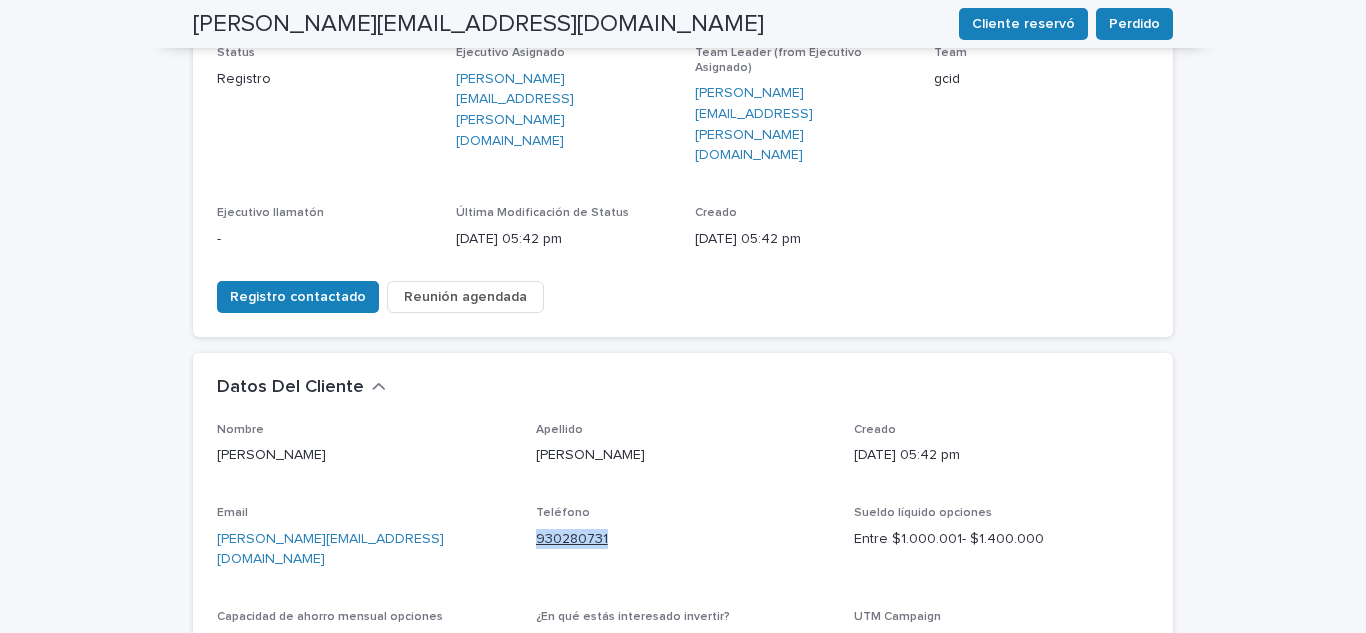 copy on "930280731" 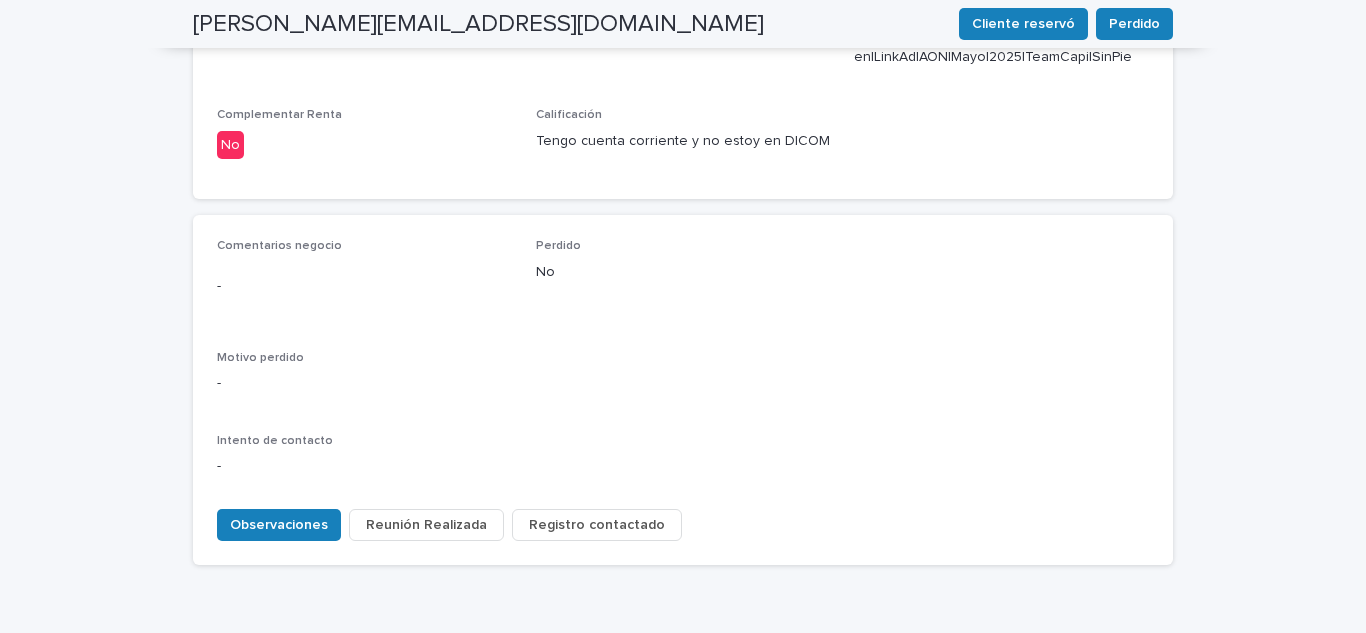 scroll, scrollTop: 913, scrollLeft: 0, axis: vertical 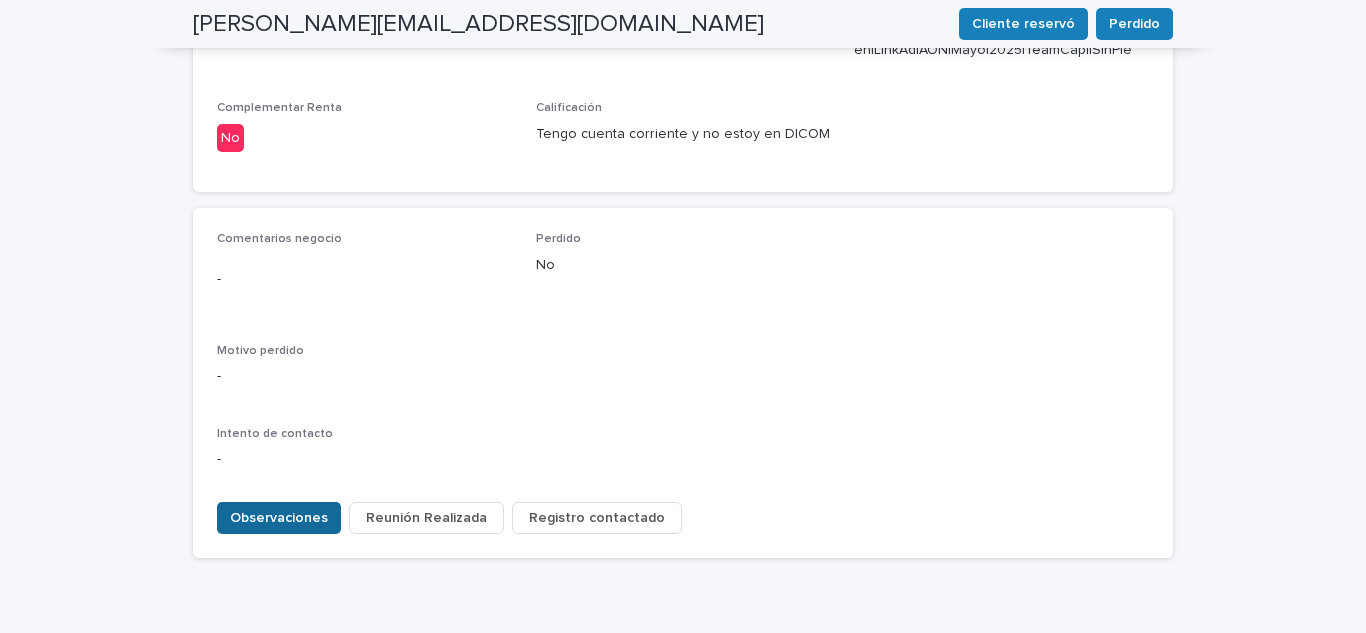 click on "Observaciones" at bounding box center [279, 518] 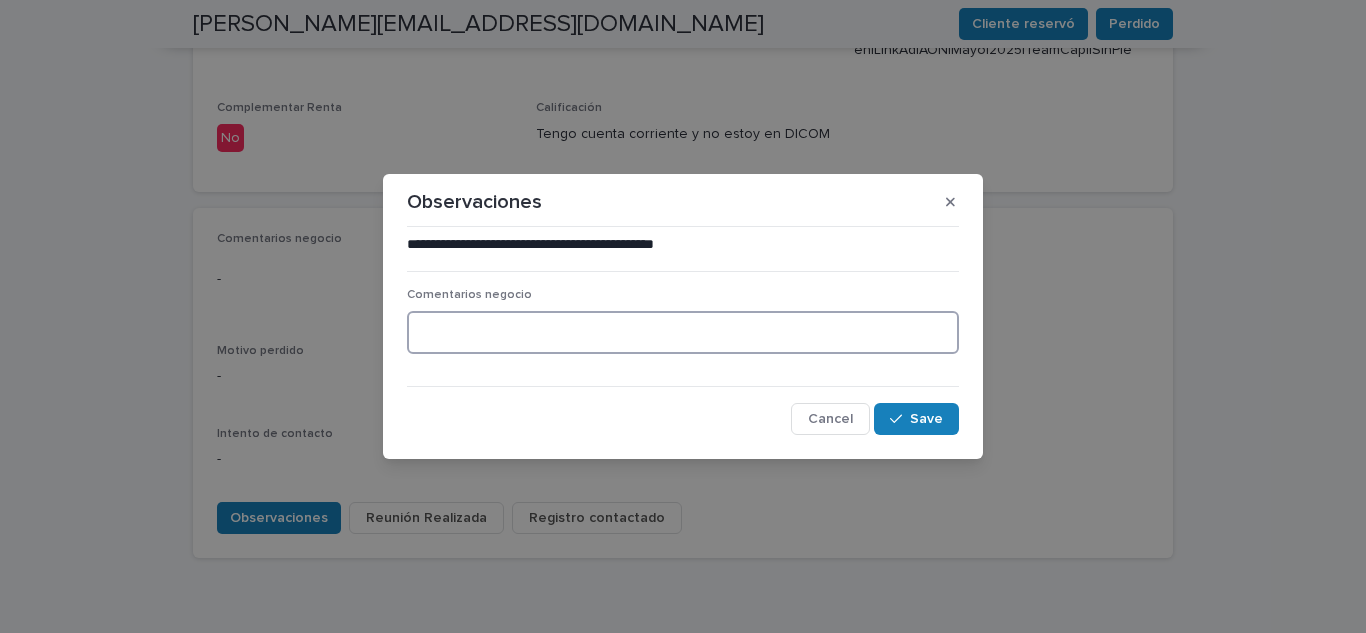 click at bounding box center (683, 332) 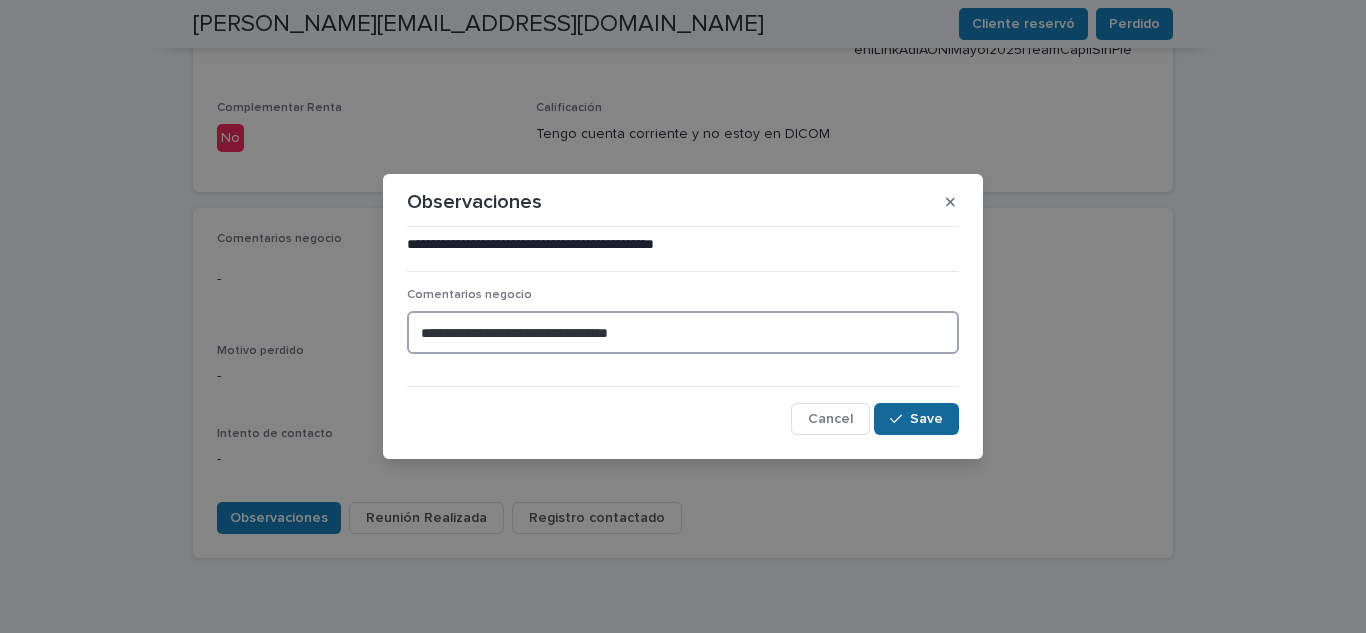 type on "**********" 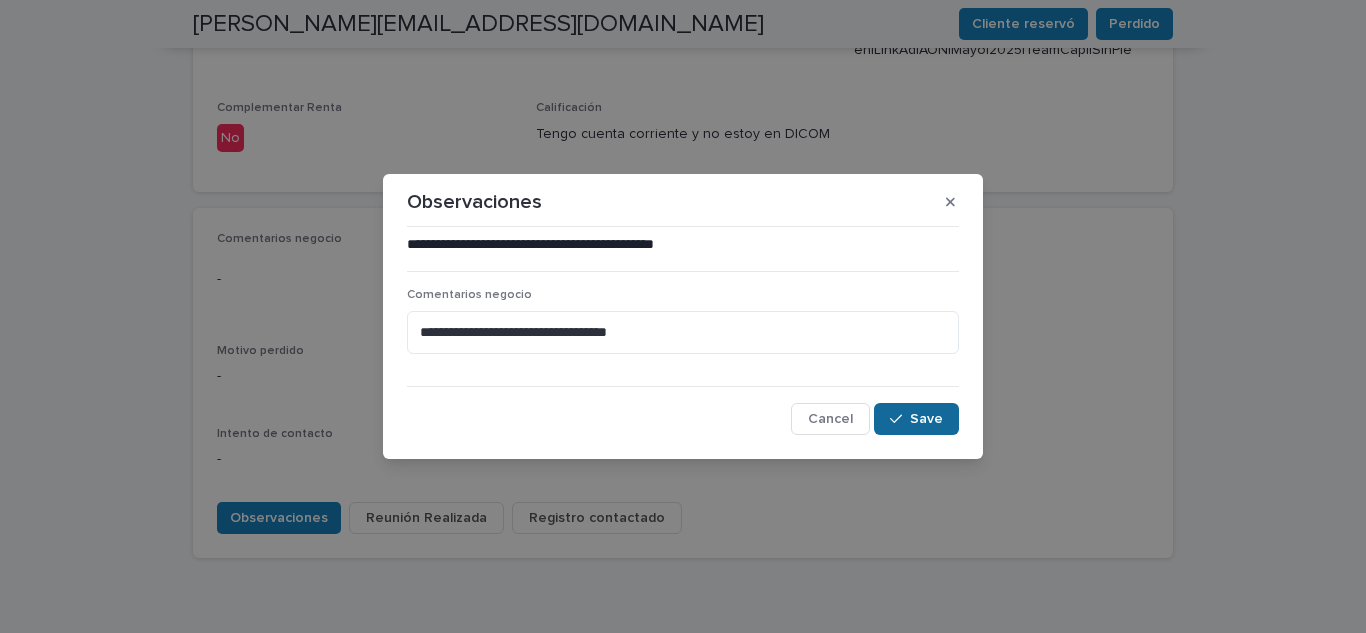 click on "Save" at bounding box center [926, 419] 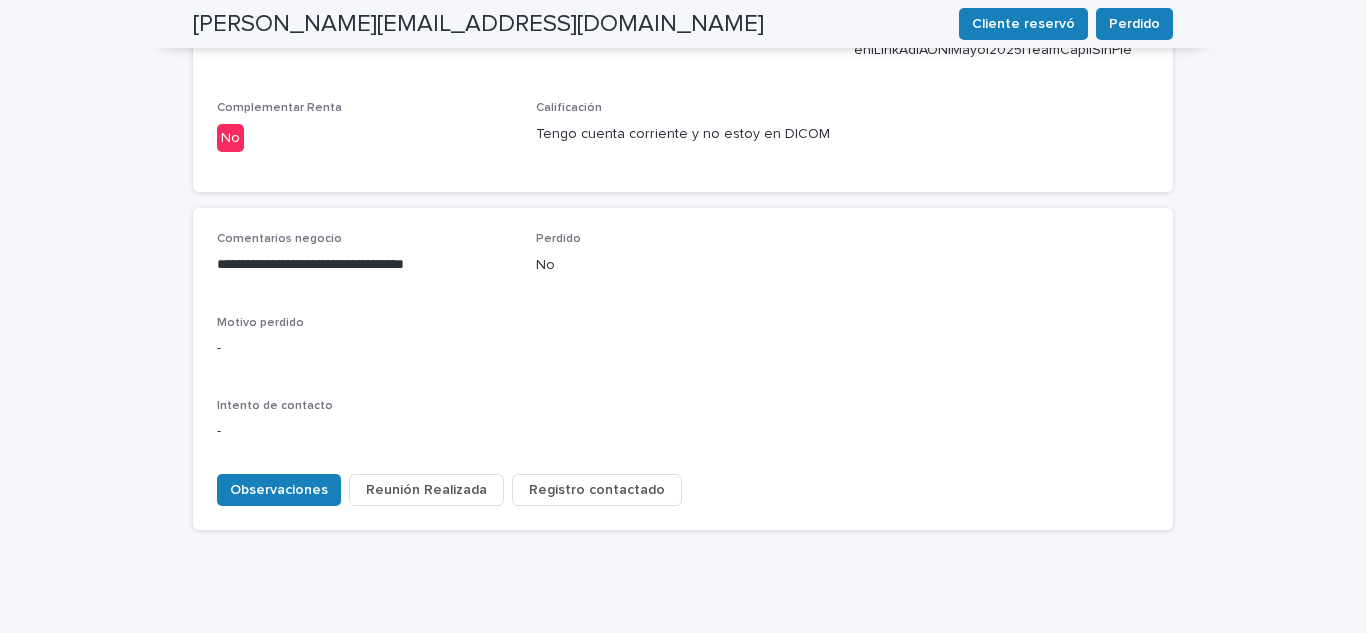 scroll, scrollTop: 885, scrollLeft: 0, axis: vertical 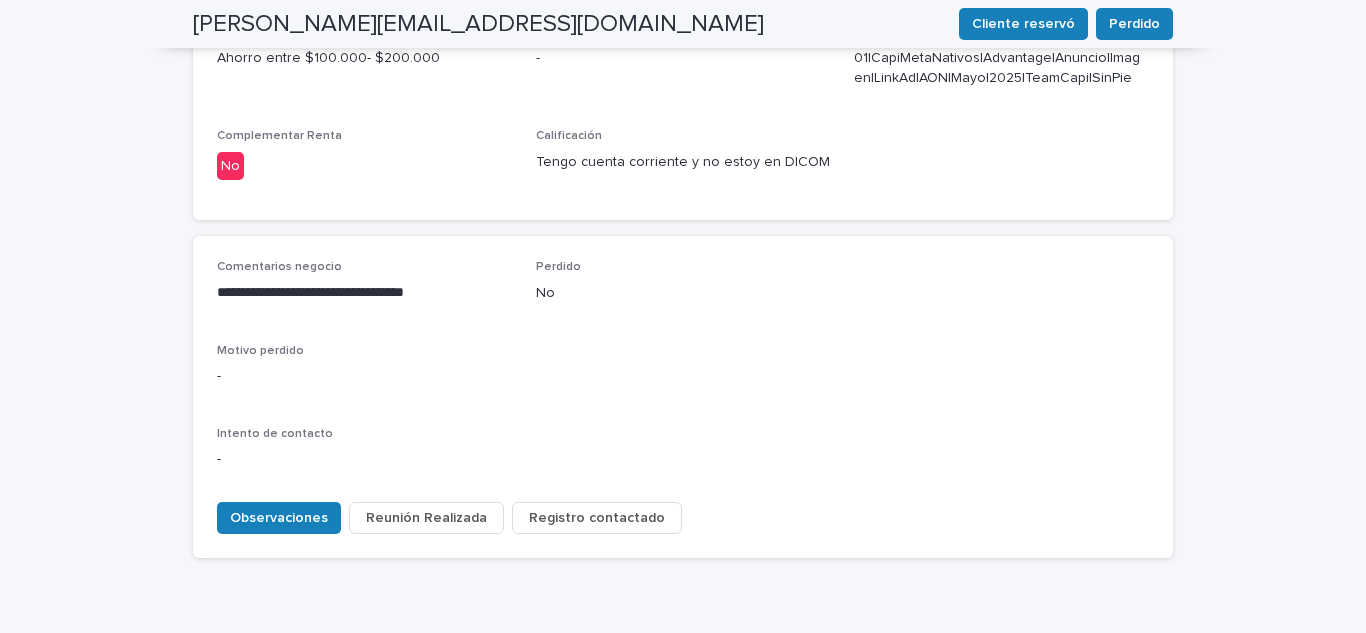 click on "Registro contactado" at bounding box center (597, 518) 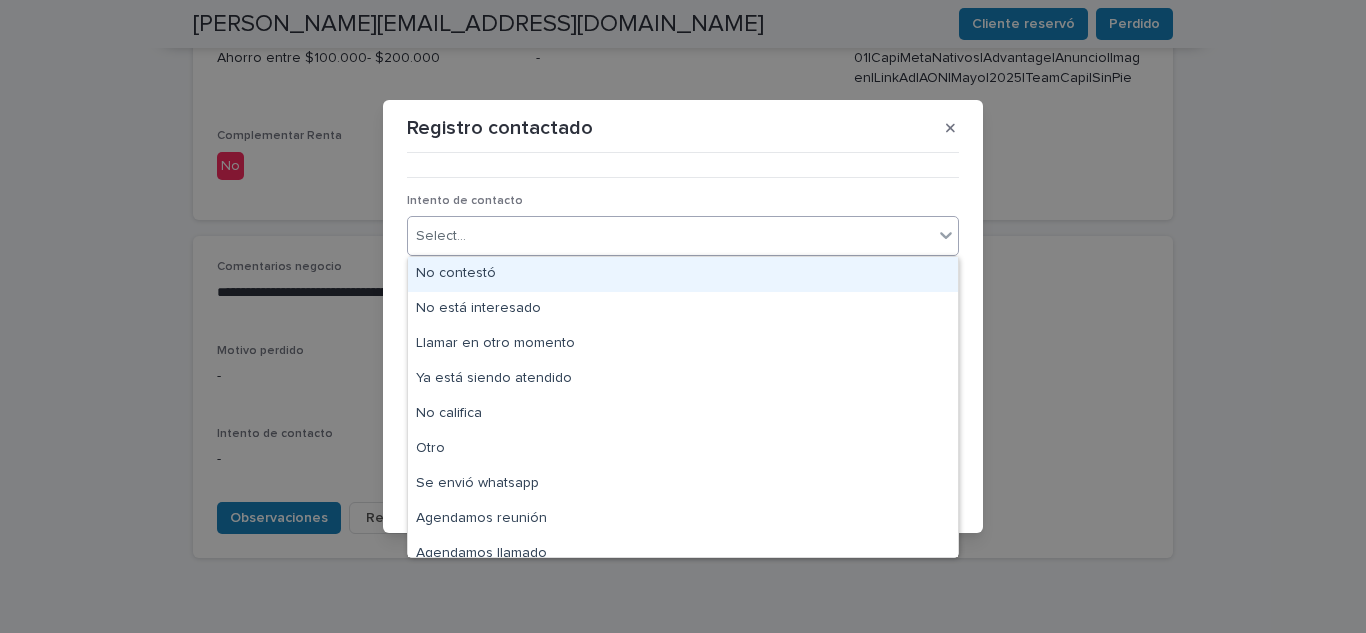 click on "Select..." at bounding box center [670, 236] 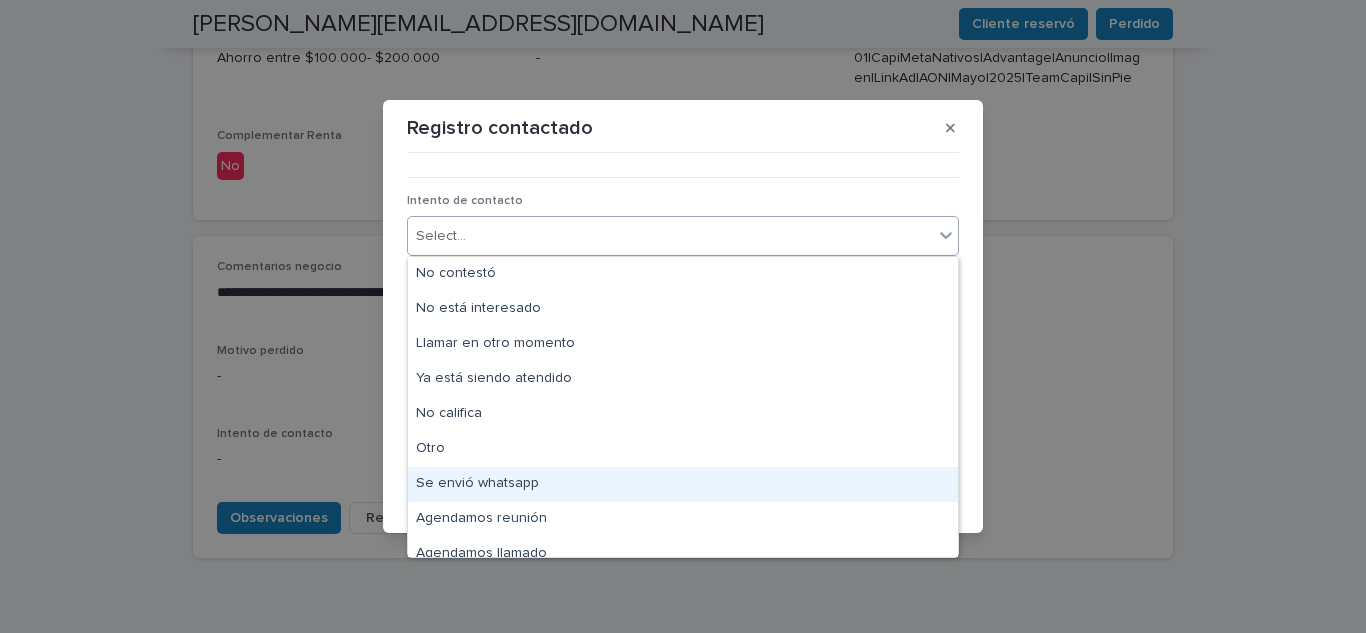 click on "Se envió whatsapp" at bounding box center [683, 484] 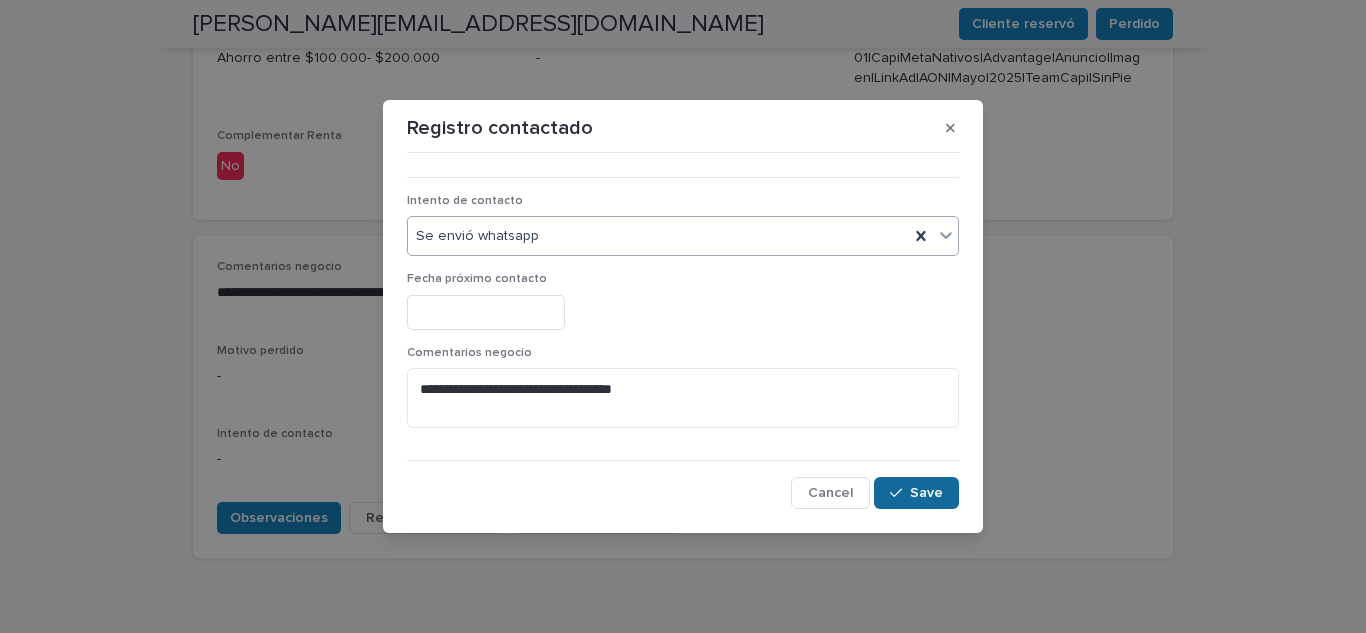 click on "Save" at bounding box center [926, 493] 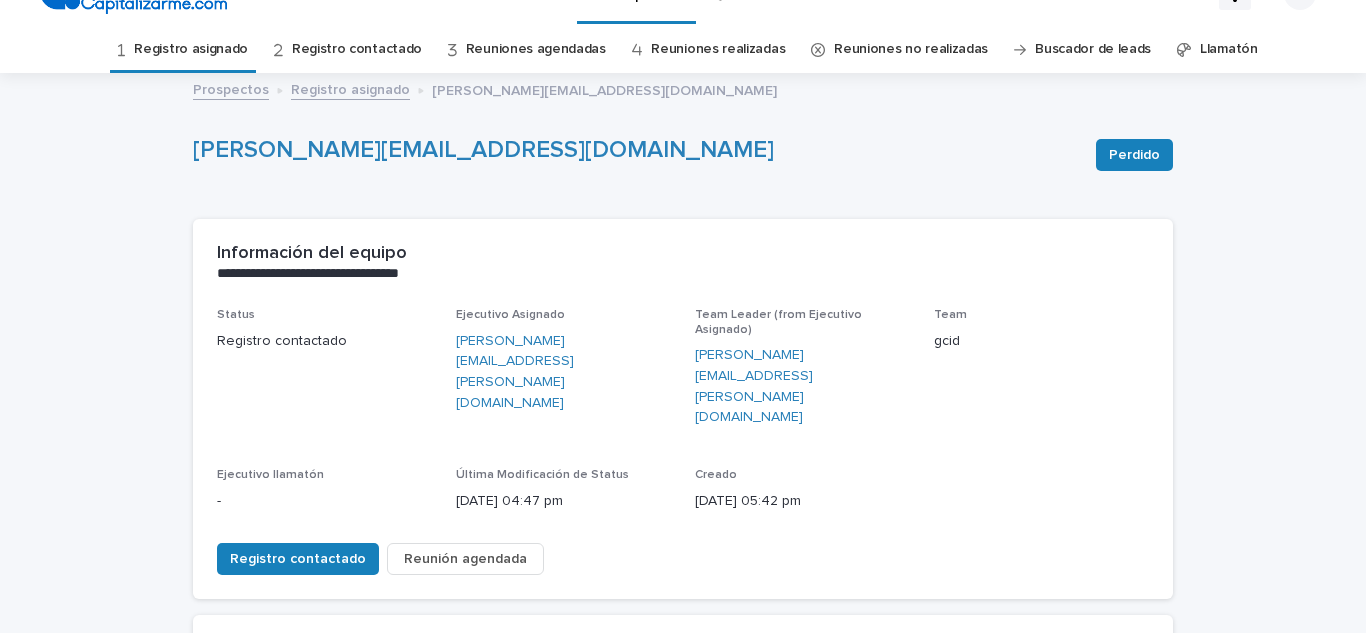 scroll, scrollTop: 0, scrollLeft: 0, axis: both 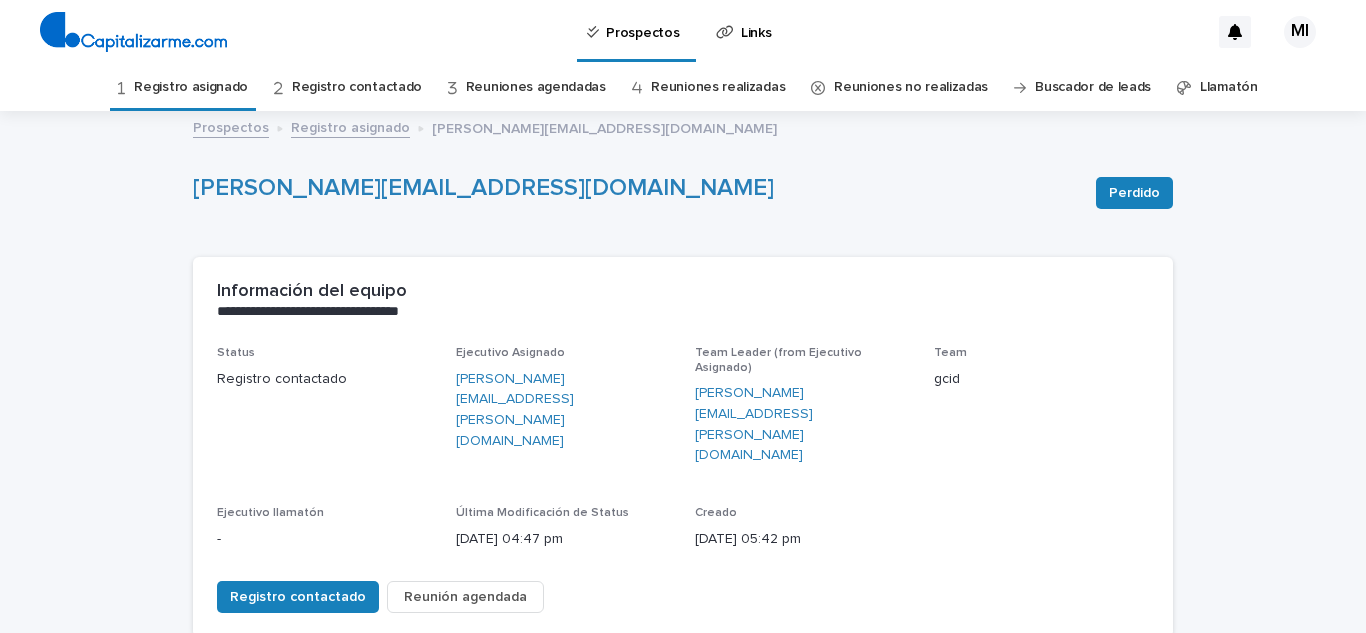 click on "Registro contactado" at bounding box center [357, 87] 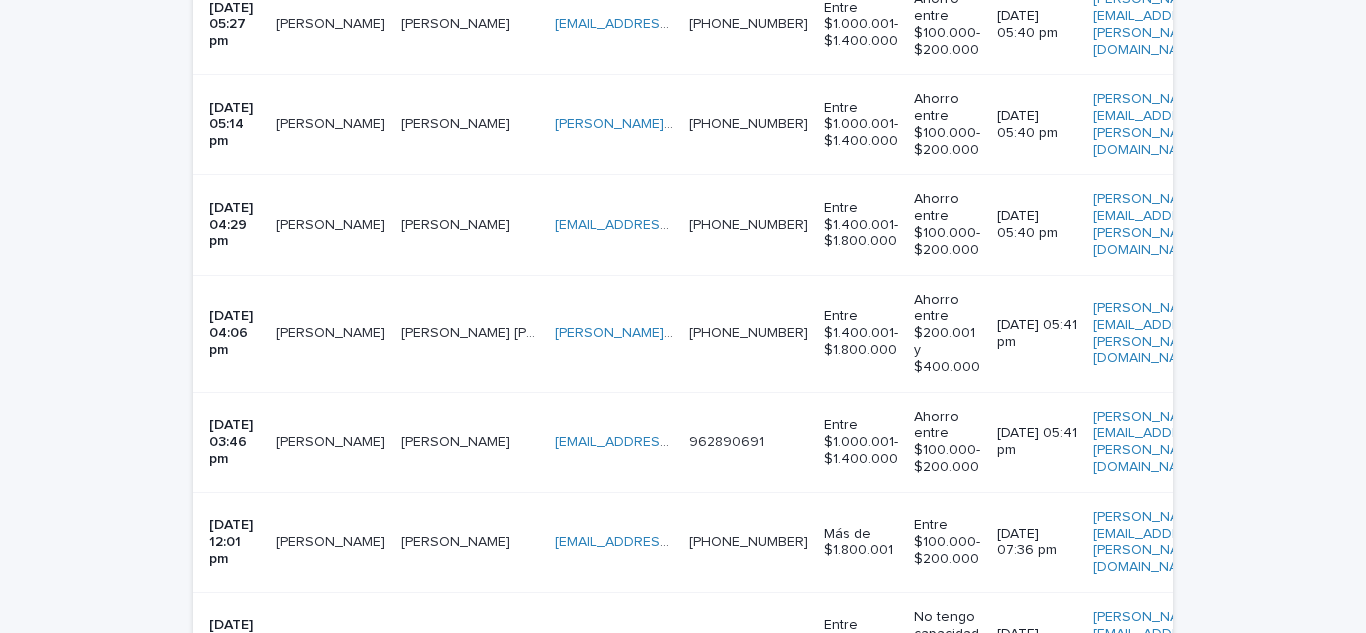 scroll, scrollTop: 1100, scrollLeft: 0, axis: vertical 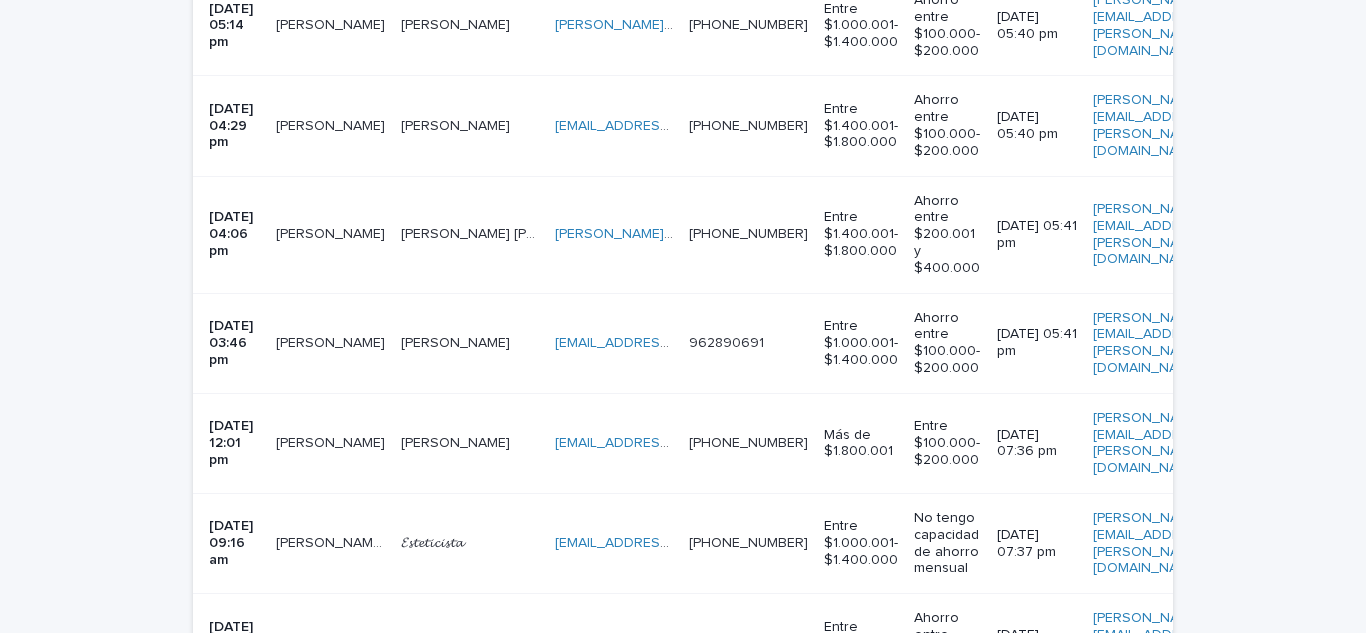 click on "[PERSON_NAME]" at bounding box center [332, 341] 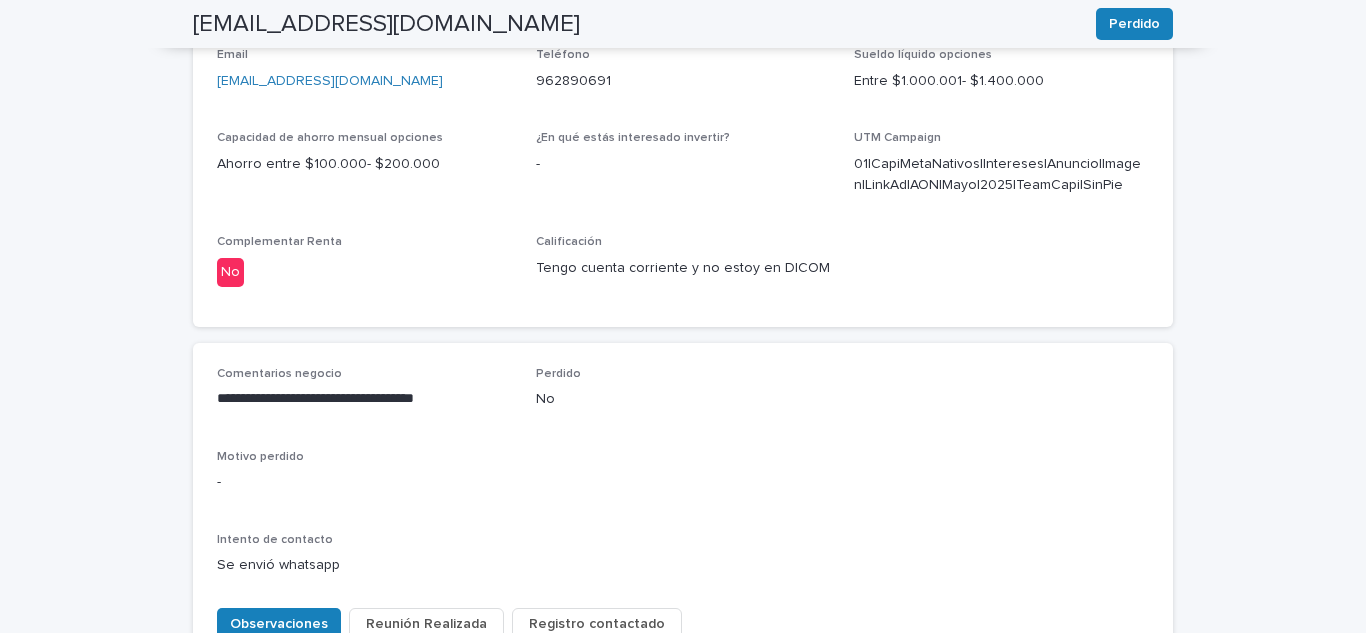 scroll, scrollTop: 800, scrollLeft: 0, axis: vertical 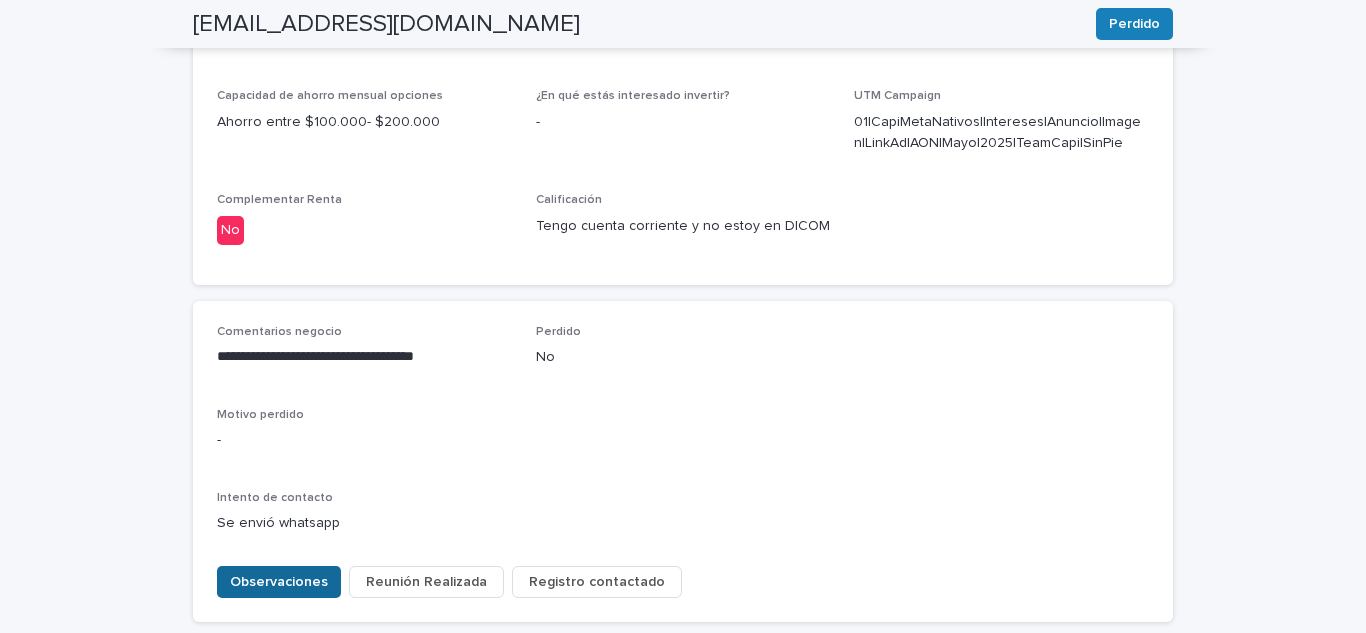 click on "Observaciones" at bounding box center [279, 582] 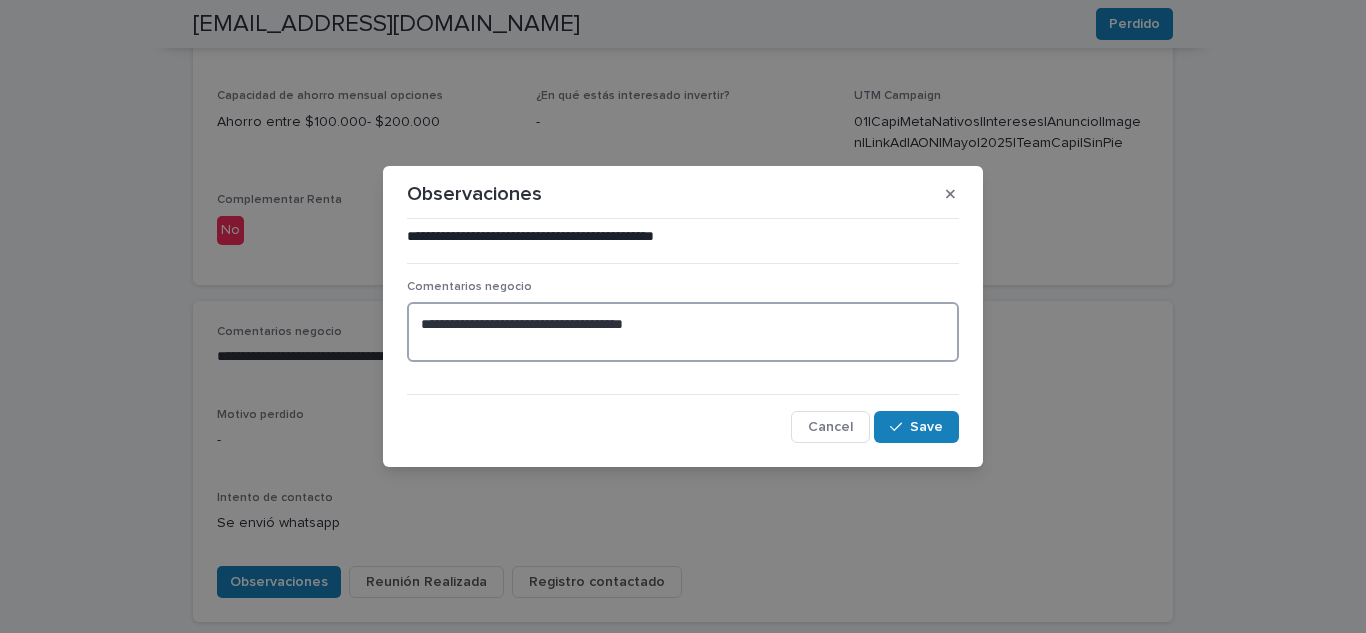 drag, startPoint x: 677, startPoint y: 332, endPoint x: 689, endPoint y: 329, distance: 12.369317 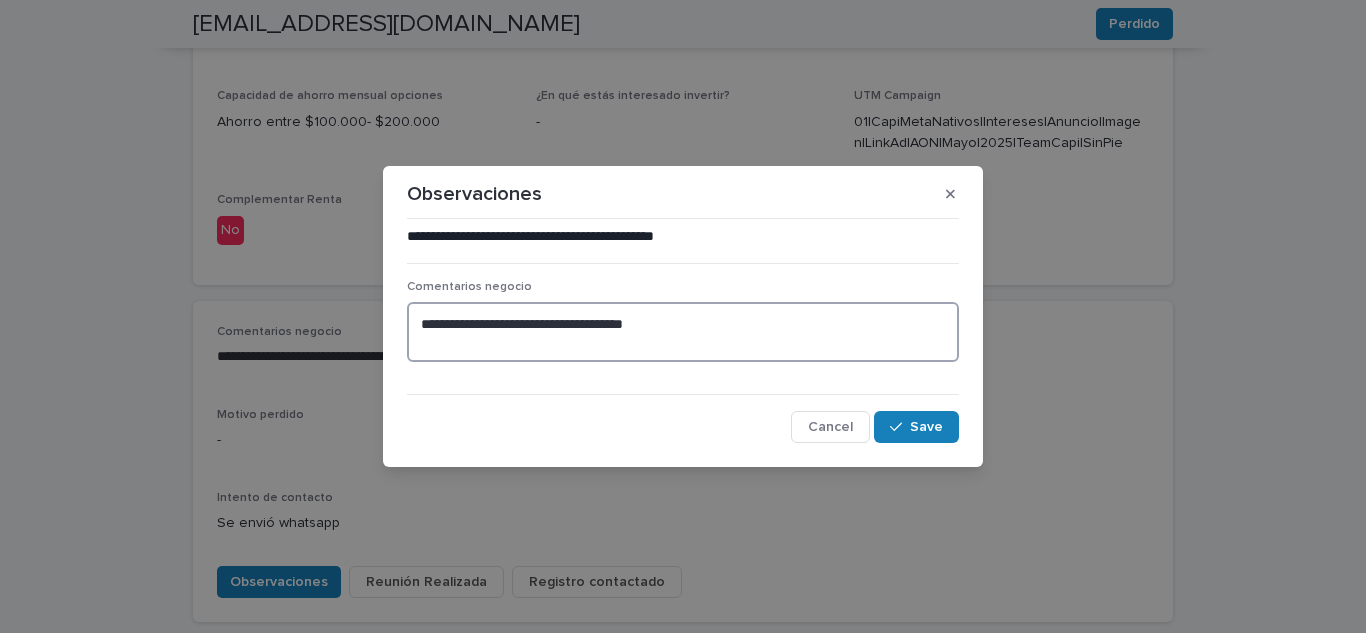 click on "**********" at bounding box center [683, 332] 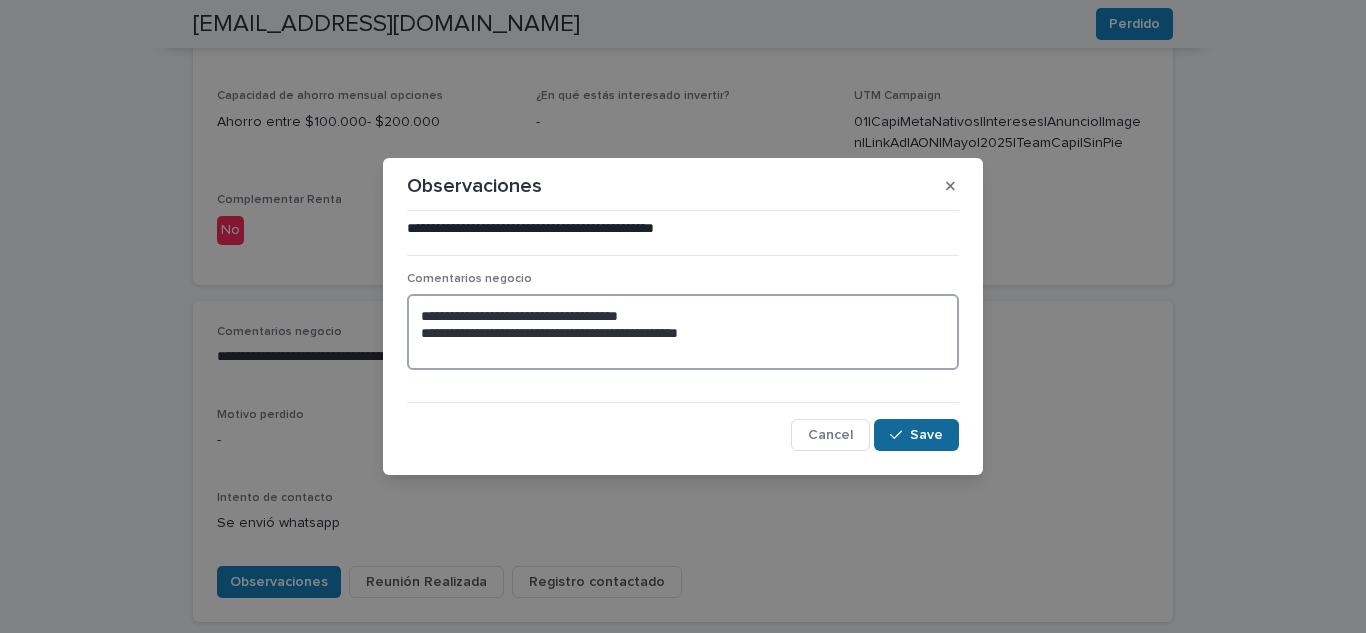 type on "**********" 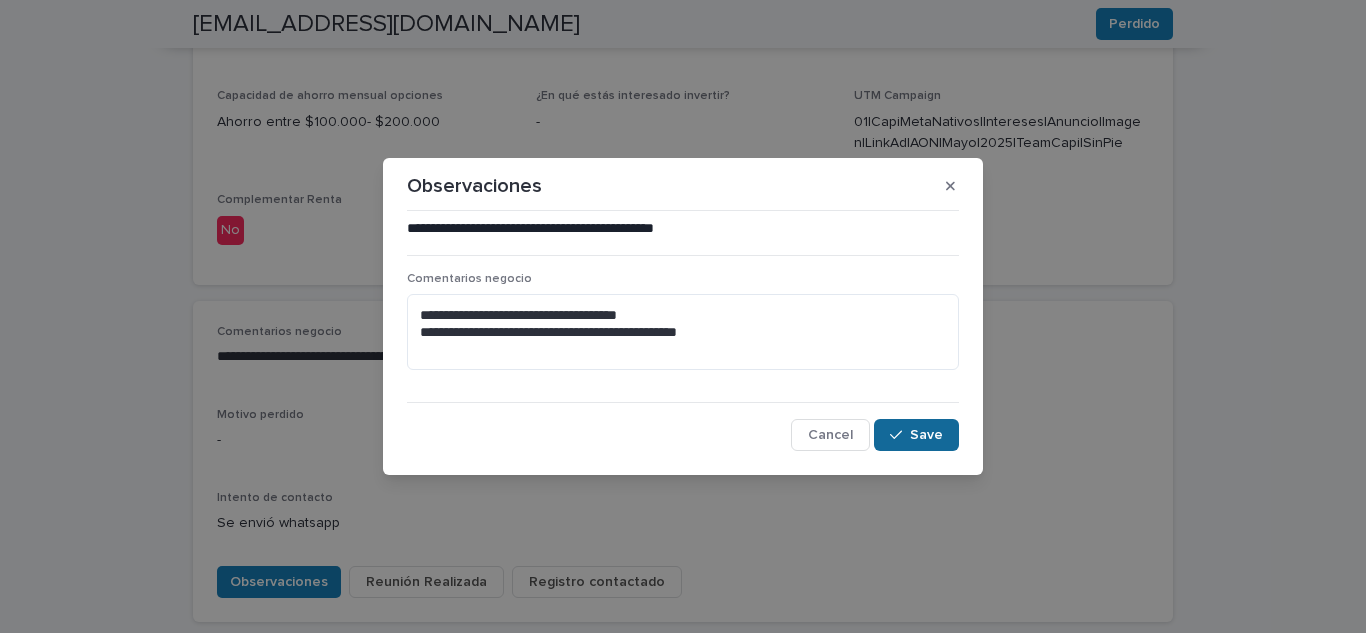 click at bounding box center (900, 435) 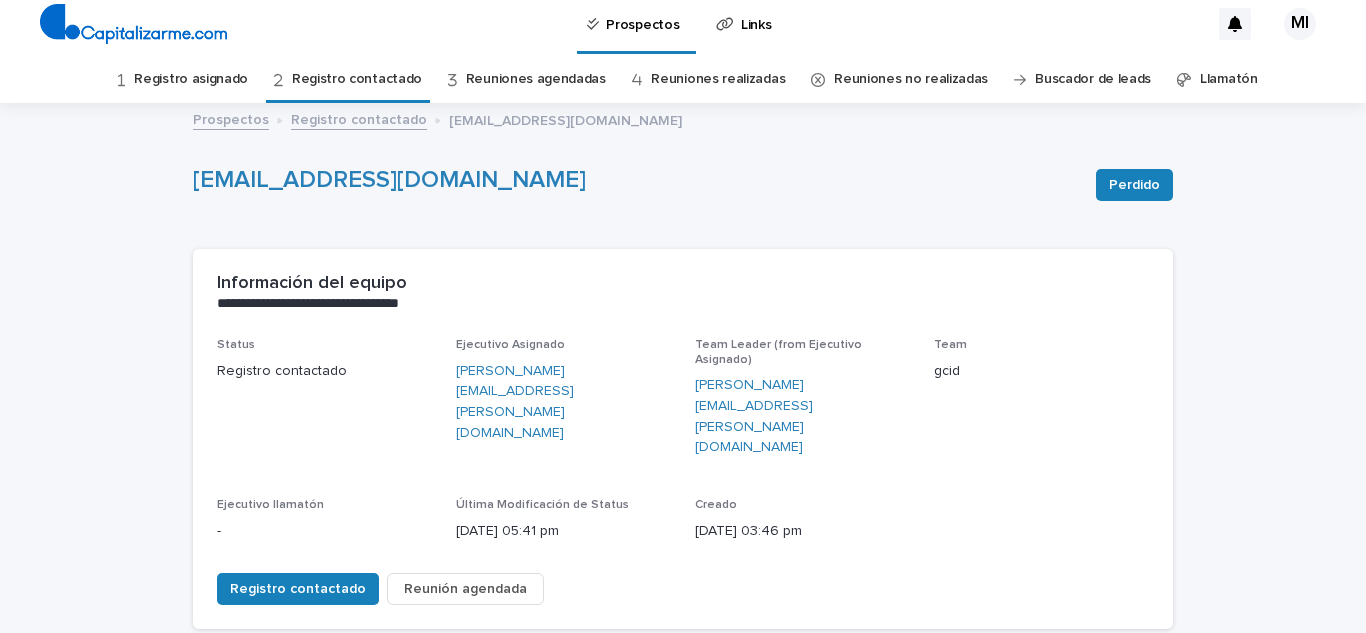 scroll, scrollTop: 0, scrollLeft: 0, axis: both 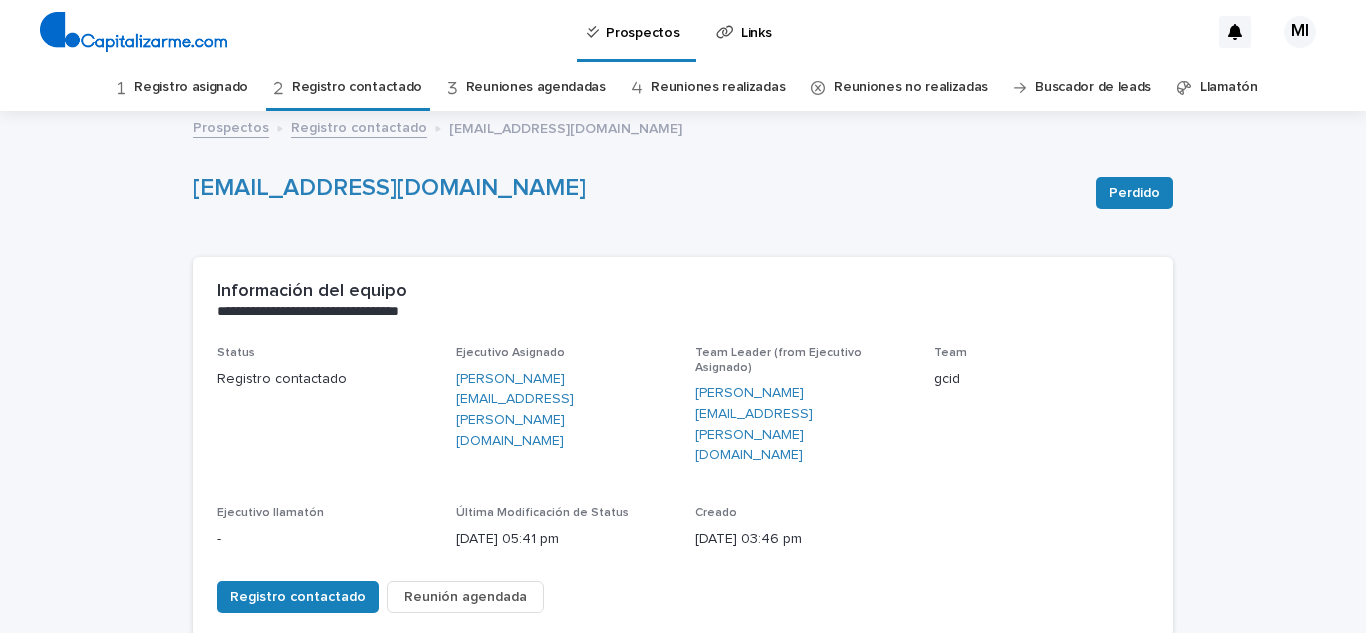click on "Registro asignado" at bounding box center (191, 87) 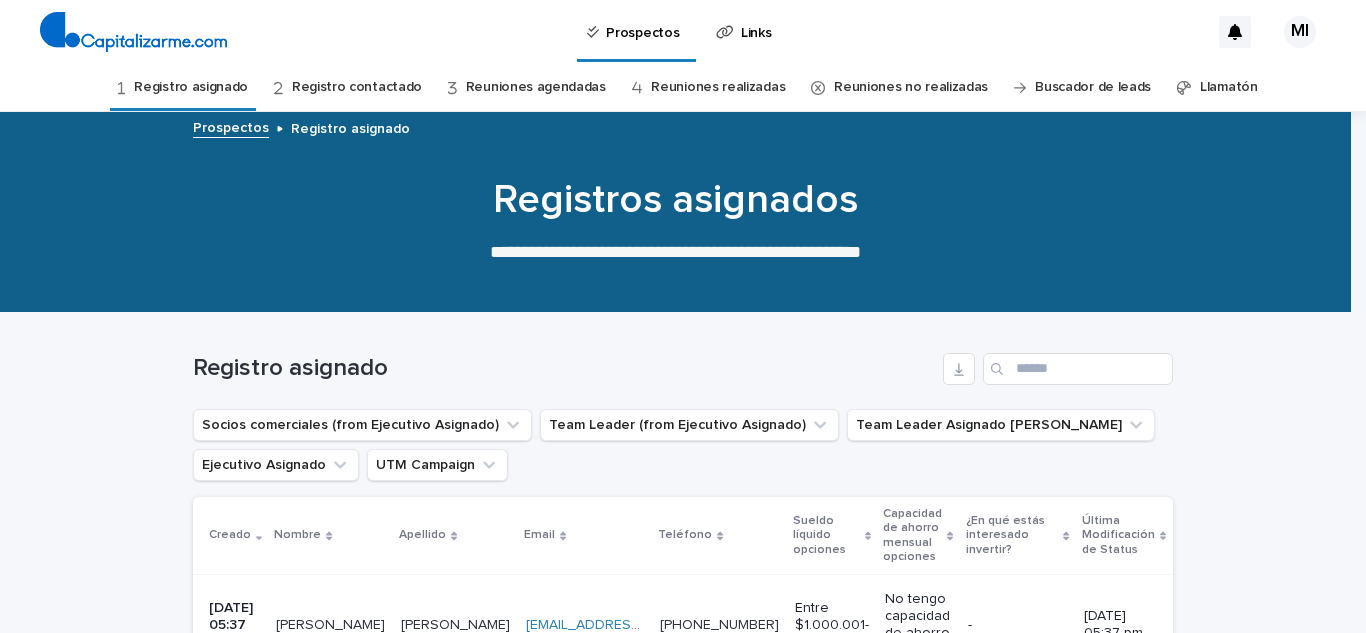 scroll, scrollTop: 300, scrollLeft: 0, axis: vertical 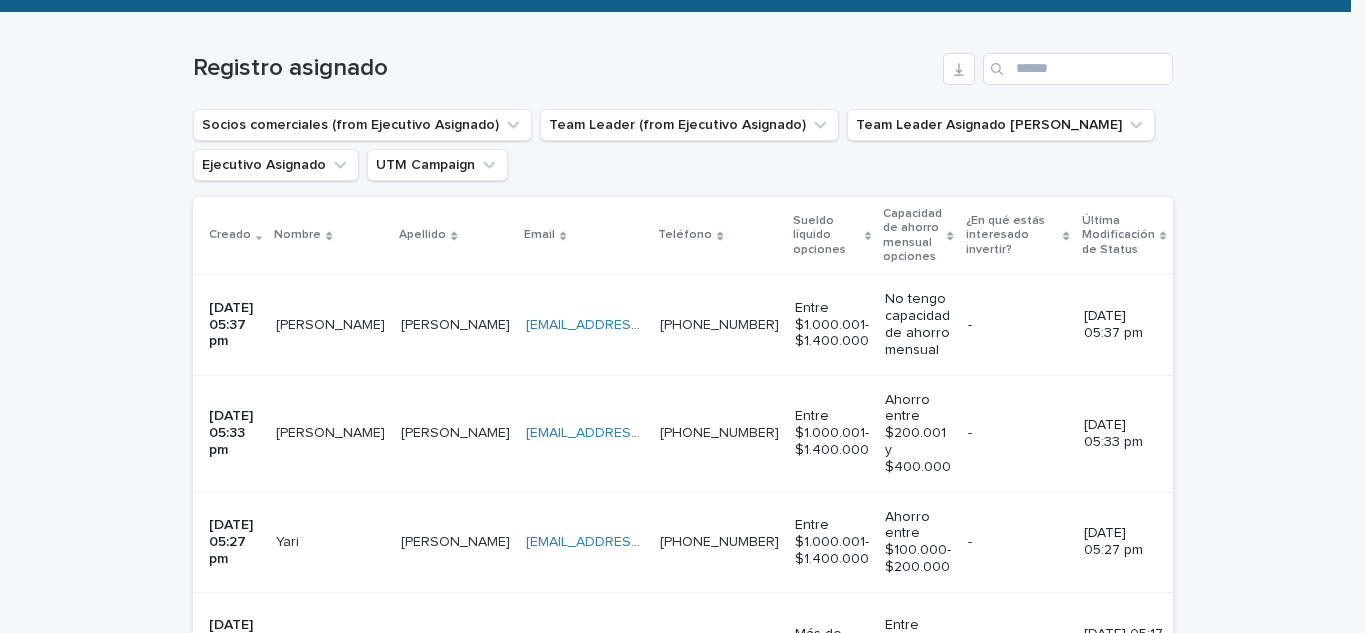 click on "[PERSON_NAME]" at bounding box center (332, 323) 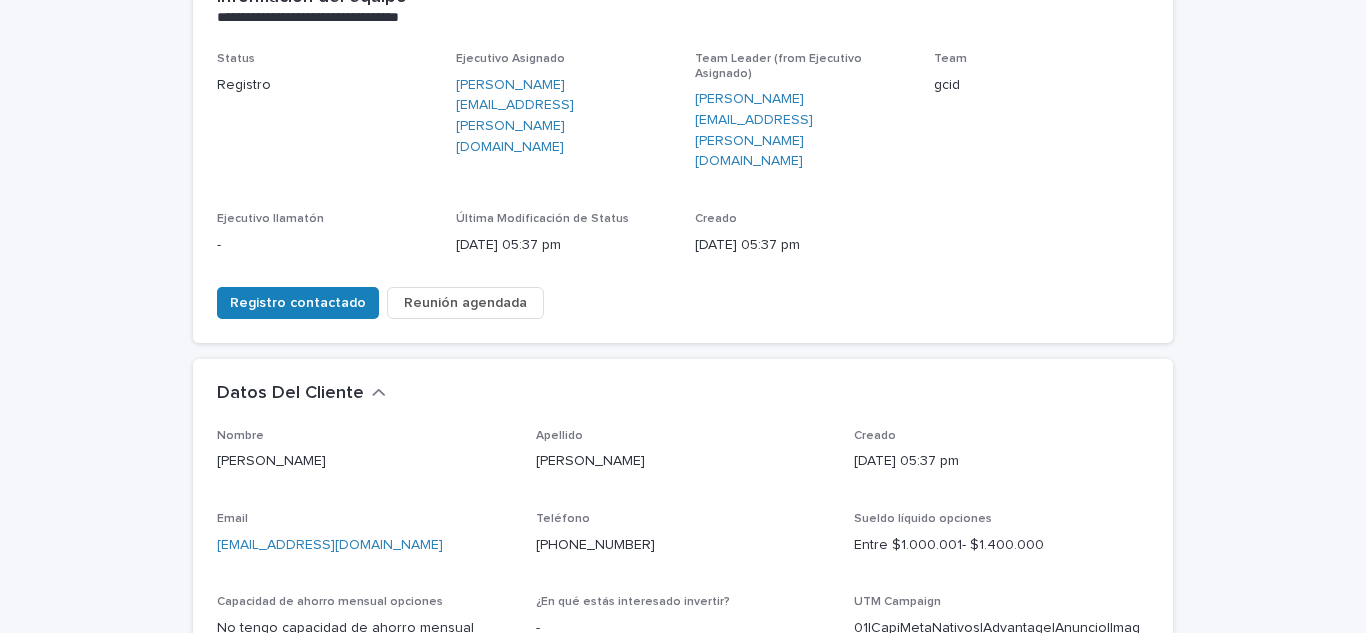 scroll, scrollTop: 300, scrollLeft: 0, axis: vertical 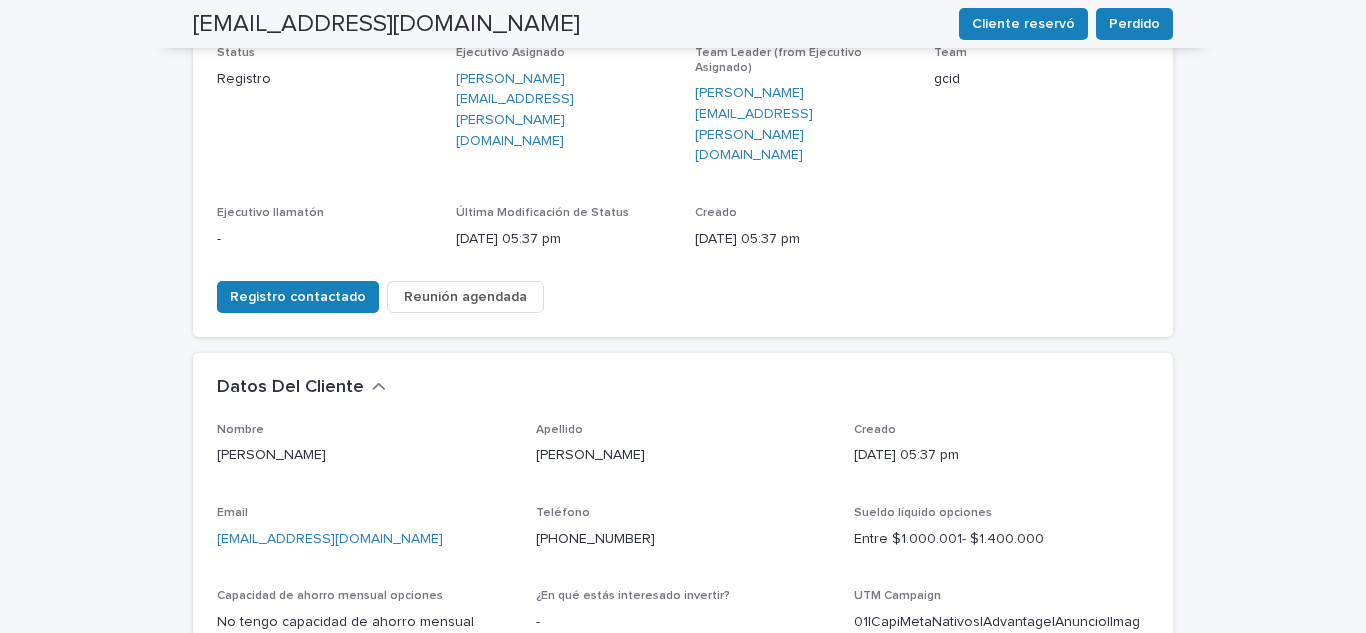 drag, startPoint x: 439, startPoint y: 465, endPoint x: 147, endPoint y: 480, distance: 292.385 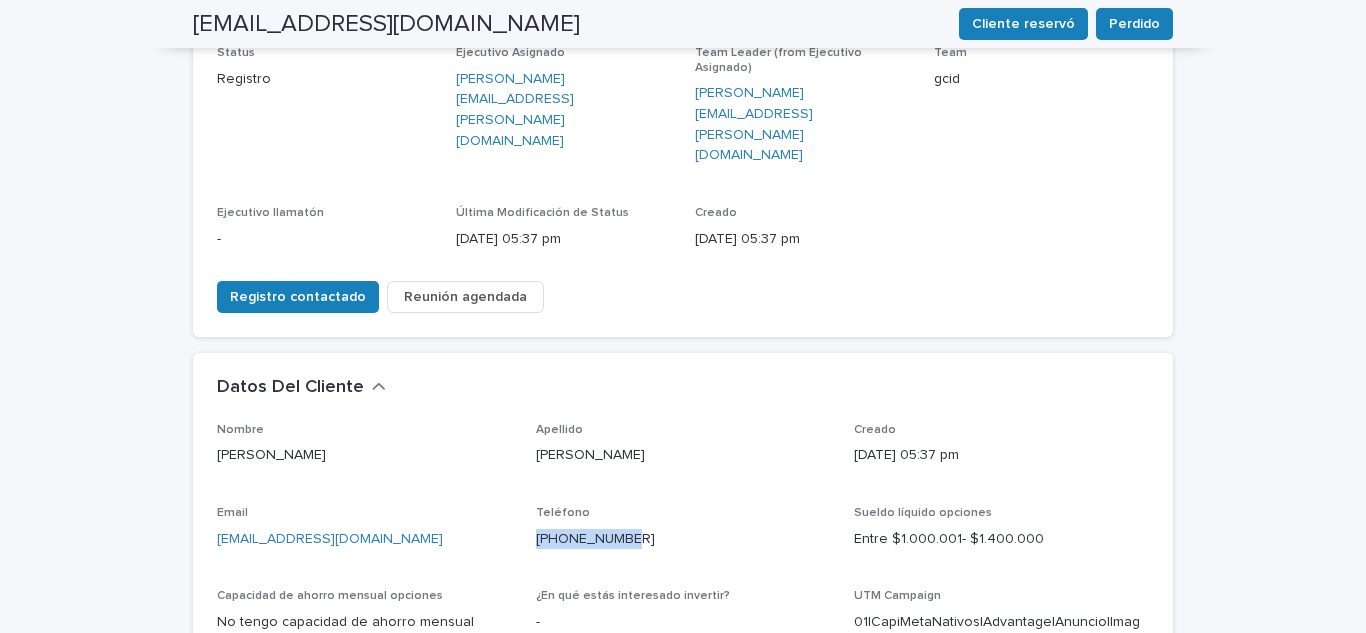 drag, startPoint x: 626, startPoint y: 461, endPoint x: 528, endPoint y: 477, distance: 99.29753 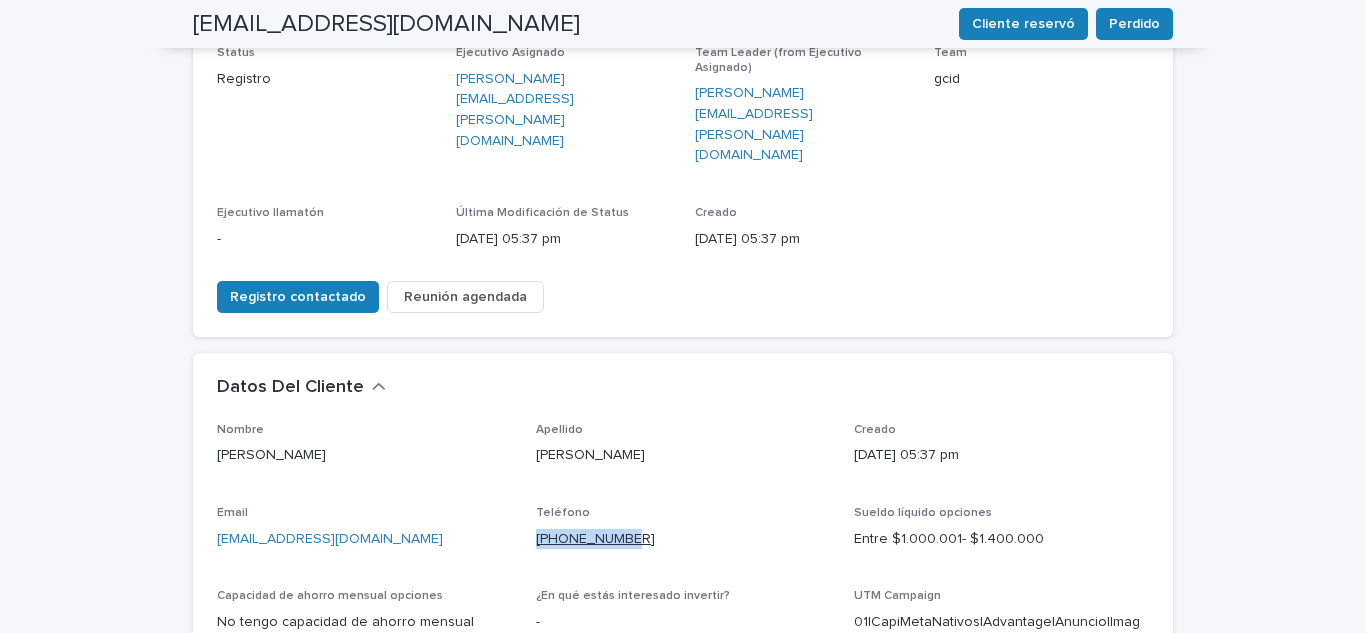 copy on "[PHONE_NUMBER]" 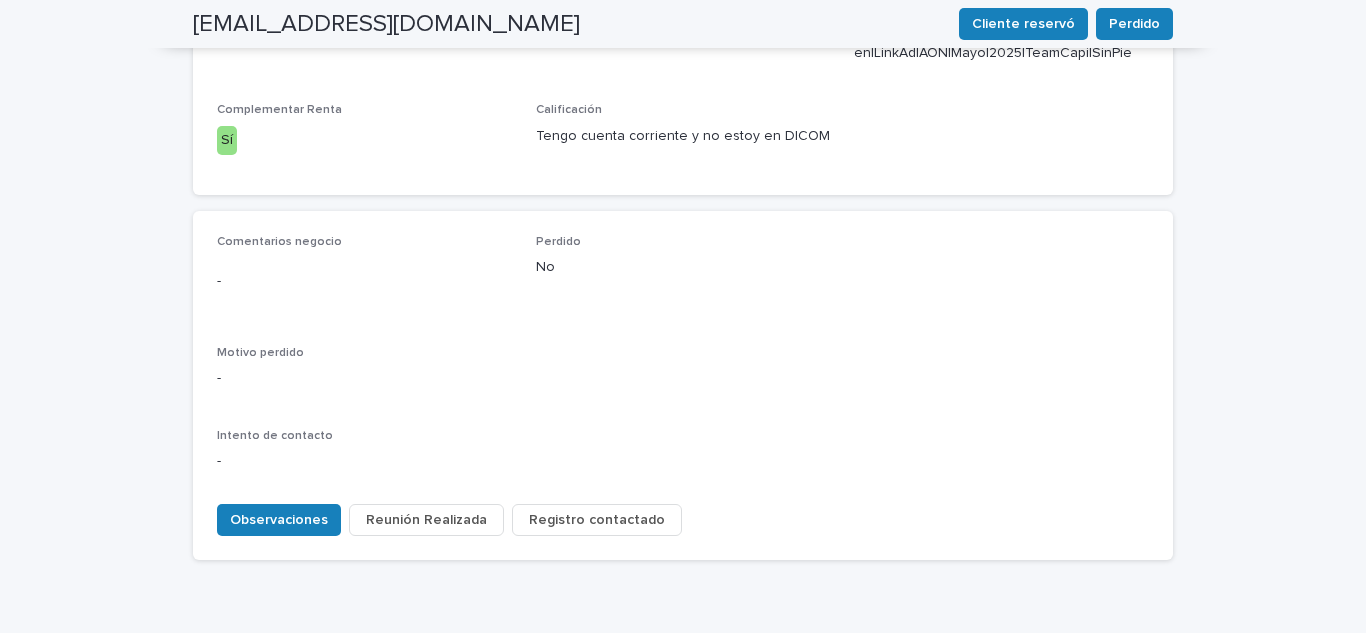 scroll, scrollTop: 913, scrollLeft: 0, axis: vertical 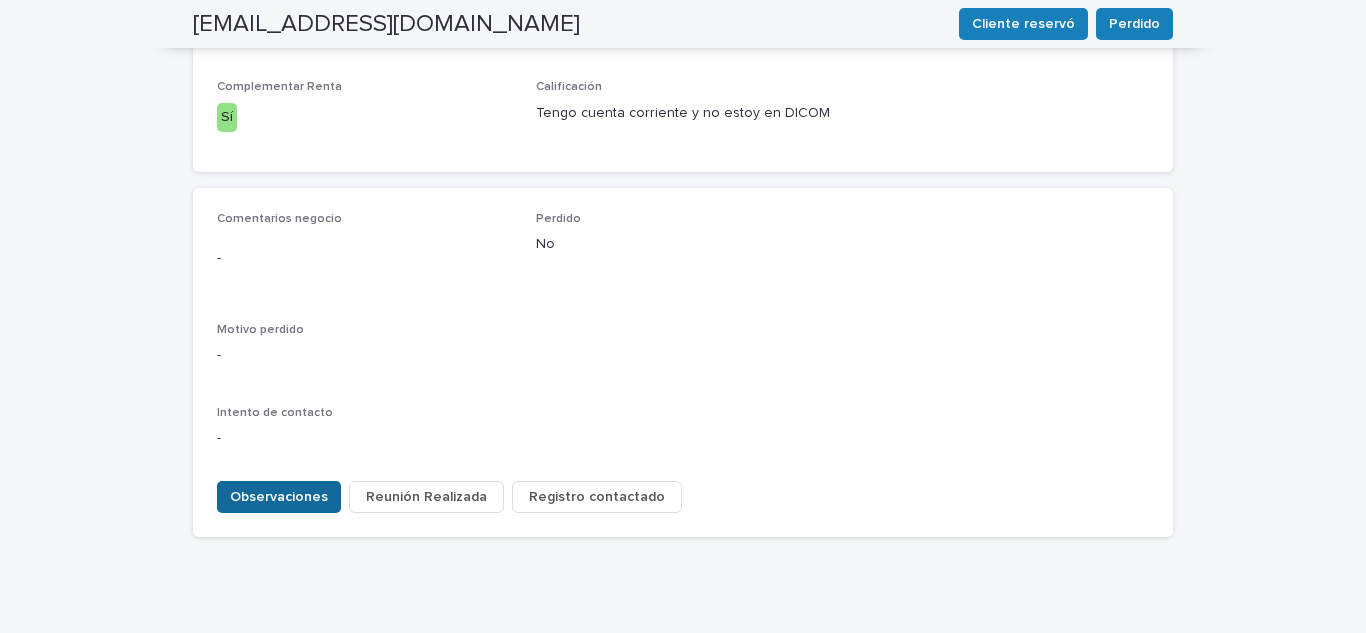 click on "Observaciones" at bounding box center (279, 497) 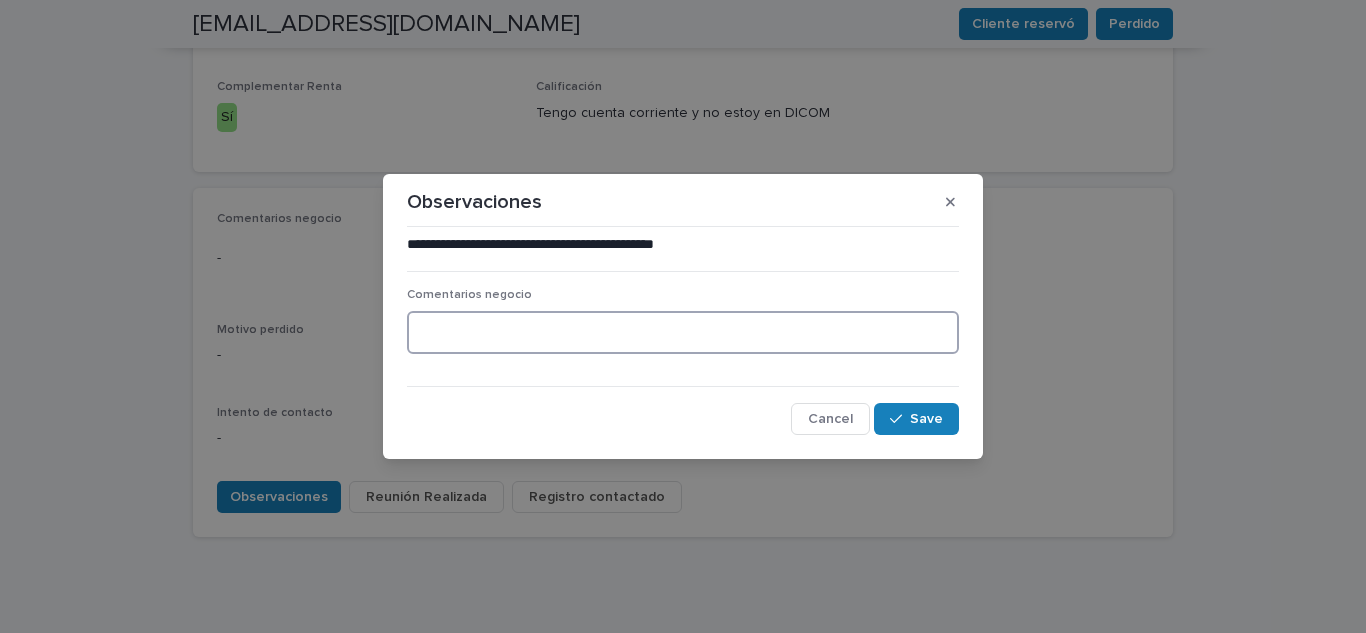 click at bounding box center [683, 332] 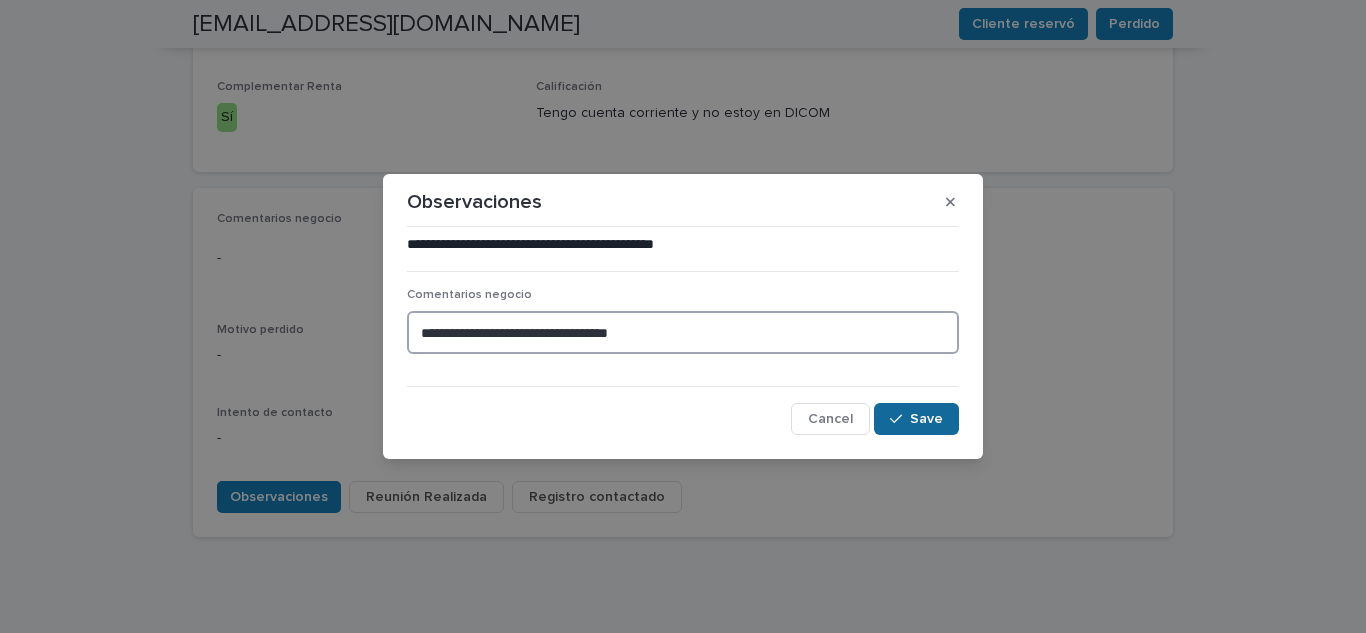 type on "**********" 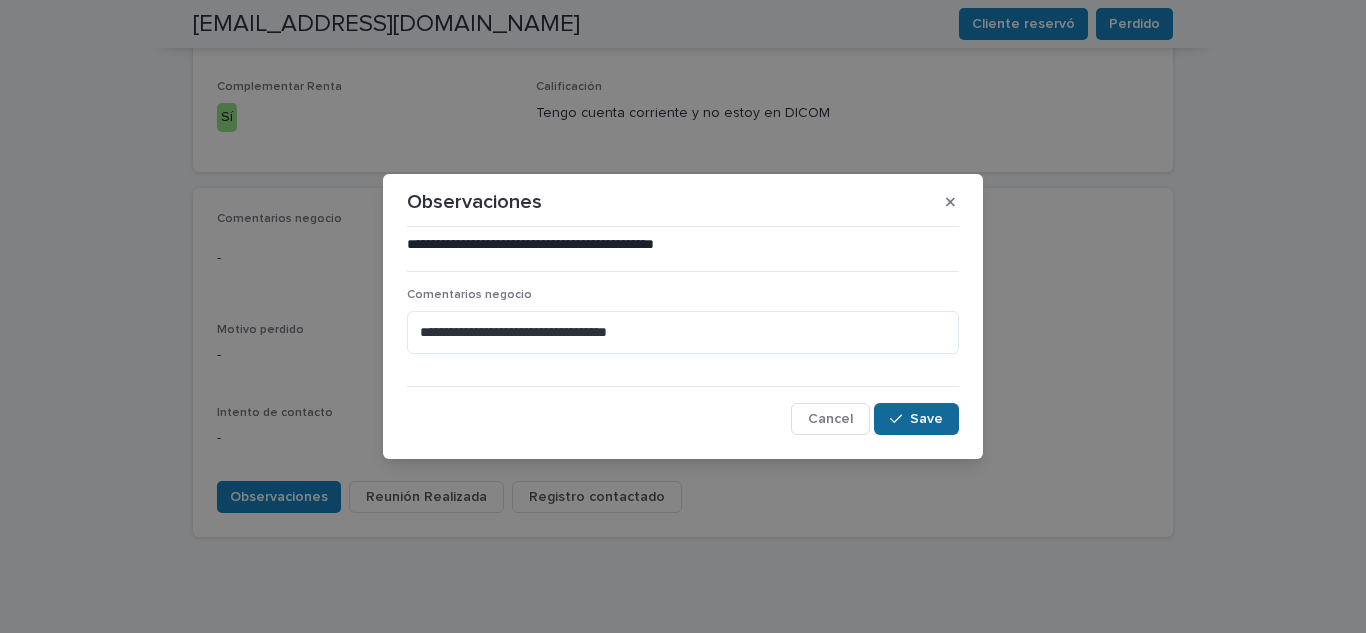 click at bounding box center [900, 419] 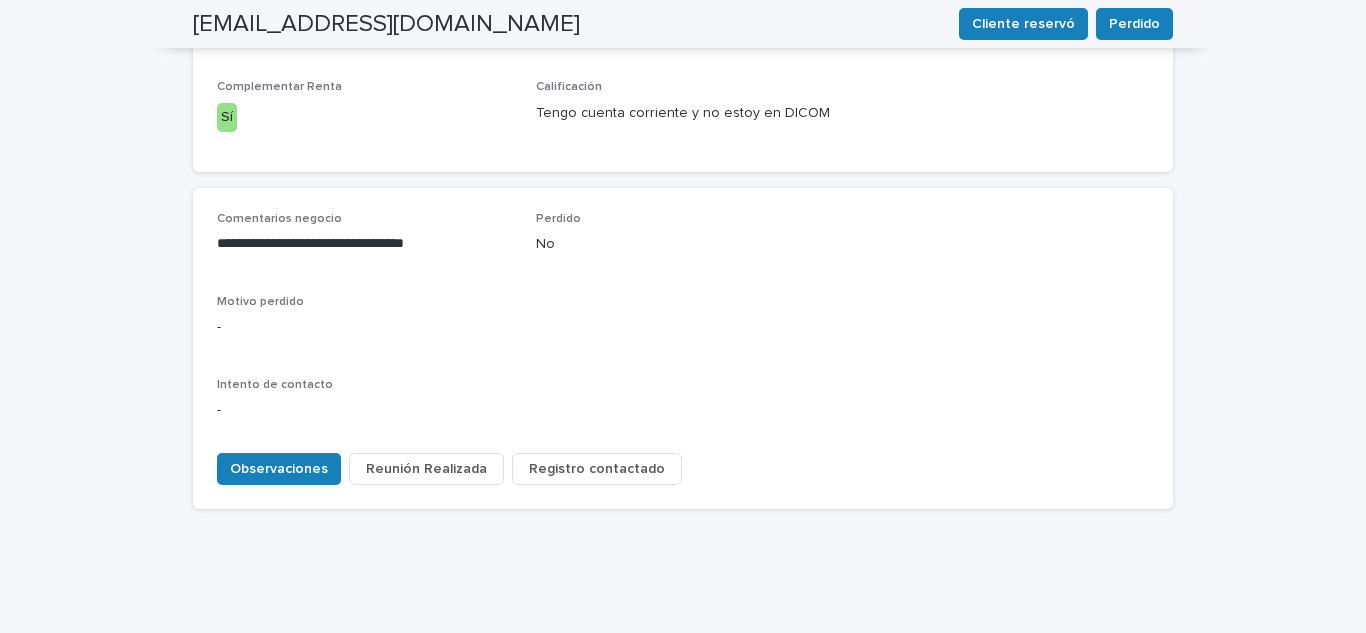 scroll, scrollTop: 885, scrollLeft: 0, axis: vertical 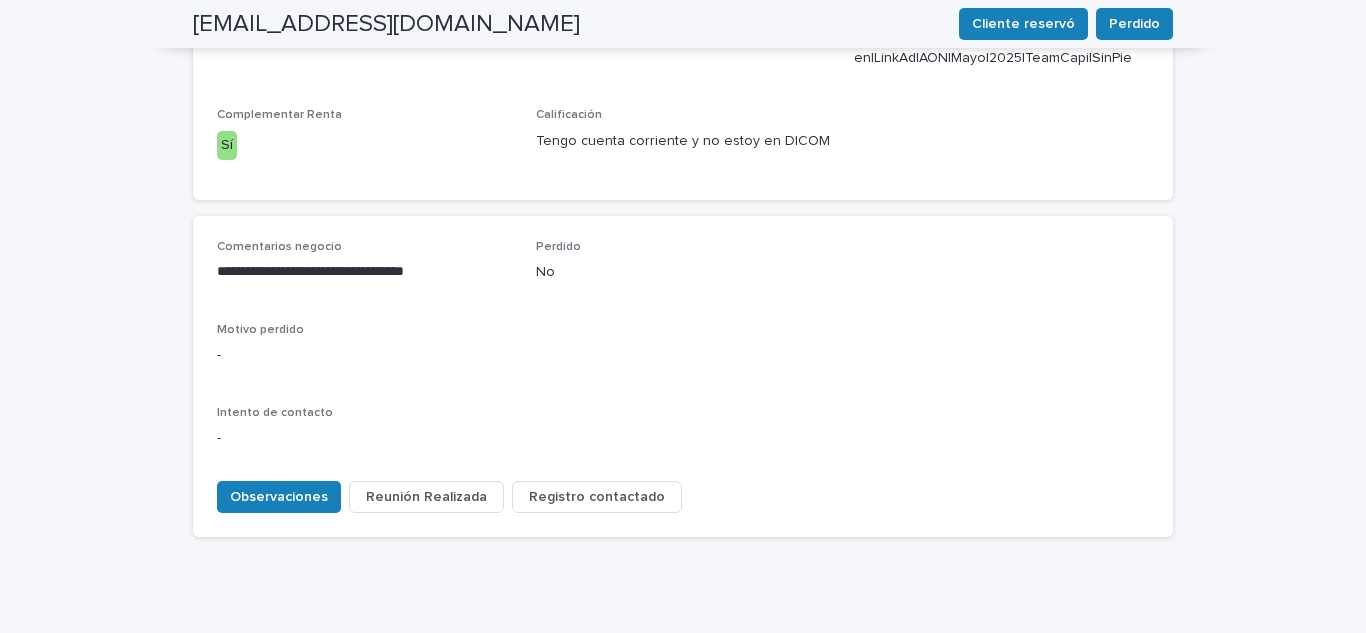 click on "Registro contactado" at bounding box center (597, 497) 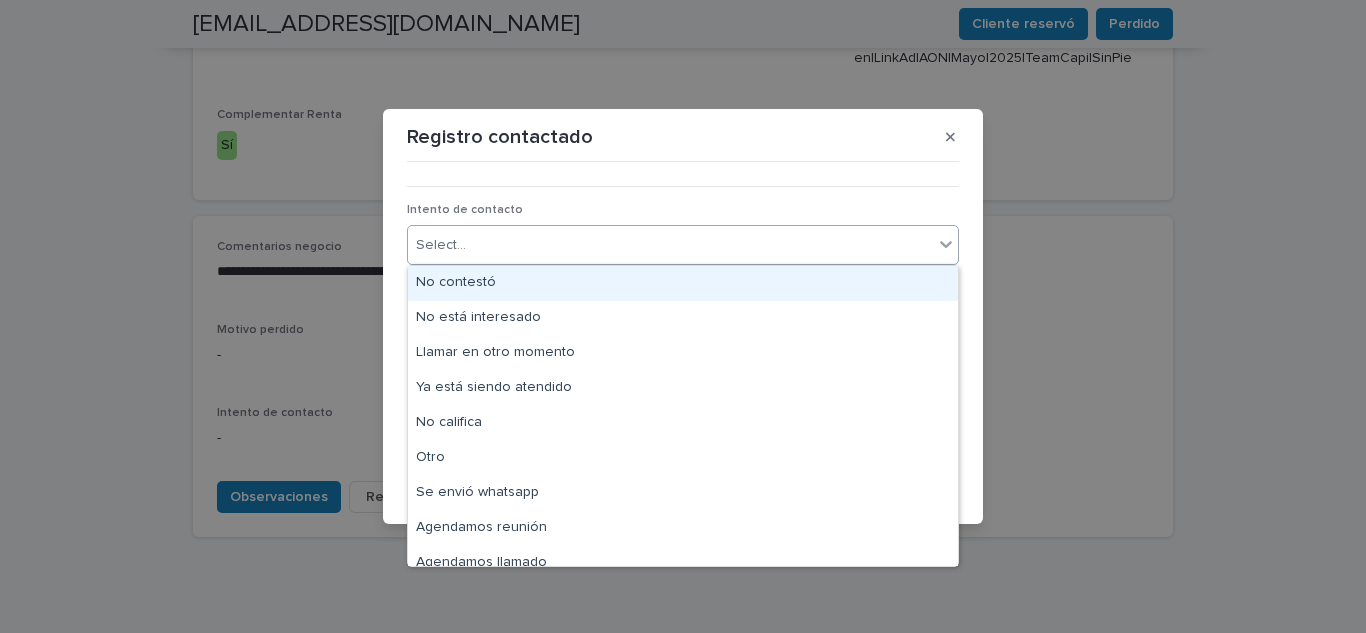 click on "Select..." at bounding box center [670, 245] 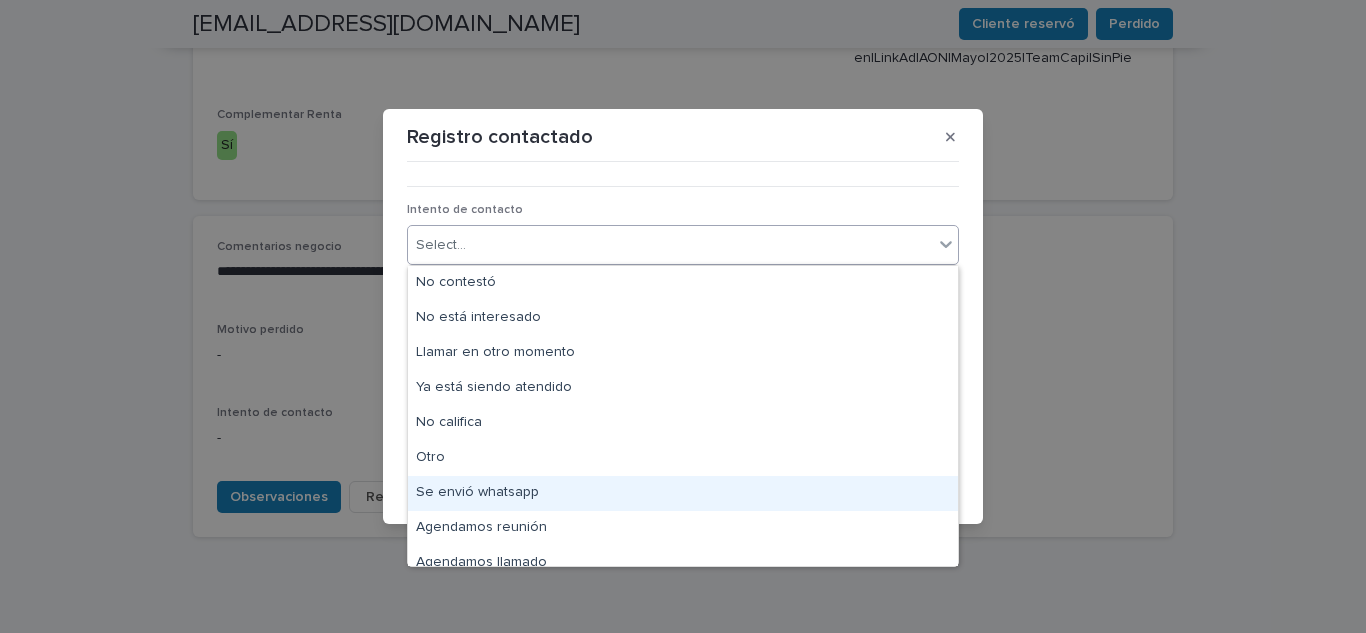 click on "Se envió whatsapp" at bounding box center (683, 493) 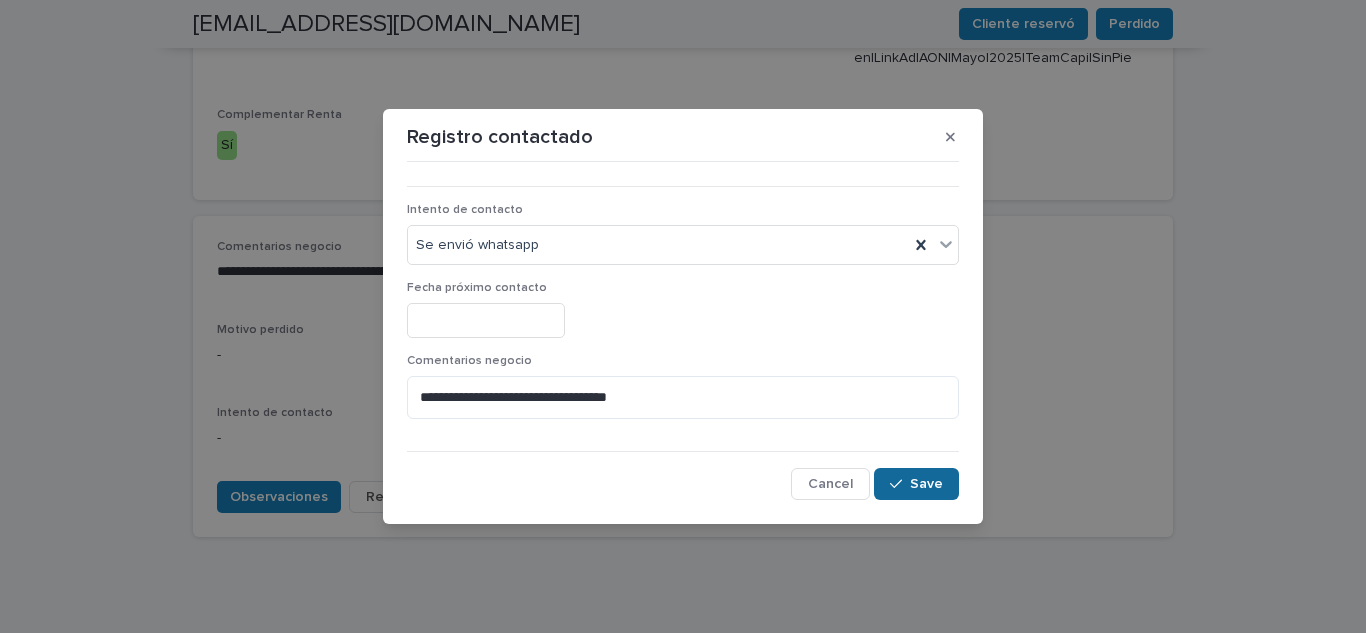 click on "Save" at bounding box center (916, 484) 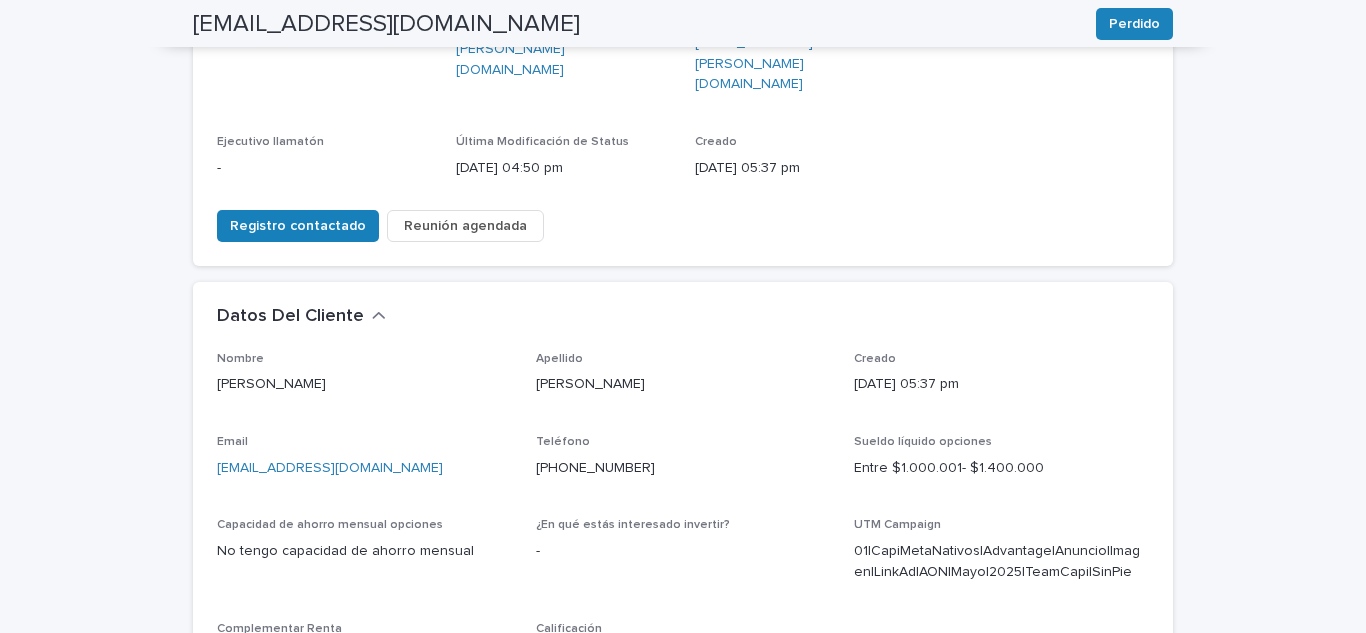 scroll, scrollTop: 0, scrollLeft: 0, axis: both 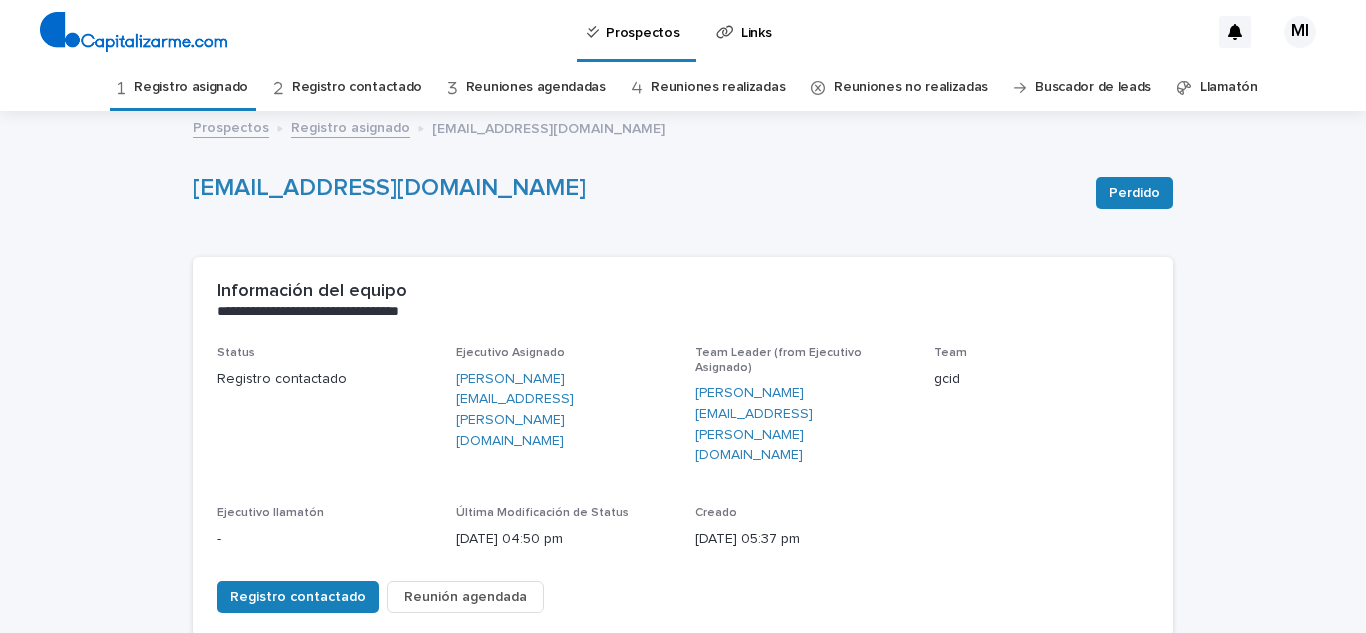 click on "Registro asignado" at bounding box center (191, 87) 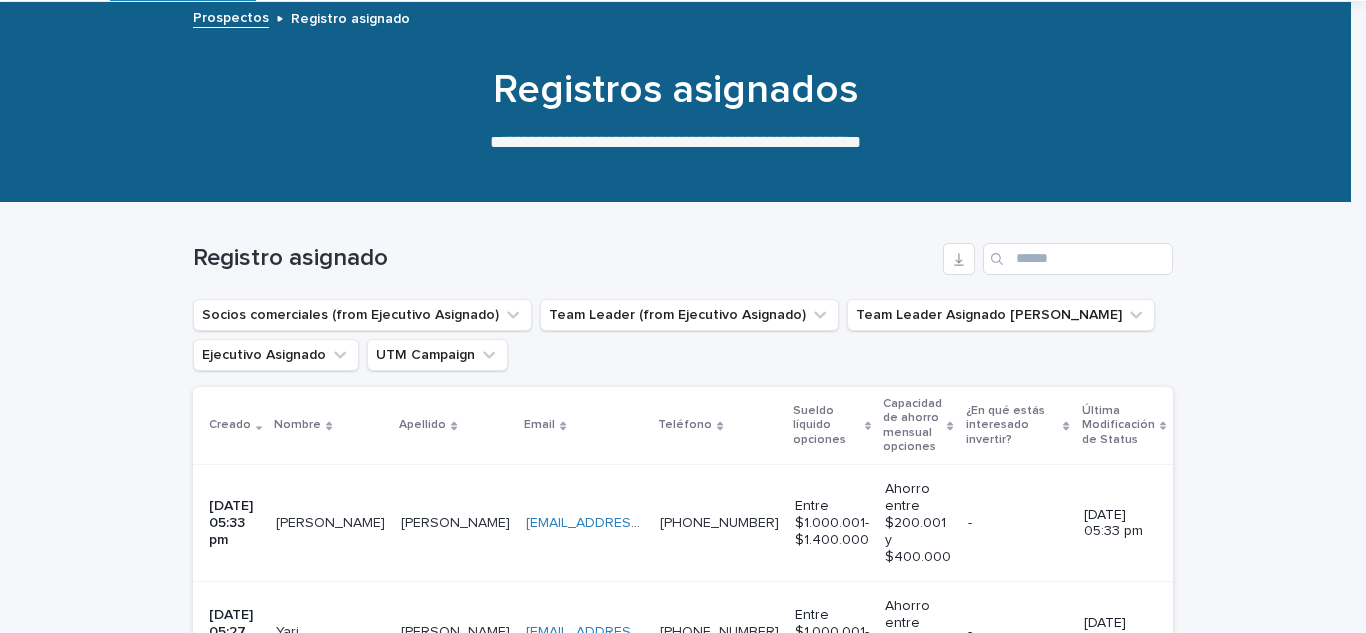 scroll, scrollTop: 400, scrollLeft: 0, axis: vertical 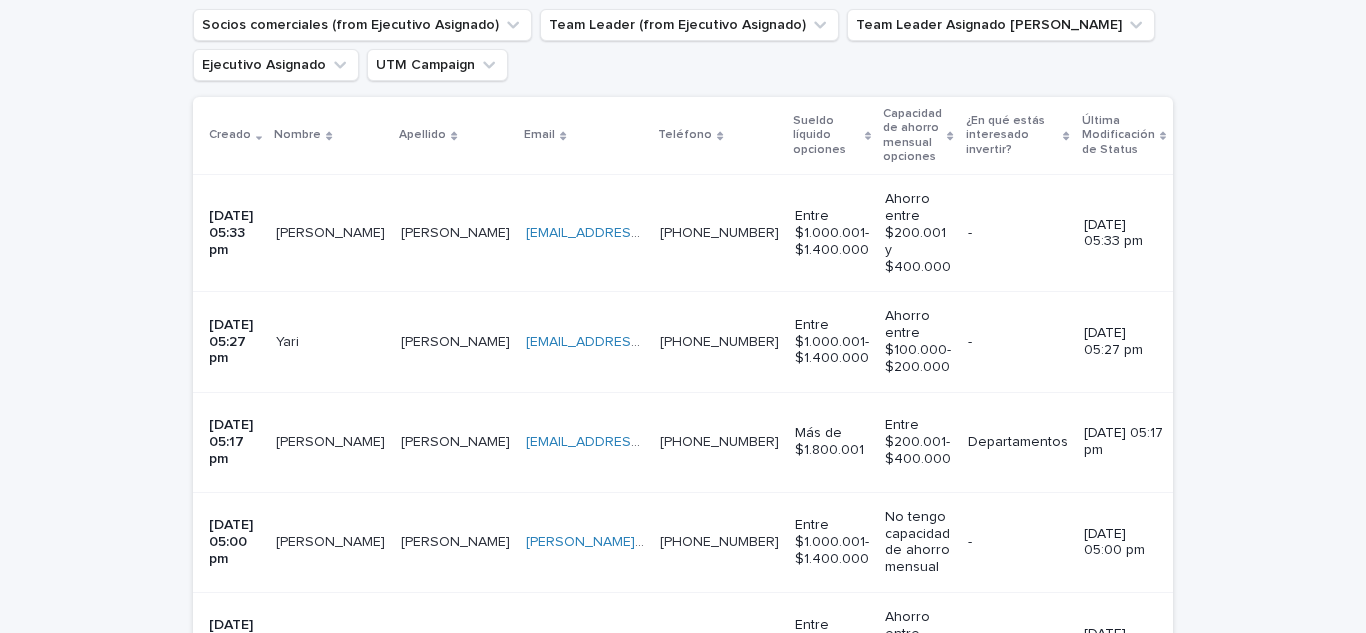 click on "[PERSON_NAME]" at bounding box center (332, 231) 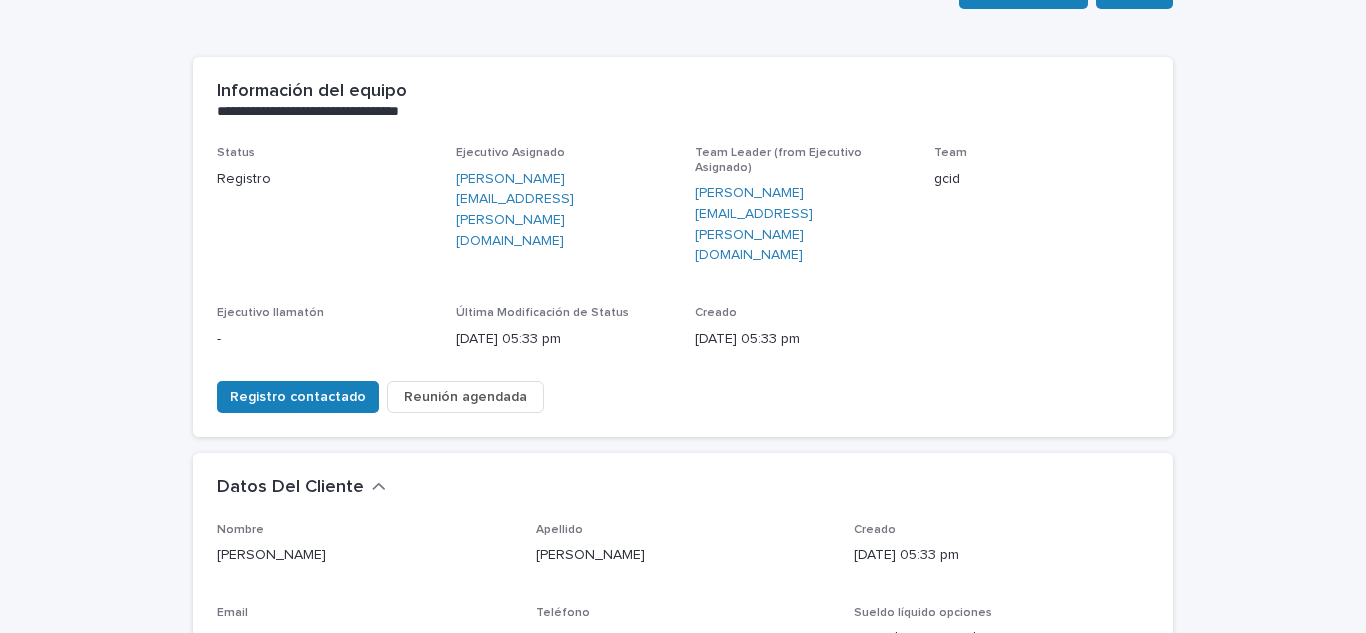 scroll, scrollTop: 400, scrollLeft: 0, axis: vertical 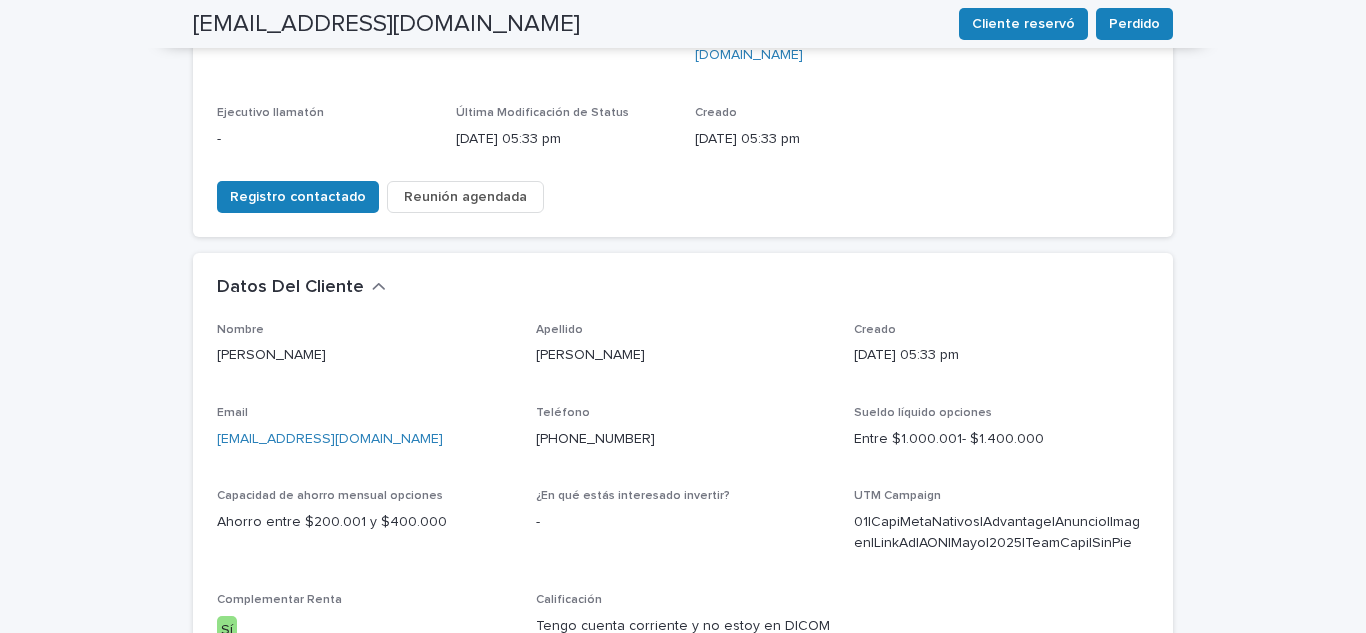 drag, startPoint x: 450, startPoint y: 373, endPoint x: 163, endPoint y: 381, distance: 287.11148 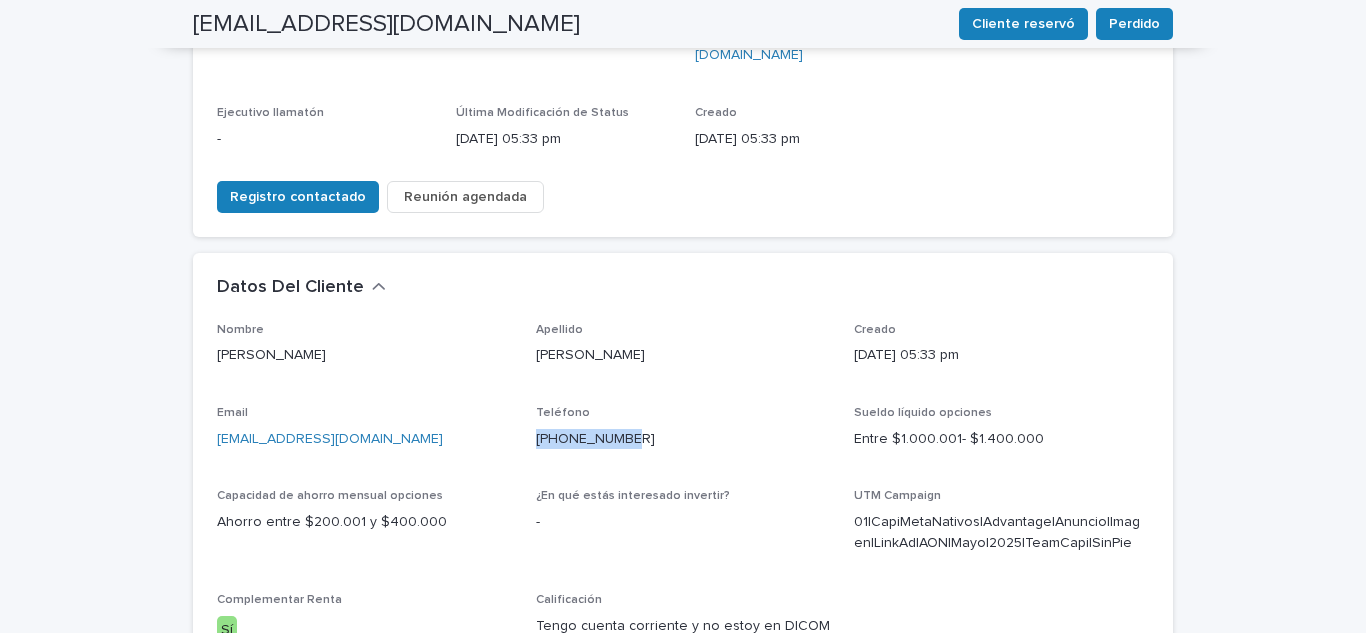 drag, startPoint x: 658, startPoint y: 363, endPoint x: 517, endPoint y: 388, distance: 143.19916 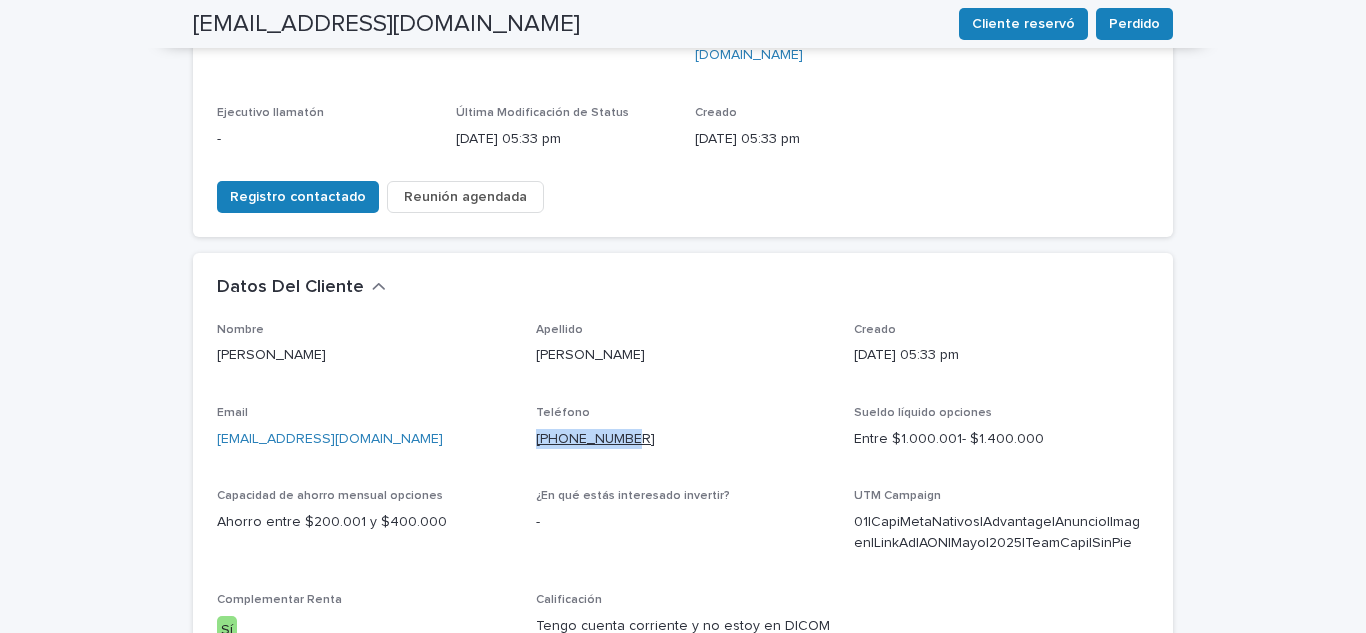 copy on "[PHONE_NUMBER]" 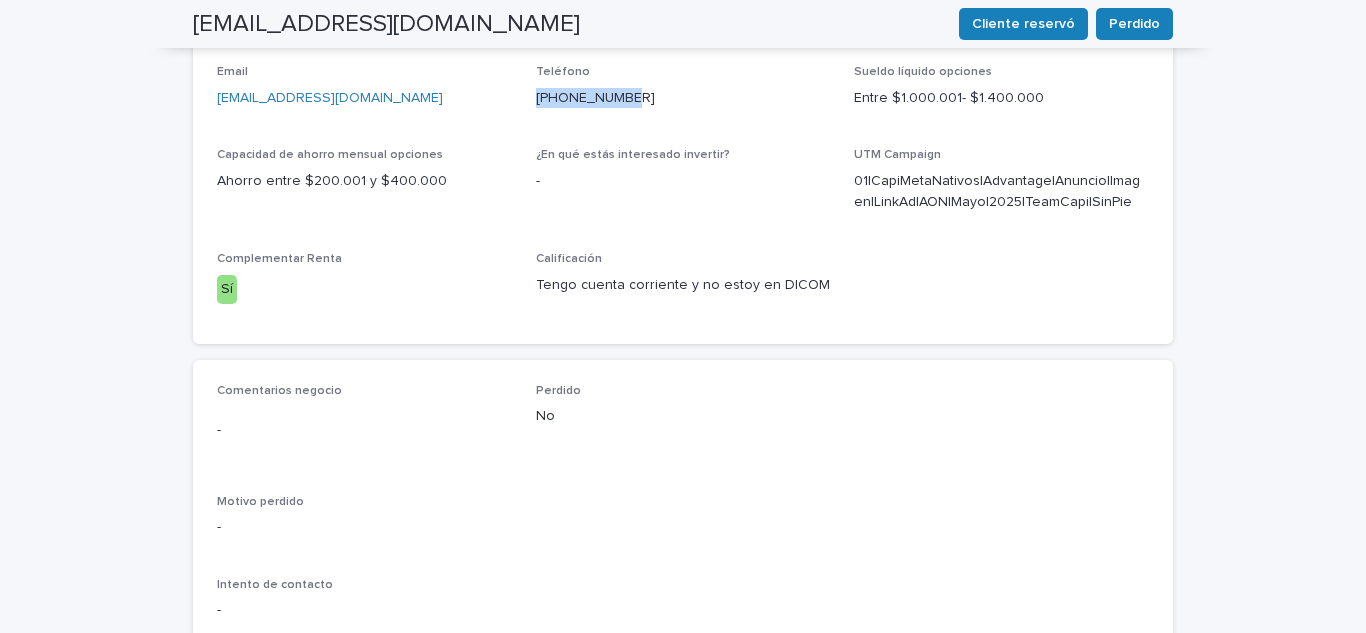 scroll, scrollTop: 913, scrollLeft: 0, axis: vertical 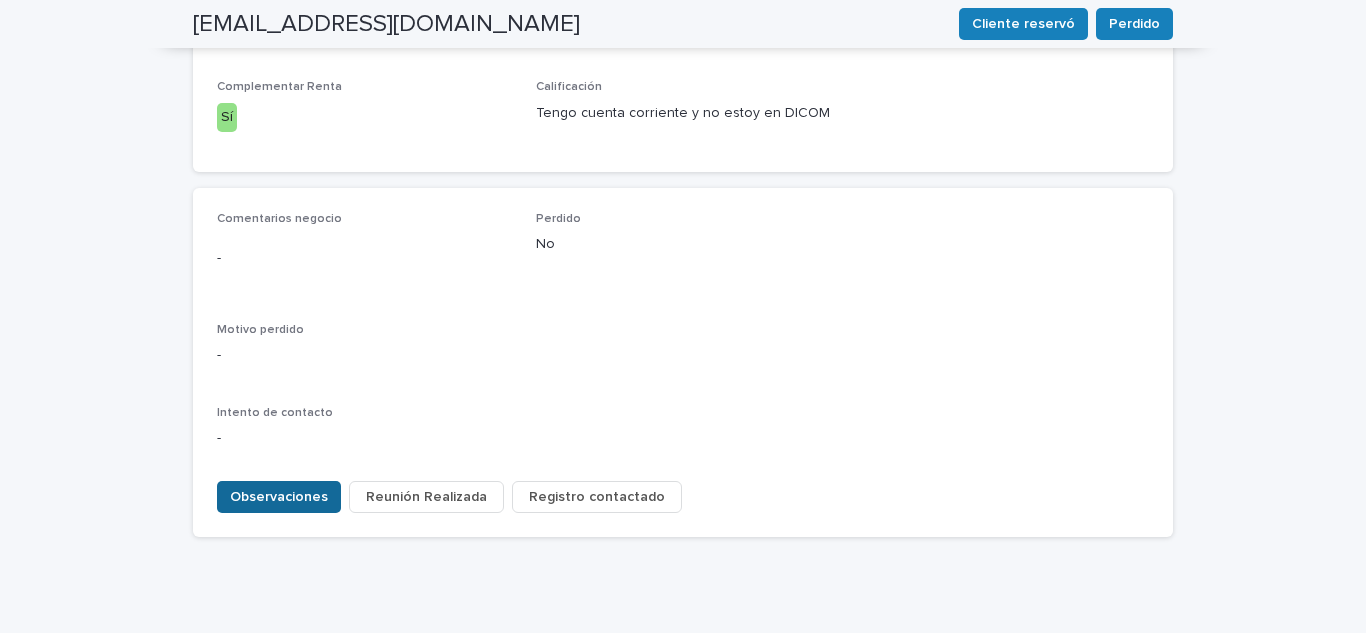 click on "Observaciones" at bounding box center (279, 497) 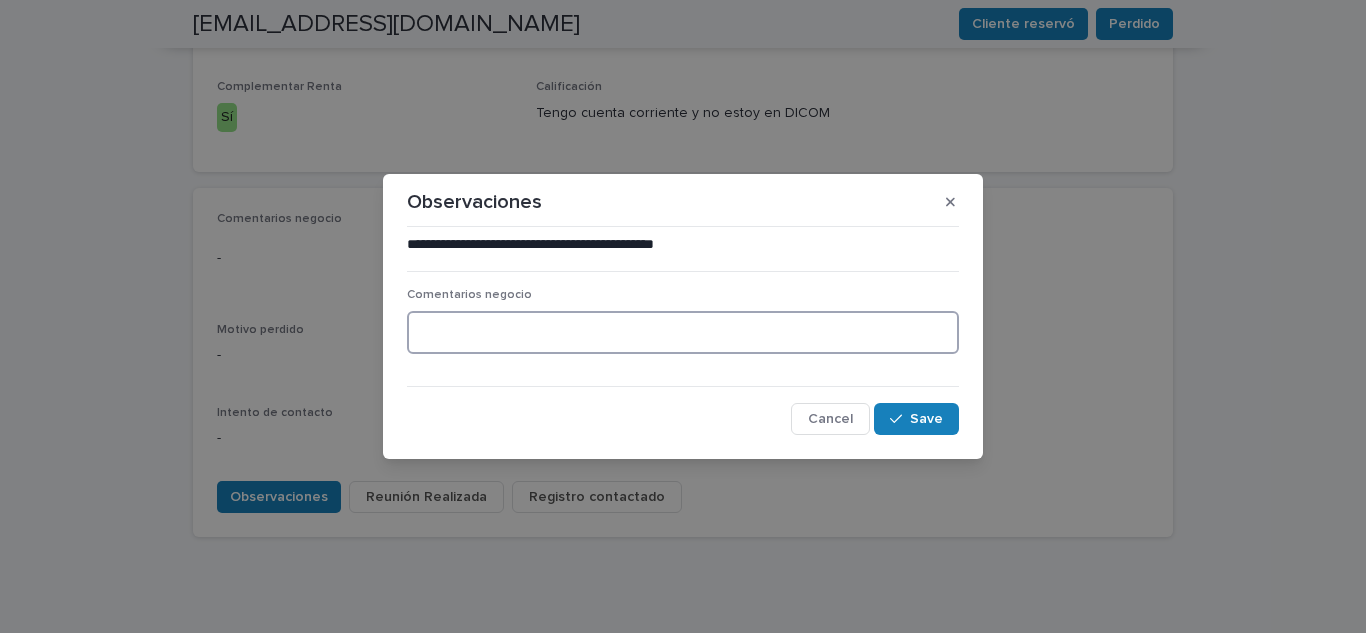 click at bounding box center [683, 332] 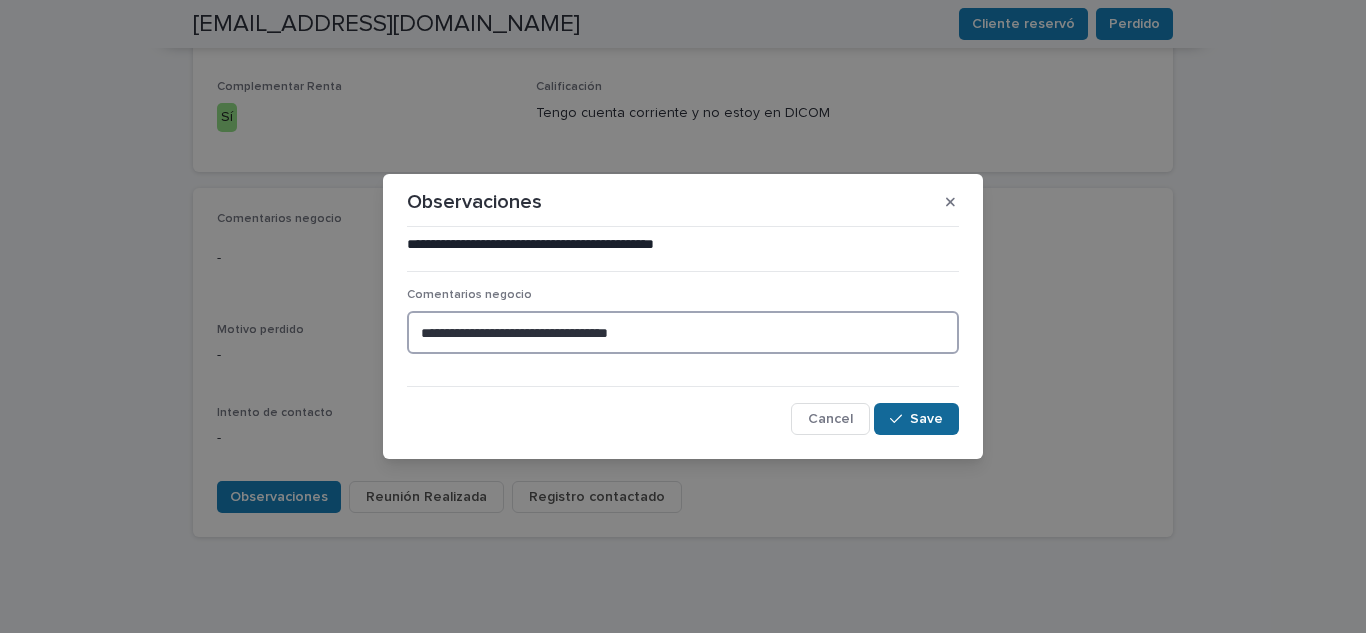 type on "**********" 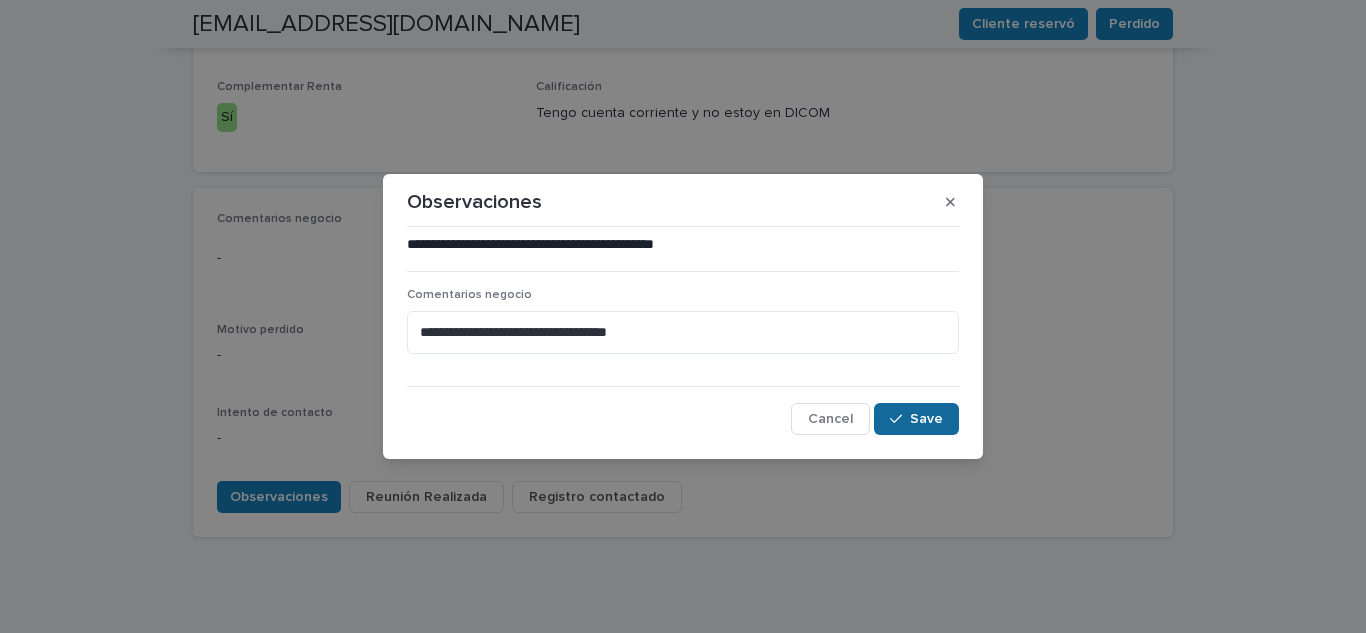 click on "Save" at bounding box center (926, 419) 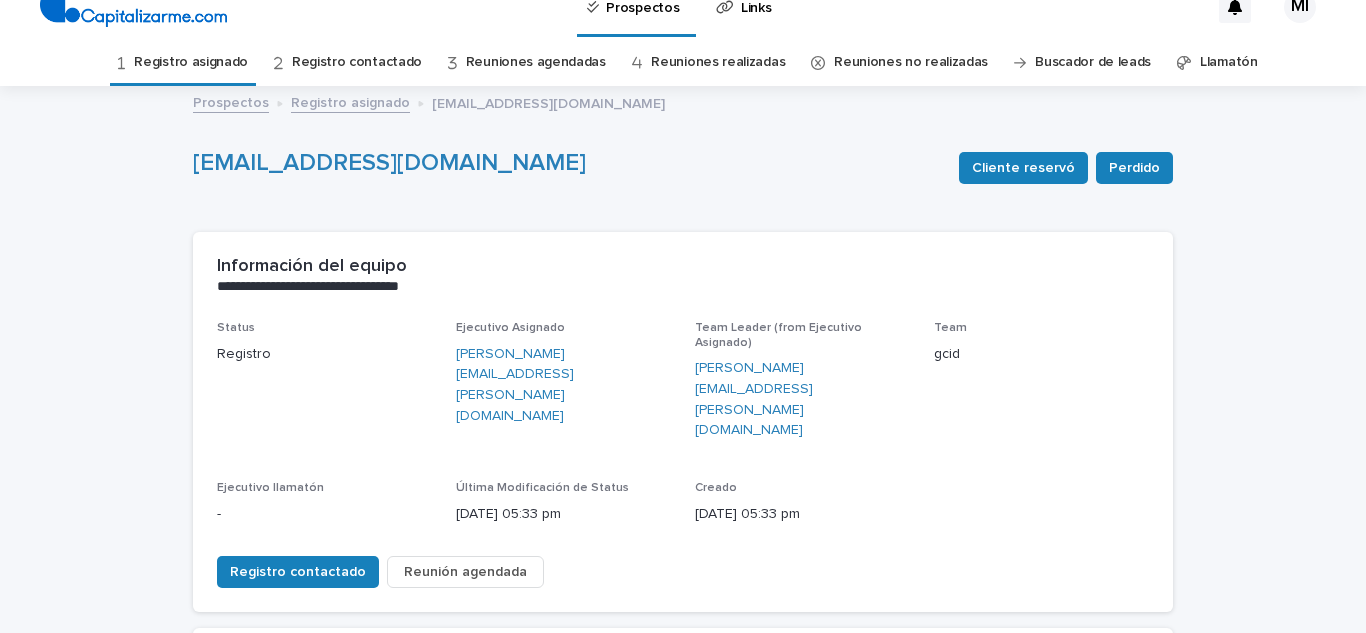 scroll, scrollTop: 0, scrollLeft: 0, axis: both 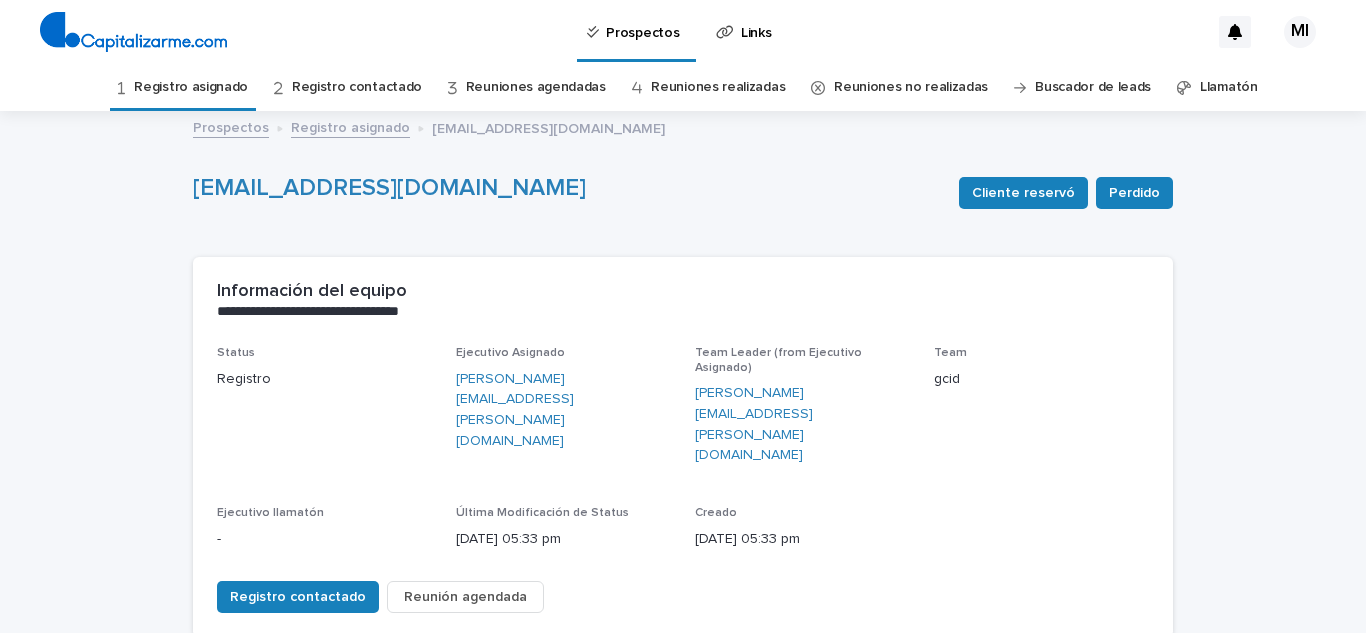 click on "Registro asignado" at bounding box center [191, 87] 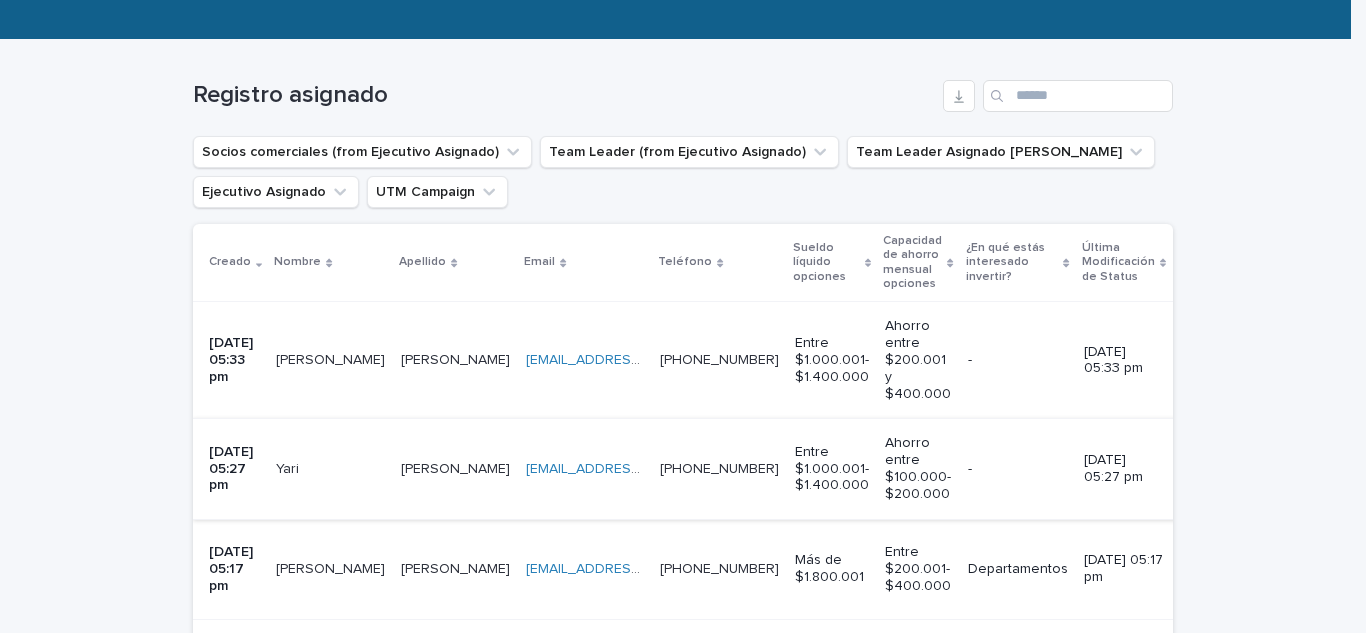 scroll, scrollTop: 400, scrollLeft: 0, axis: vertical 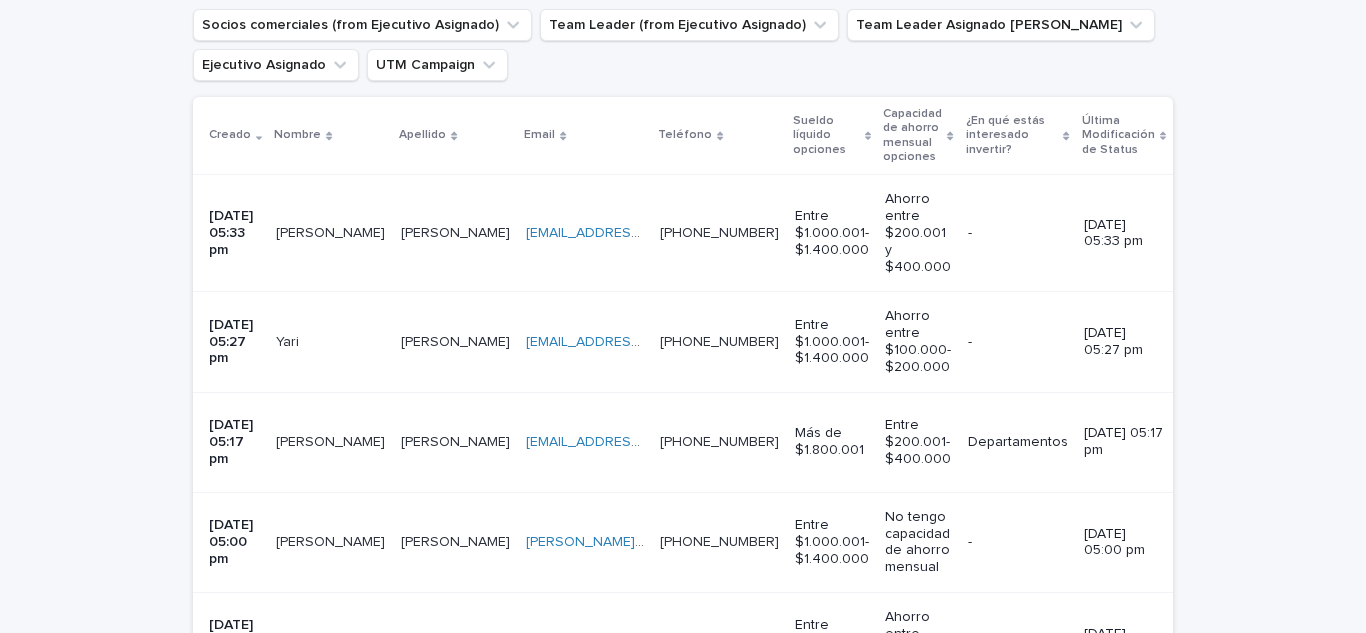 click on "[PERSON_NAME]" at bounding box center (332, 231) 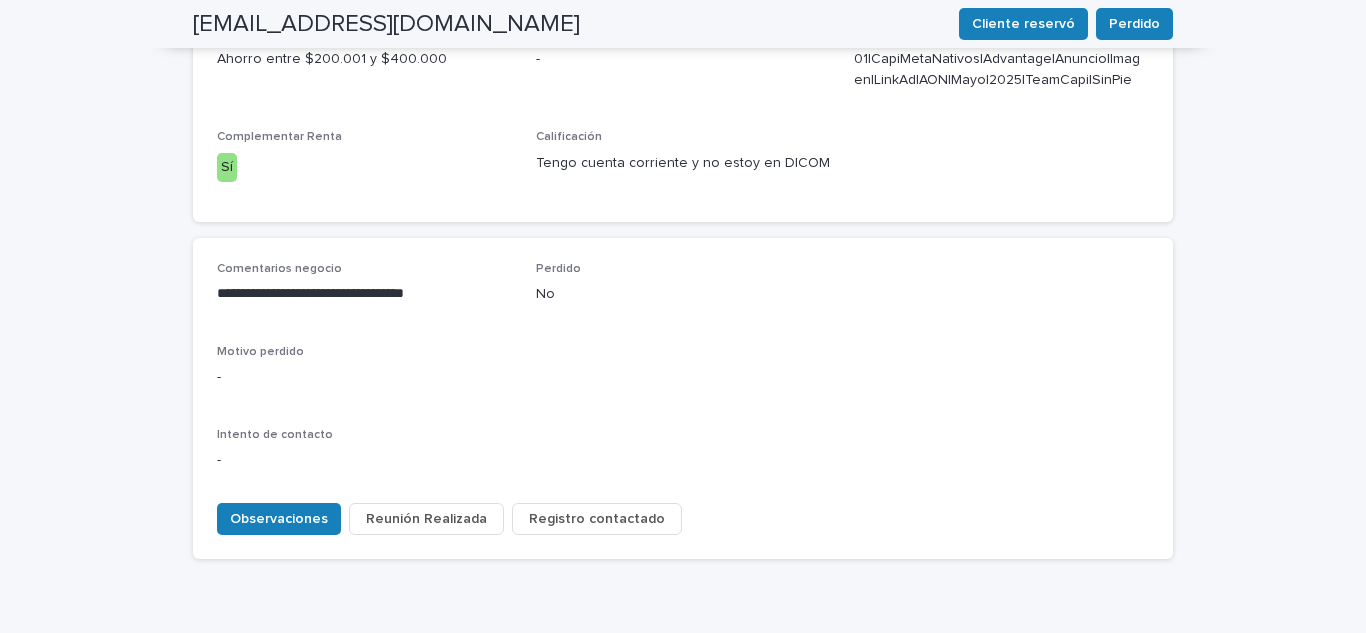 scroll, scrollTop: 864, scrollLeft: 0, axis: vertical 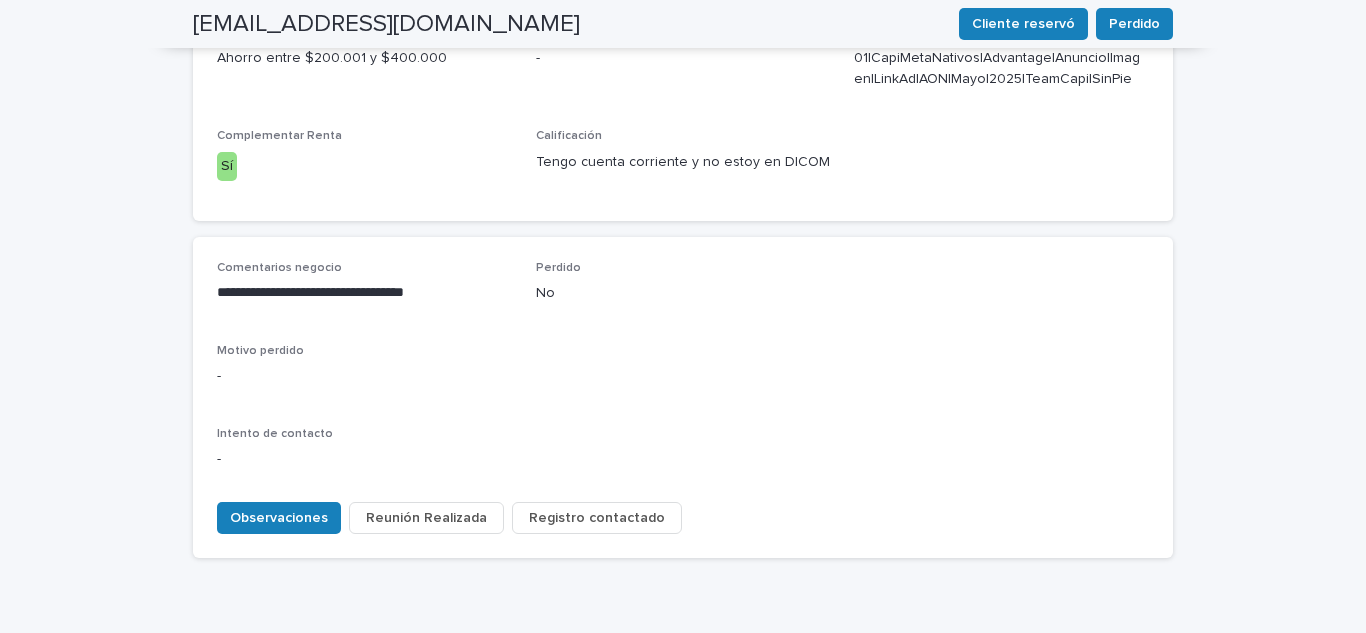 click on "Registro contactado" at bounding box center (597, 518) 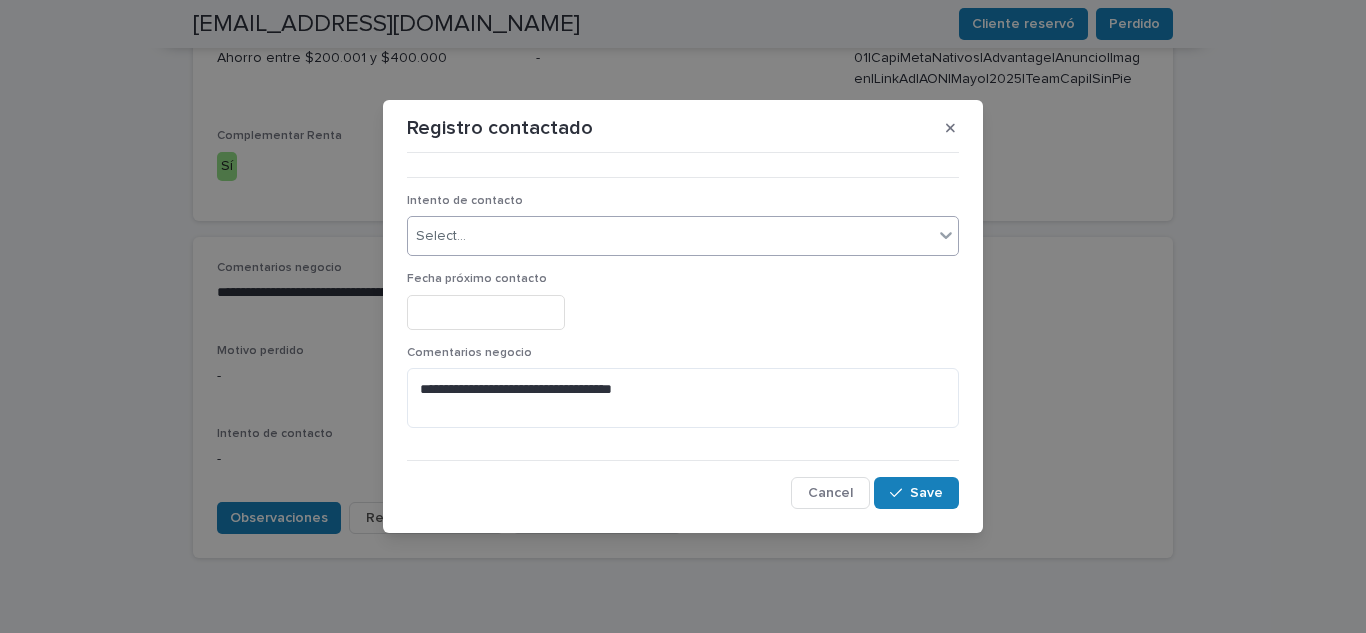 click on "Select..." at bounding box center (670, 236) 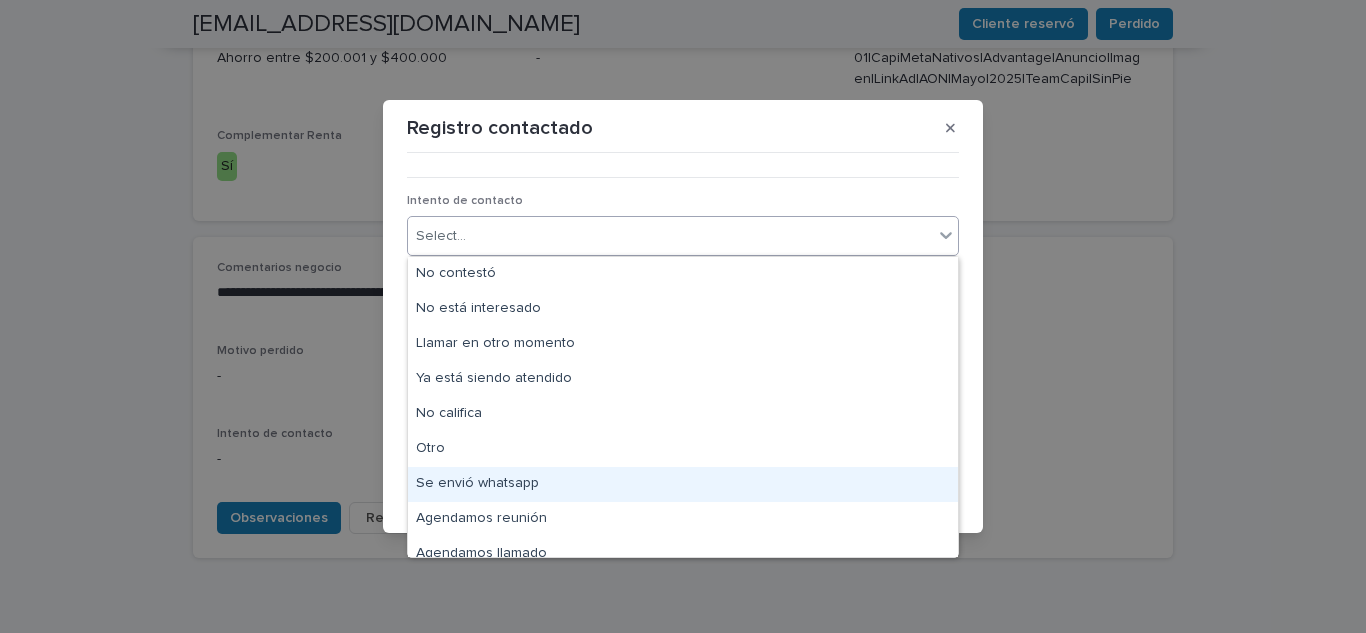 click on "Se envió whatsapp" at bounding box center [683, 484] 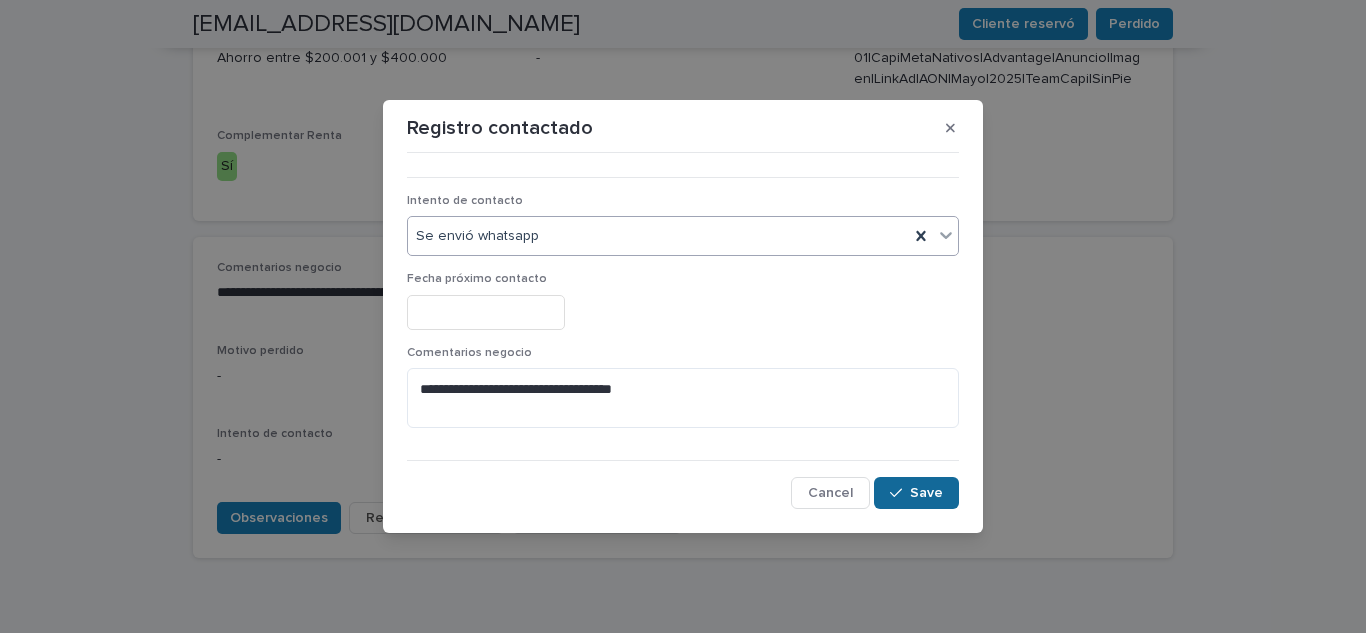 click on "Save" at bounding box center (926, 493) 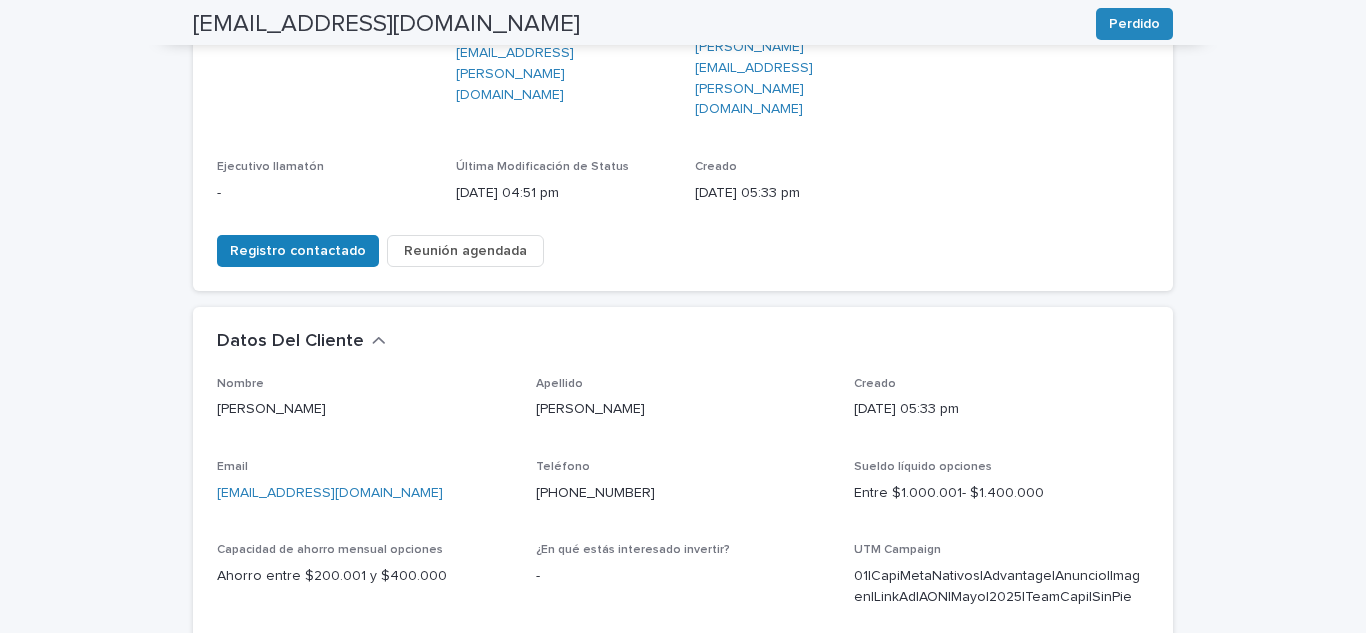 scroll, scrollTop: 0, scrollLeft: 0, axis: both 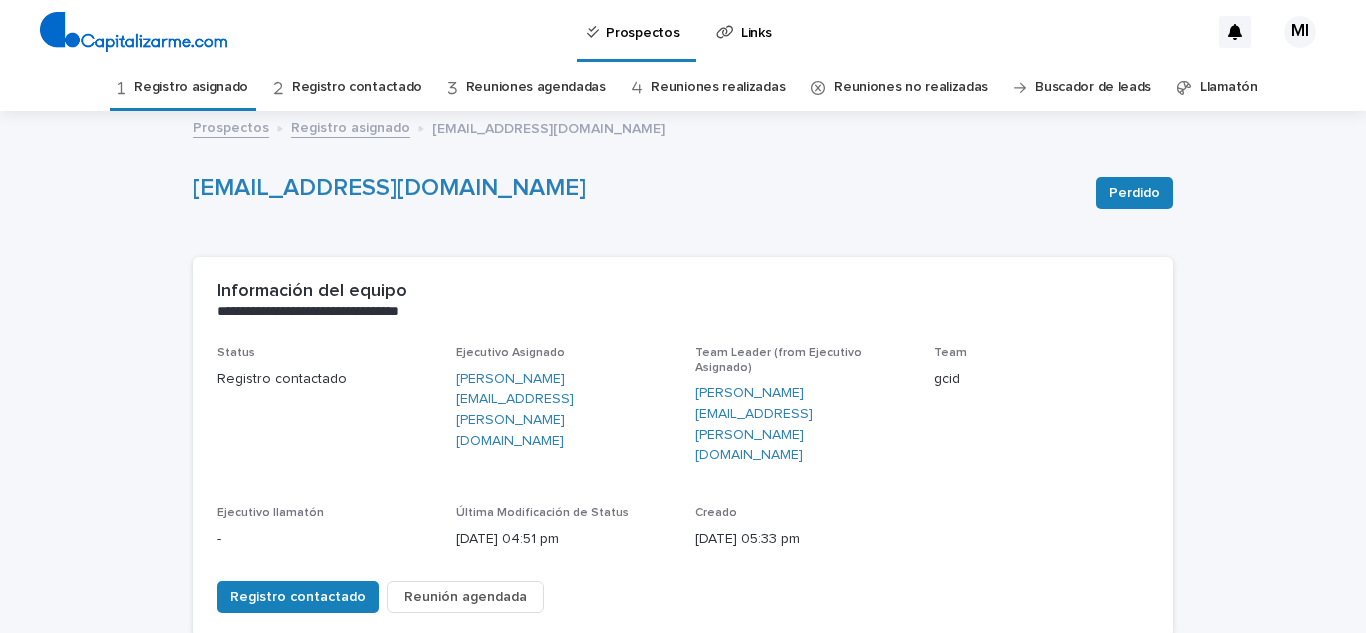 click on "Registro asignado" at bounding box center [191, 87] 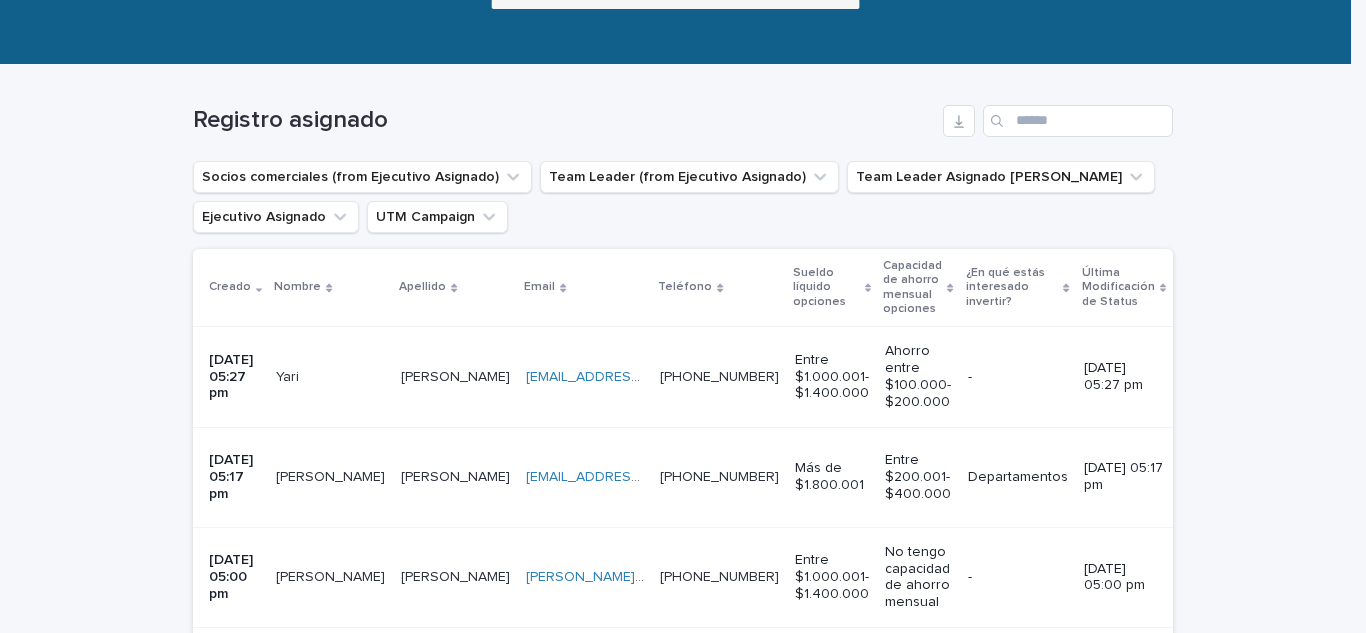 scroll, scrollTop: 300, scrollLeft: 0, axis: vertical 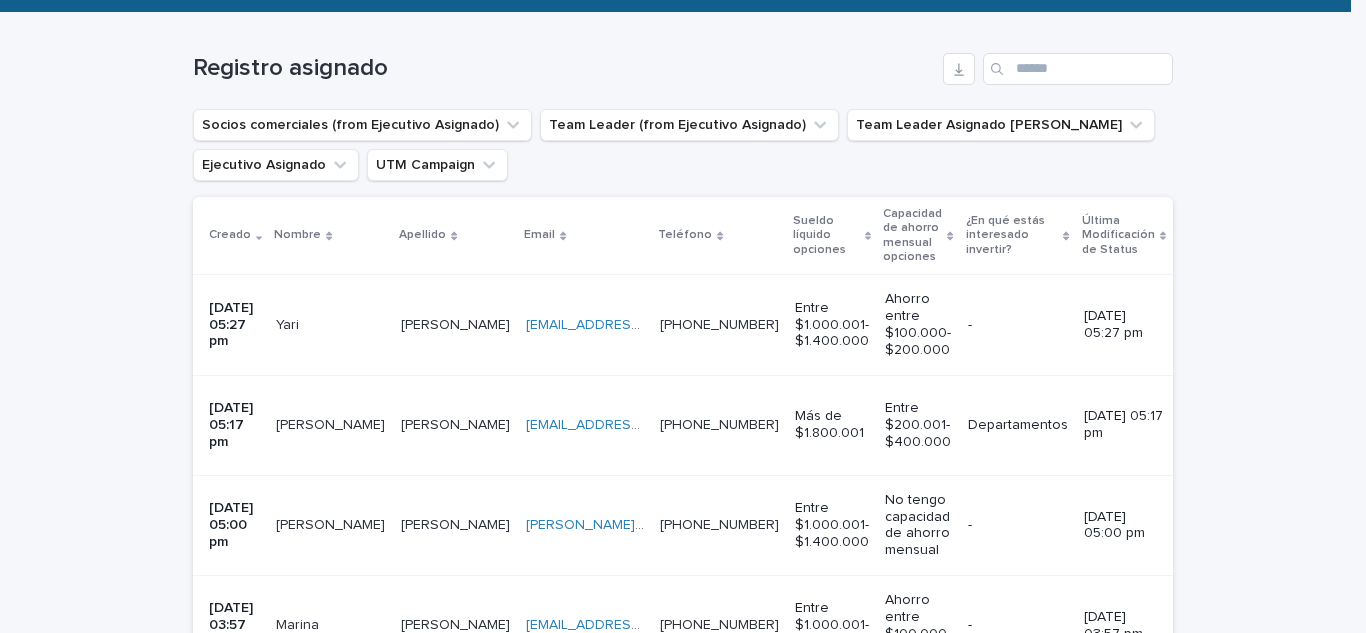 click on "Yari" at bounding box center [289, 323] 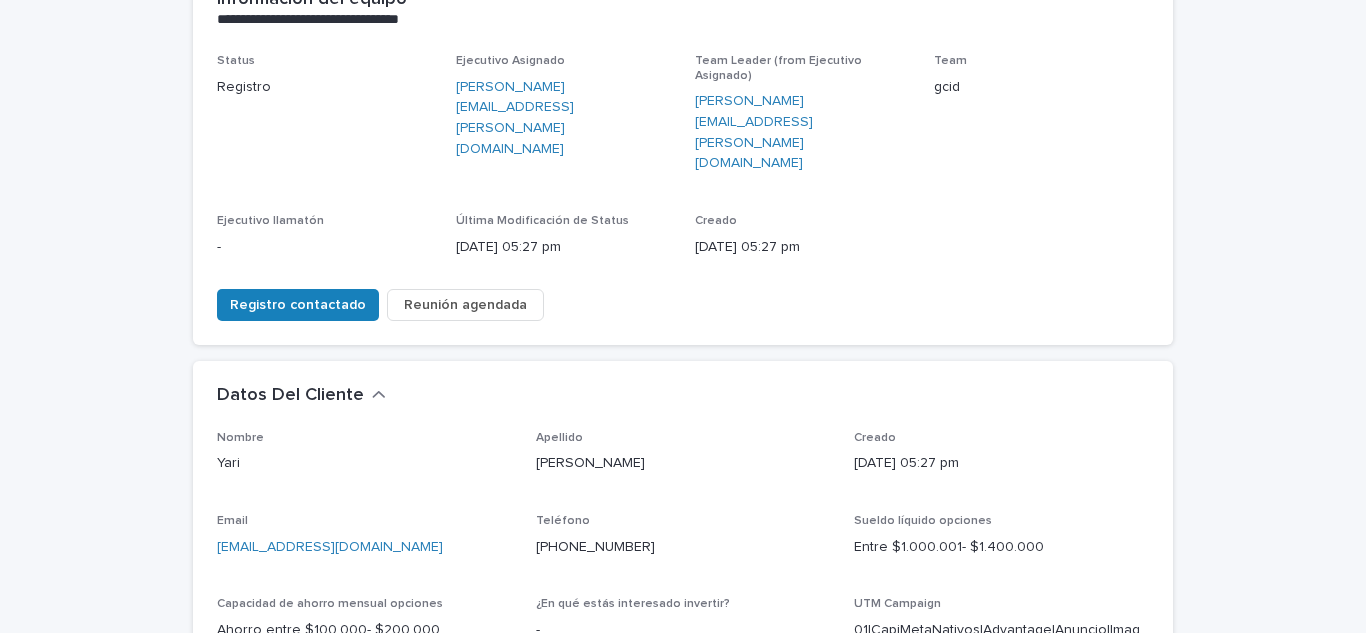 scroll, scrollTop: 300, scrollLeft: 0, axis: vertical 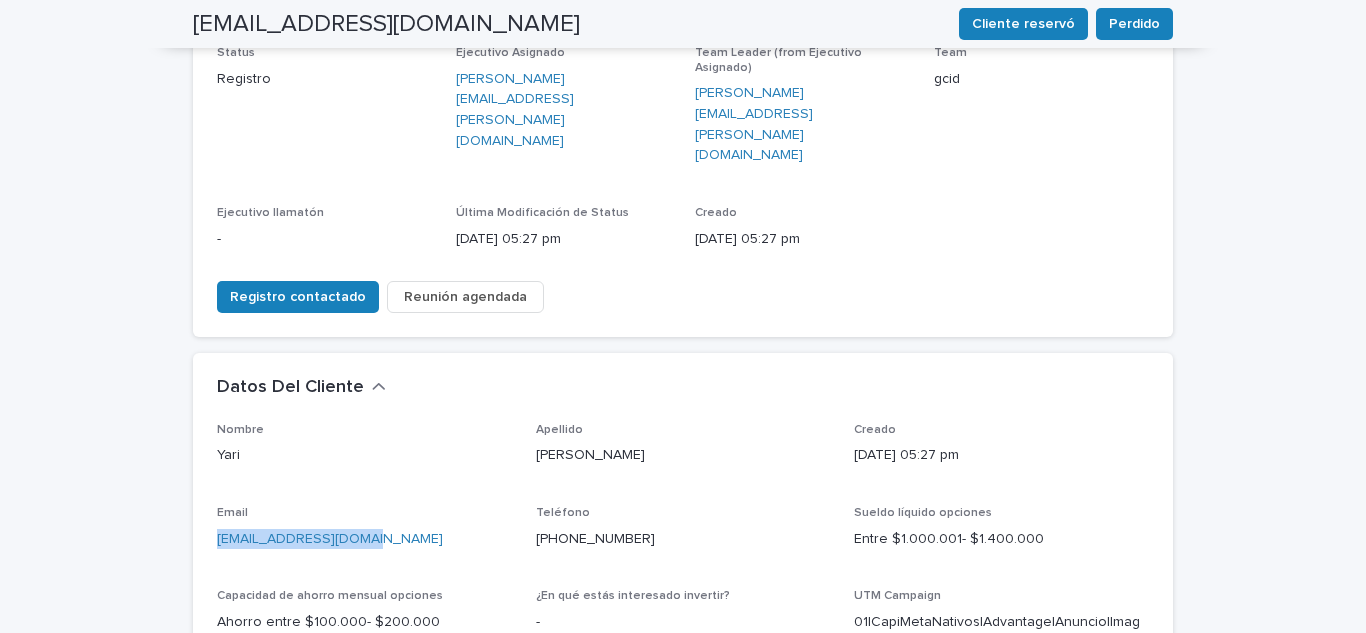 drag, startPoint x: 412, startPoint y: 469, endPoint x: 199, endPoint y: 477, distance: 213.15018 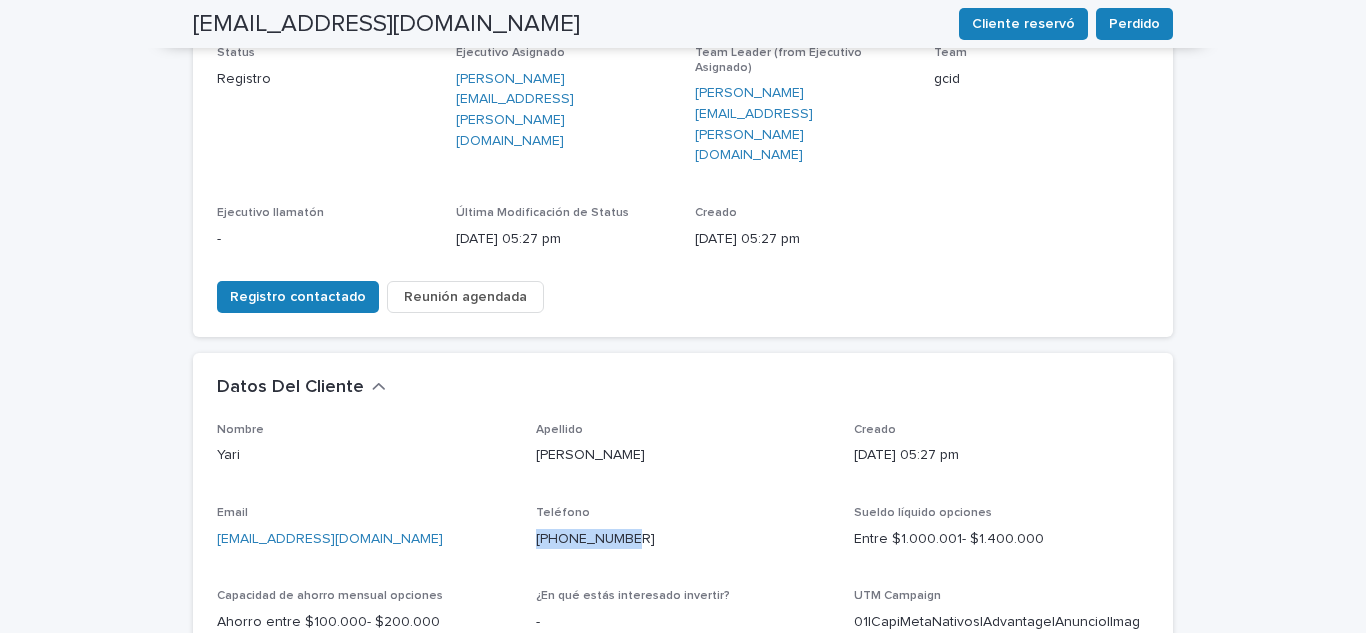 drag, startPoint x: 636, startPoint y: 461, endPoint x: 519, endPoint y: 473, distance: 117.61378 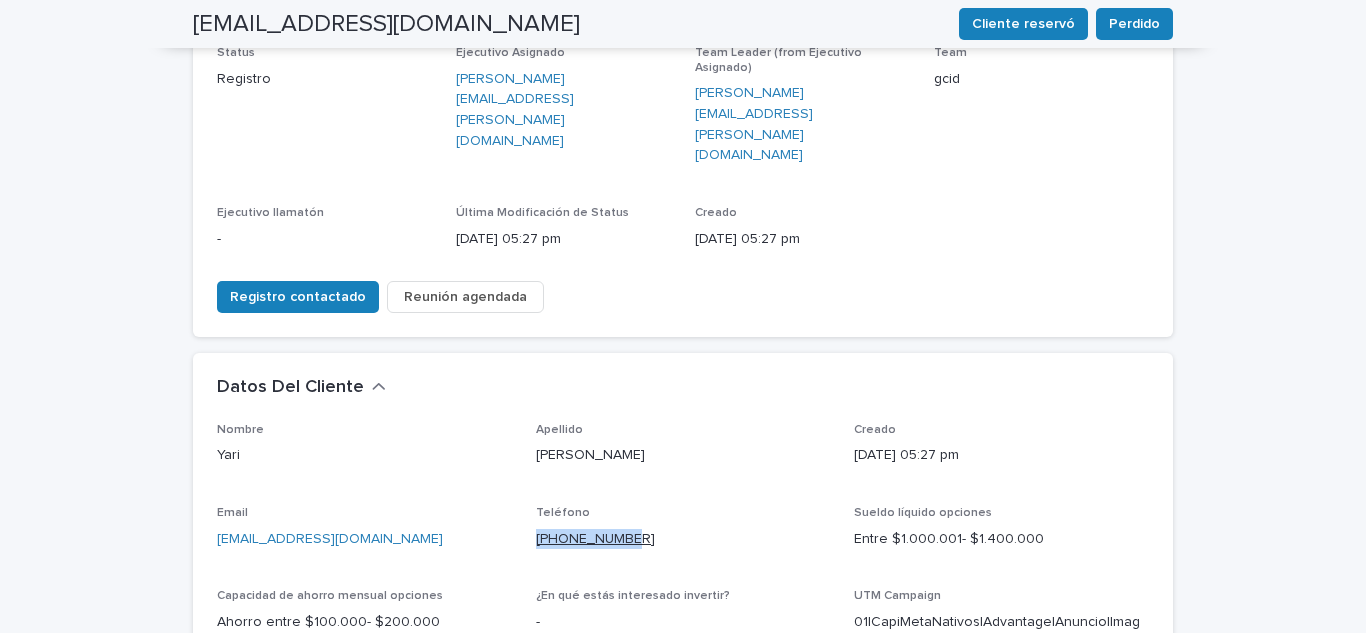 copy on "[PHONE_NUMBER]" 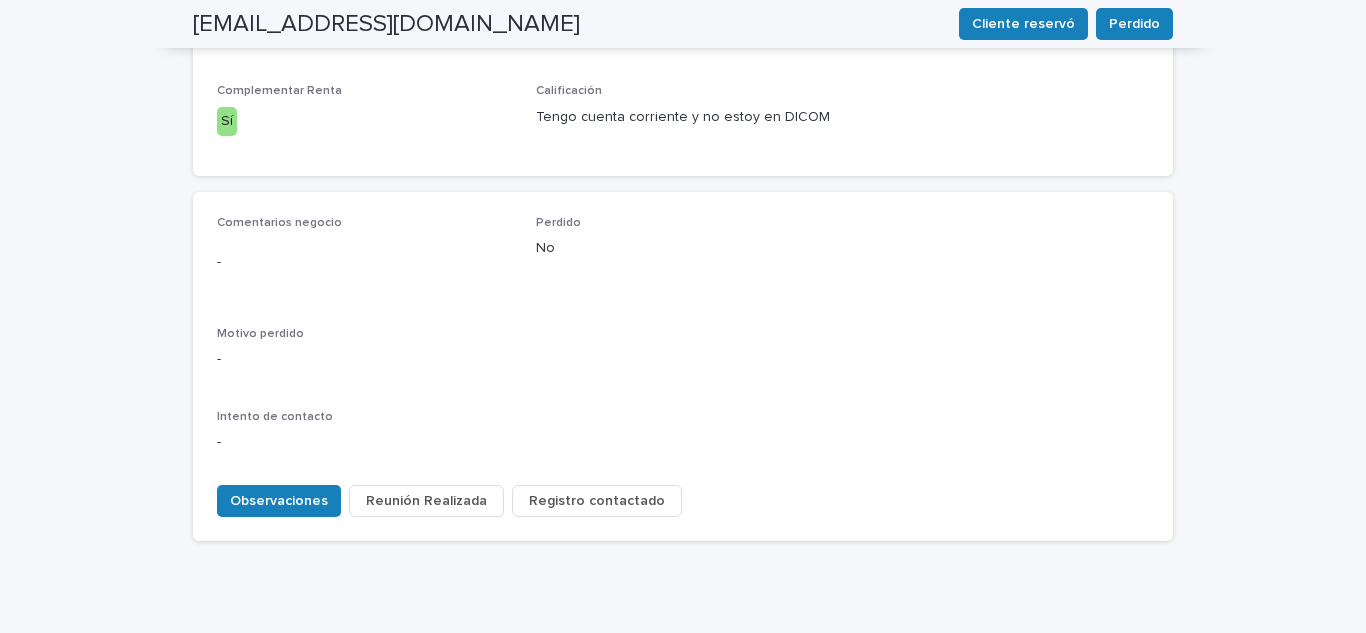scroll, scrollTop: 913, scrollLeft: 0, axis: vertical 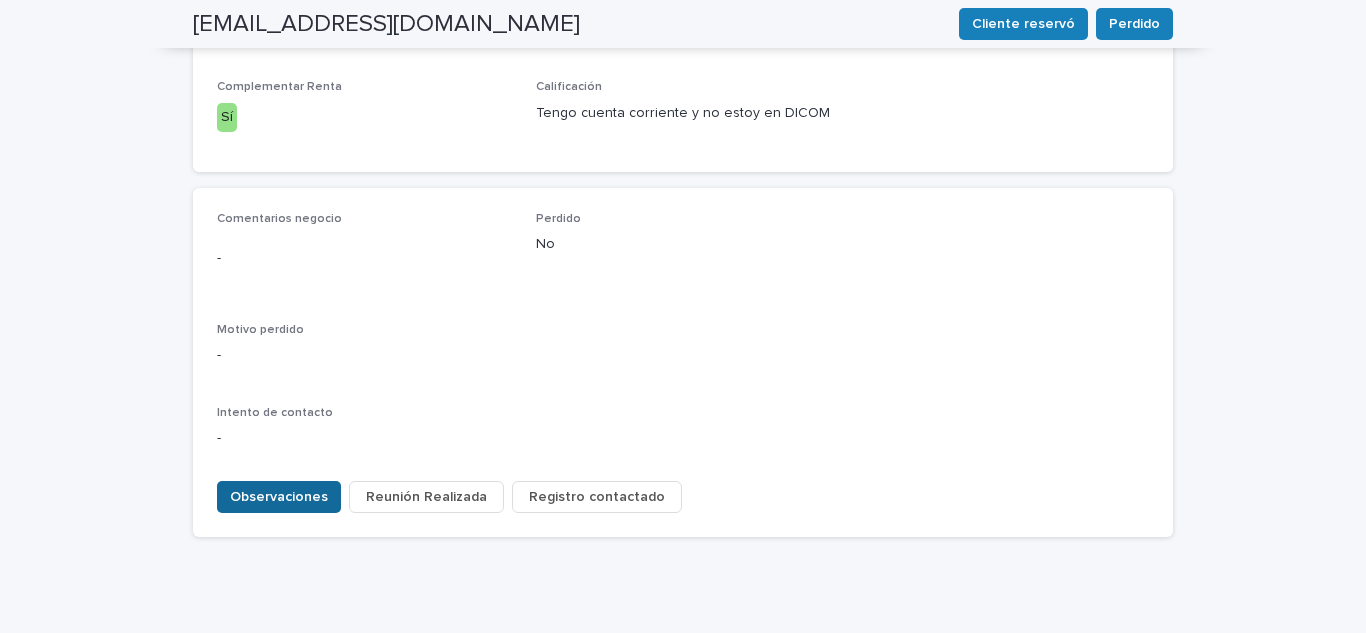 click on "Observaciones" at bounding box center (279, 497) 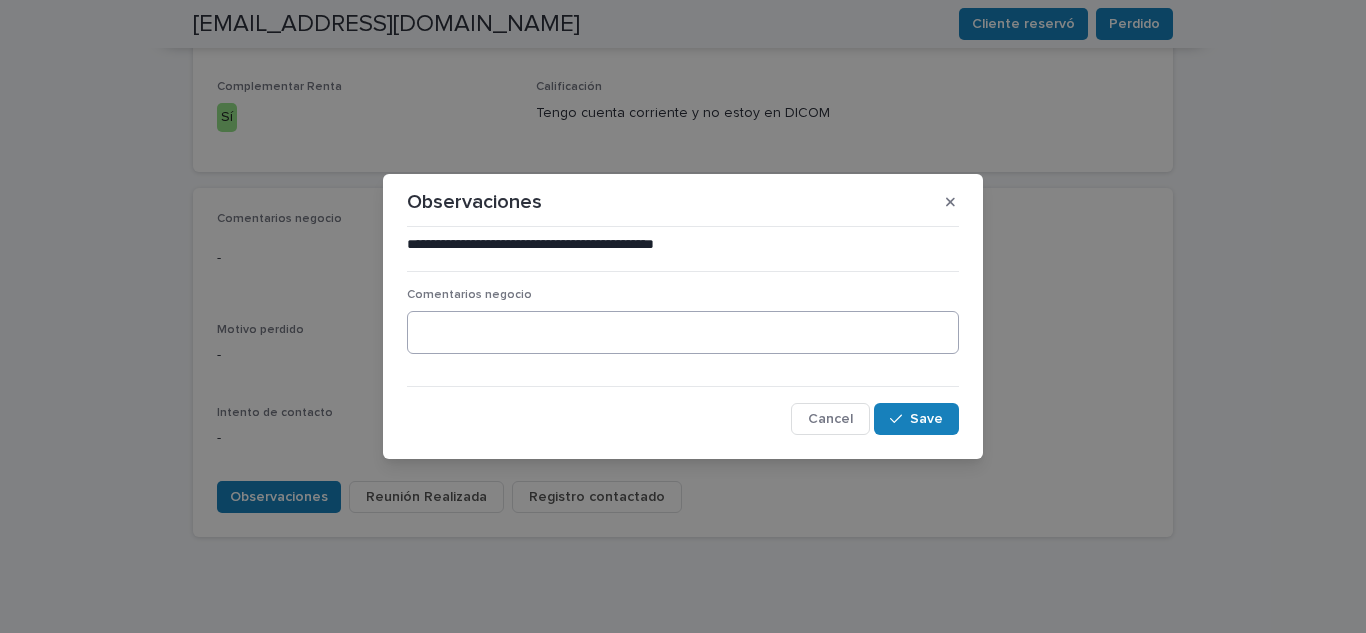 type 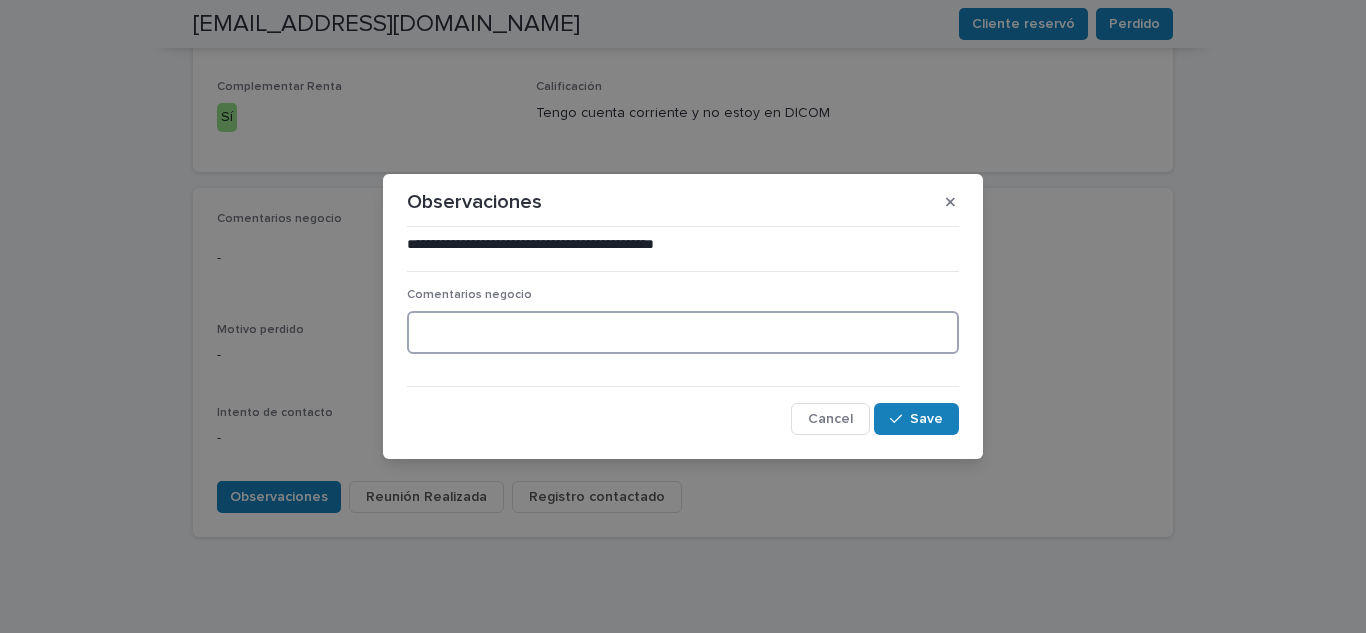 click at bounding box center [683, 332] 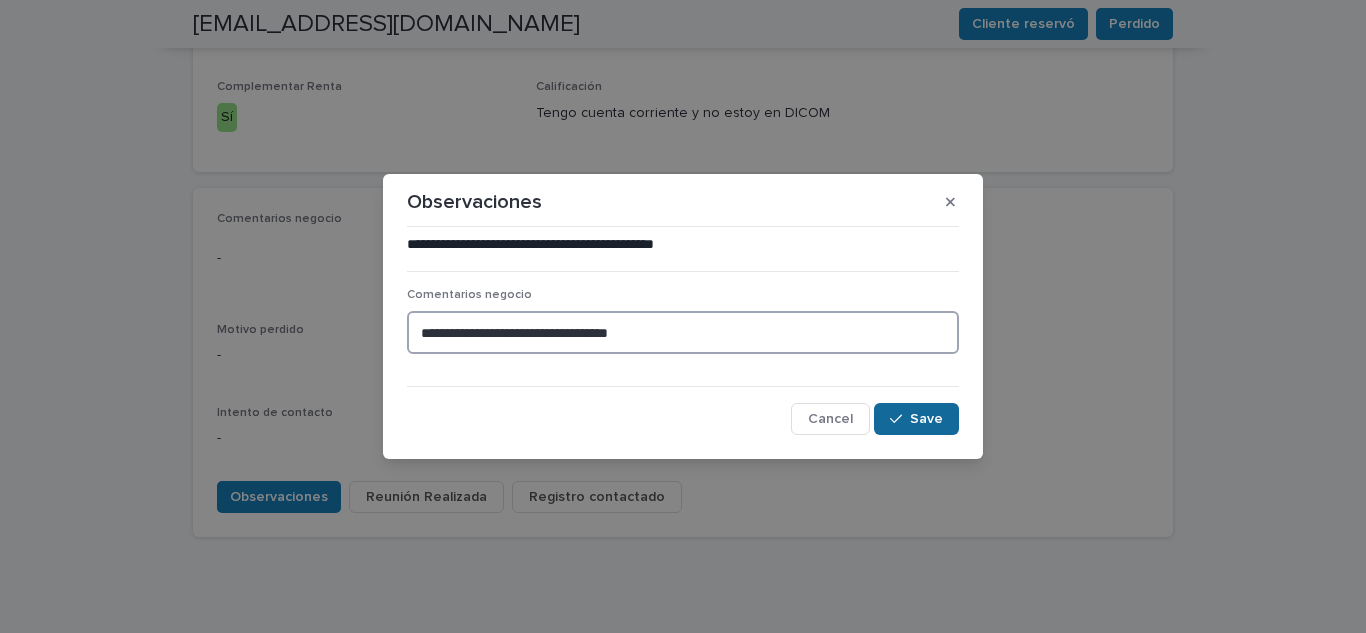 type on "**********" 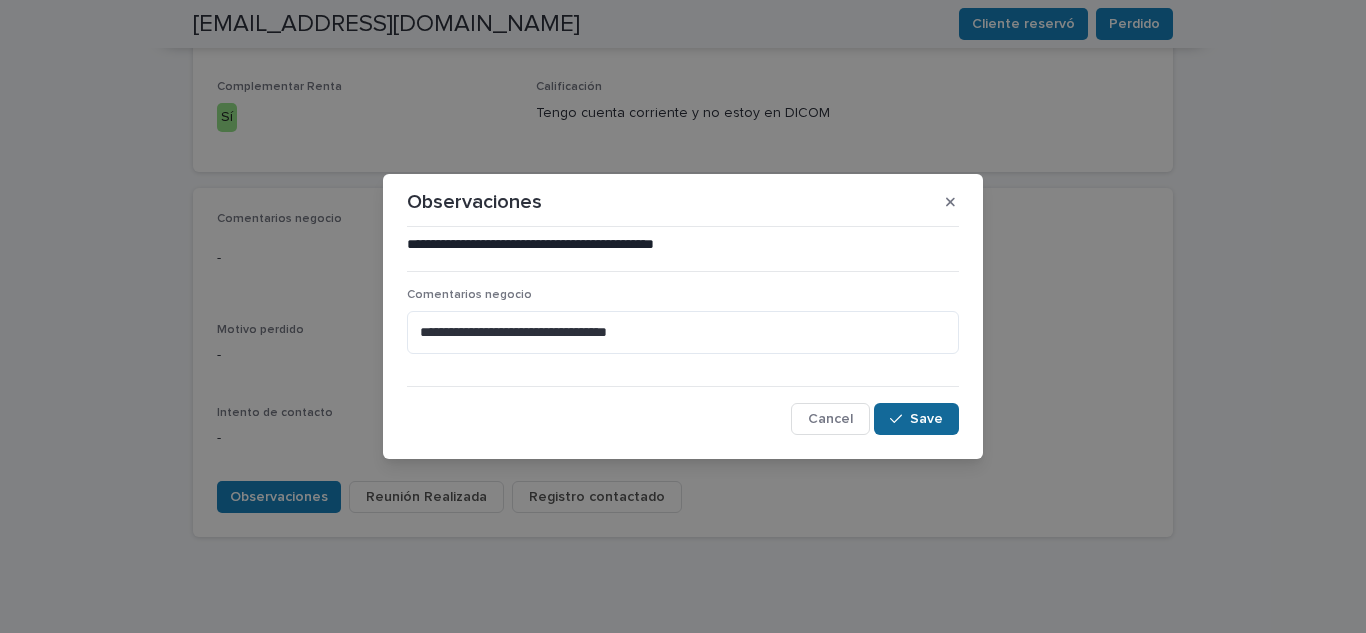 click 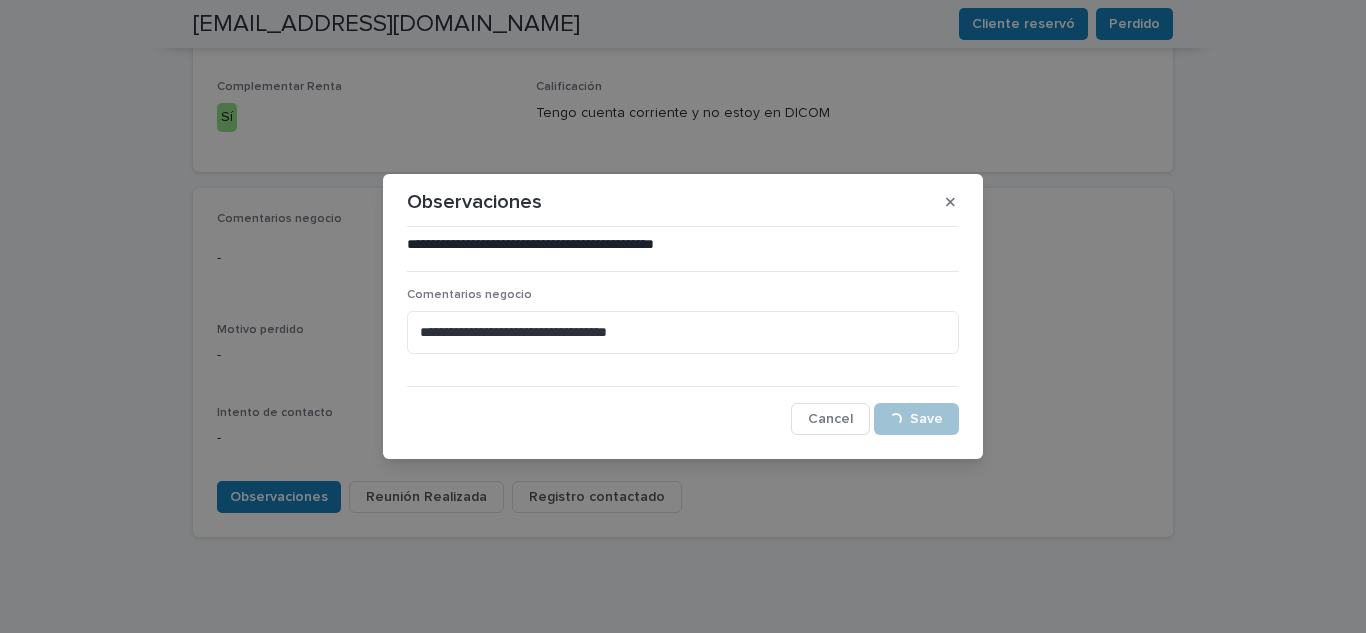 scroll, scrollTop: 885, scrollLeft: 0, axis: vertical 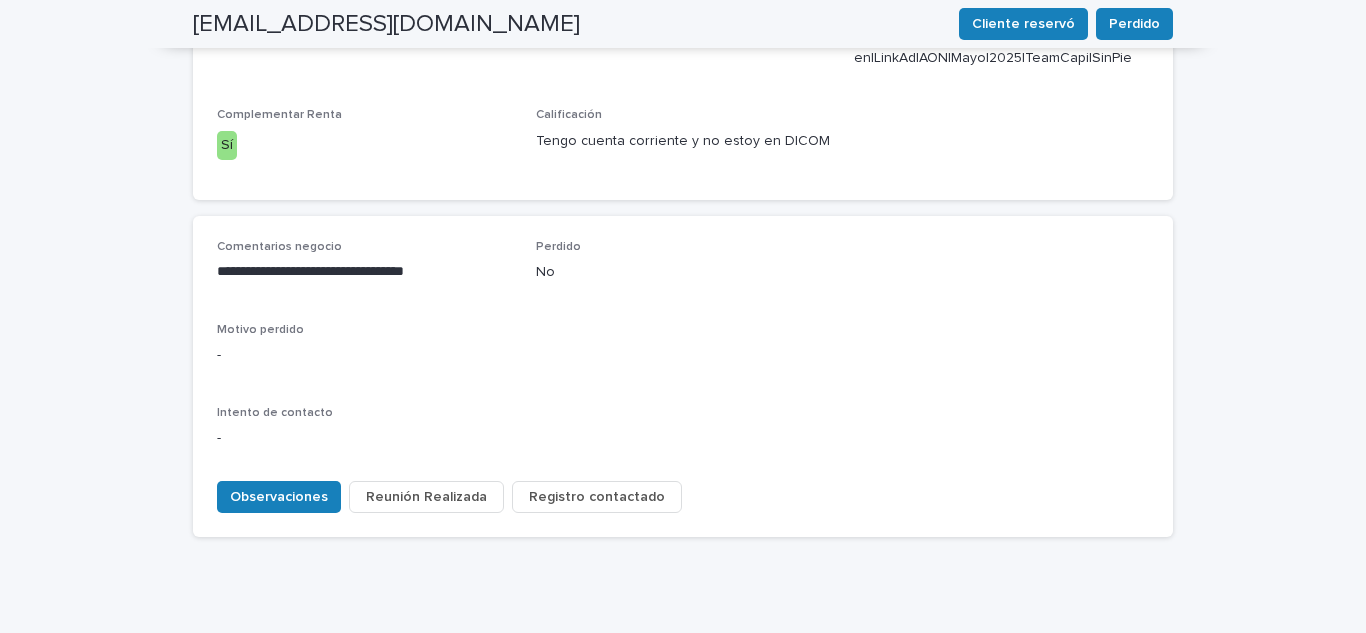 click on "Registro contactado" at bounding box center (597, 497) 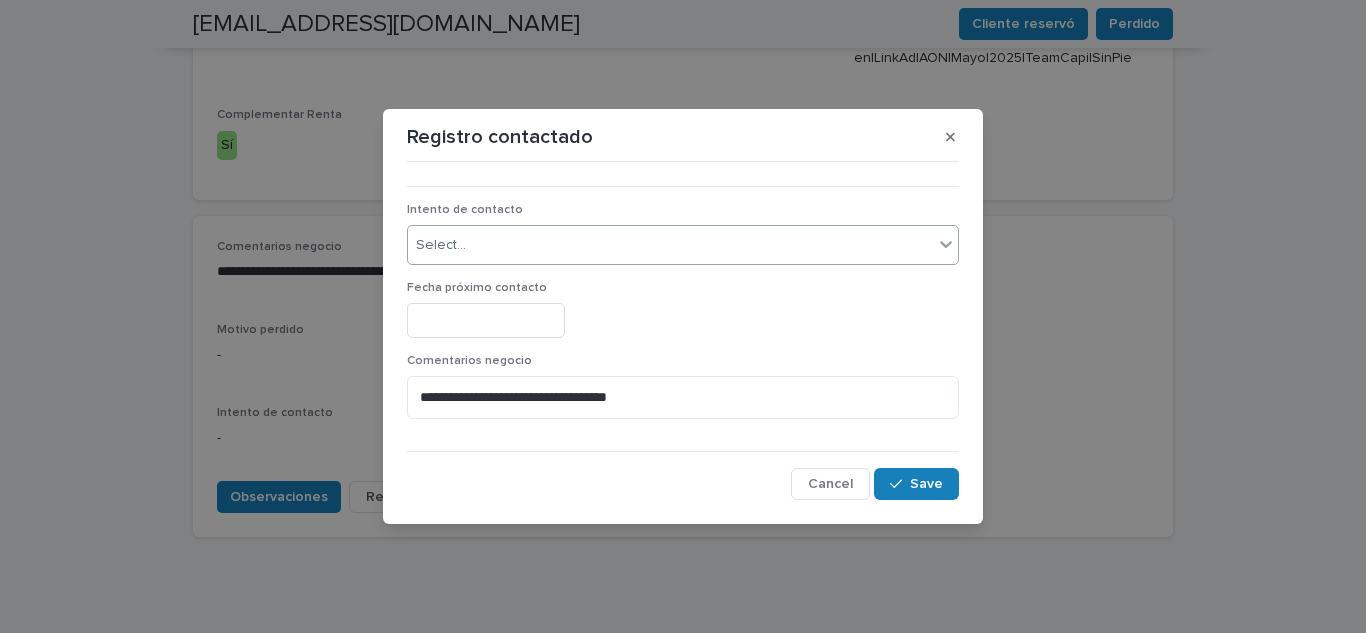 click on "Select..." at bounding box center [670, 245] 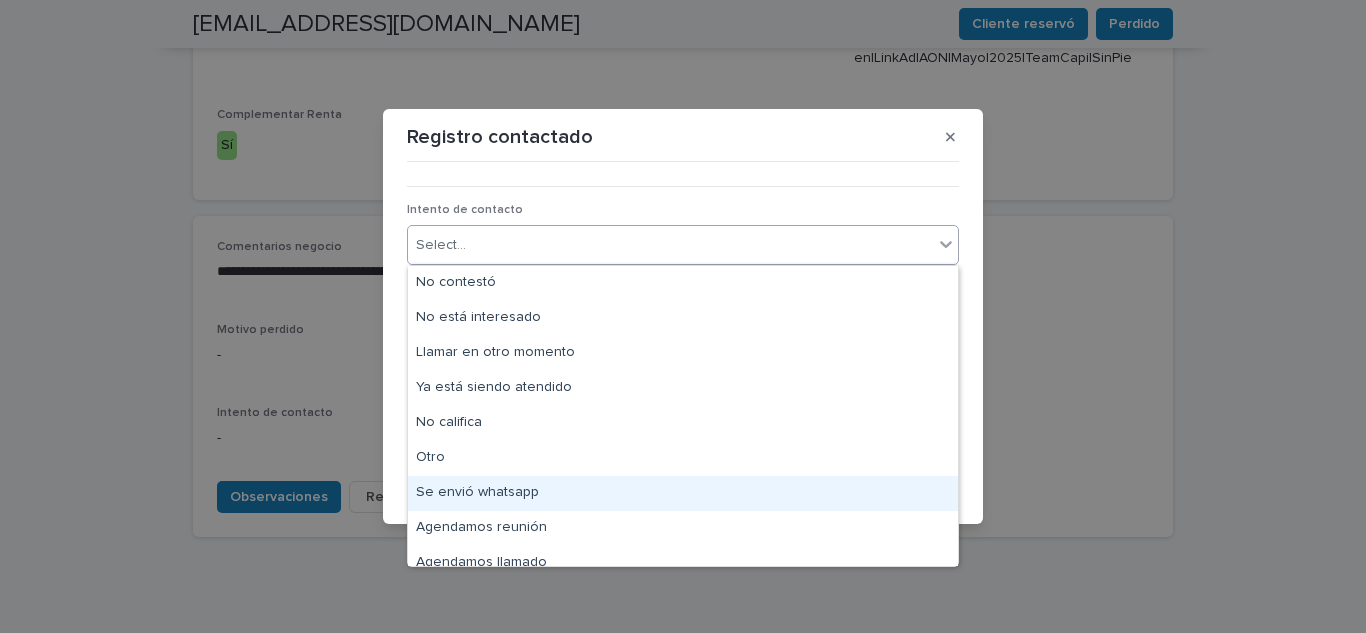click on "Se envió whatsapp" at bounding box center (683, 493) 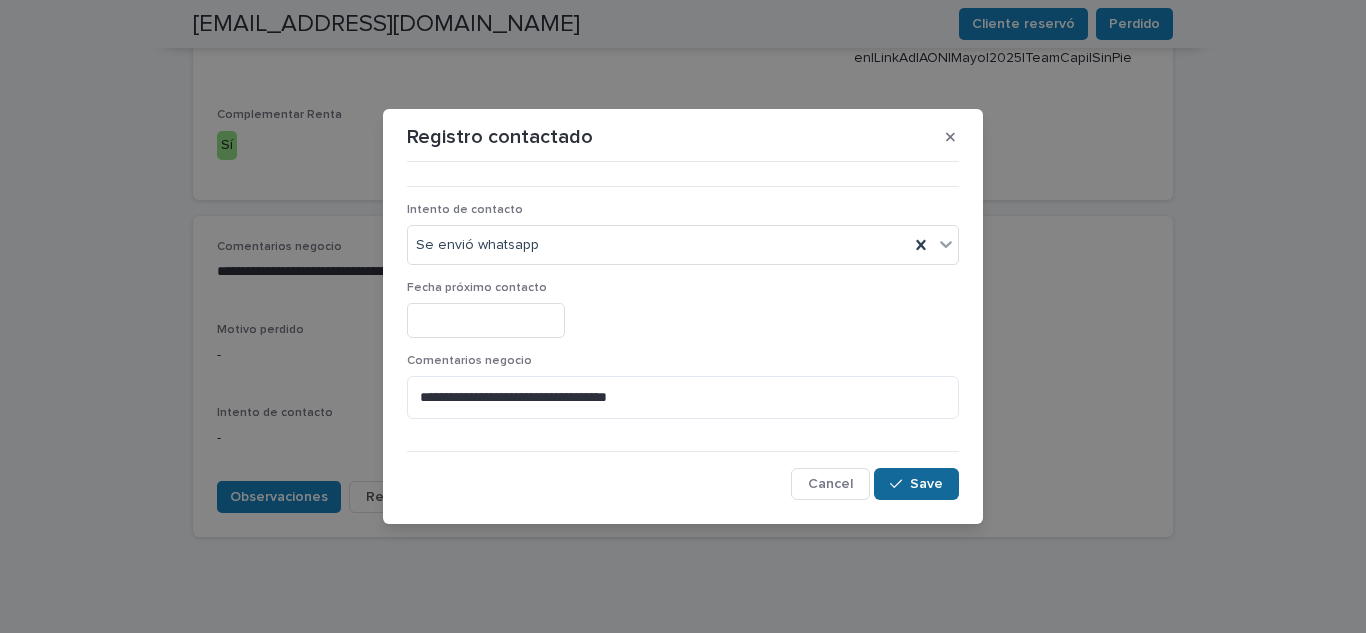 click at bounding box center [900, 484] 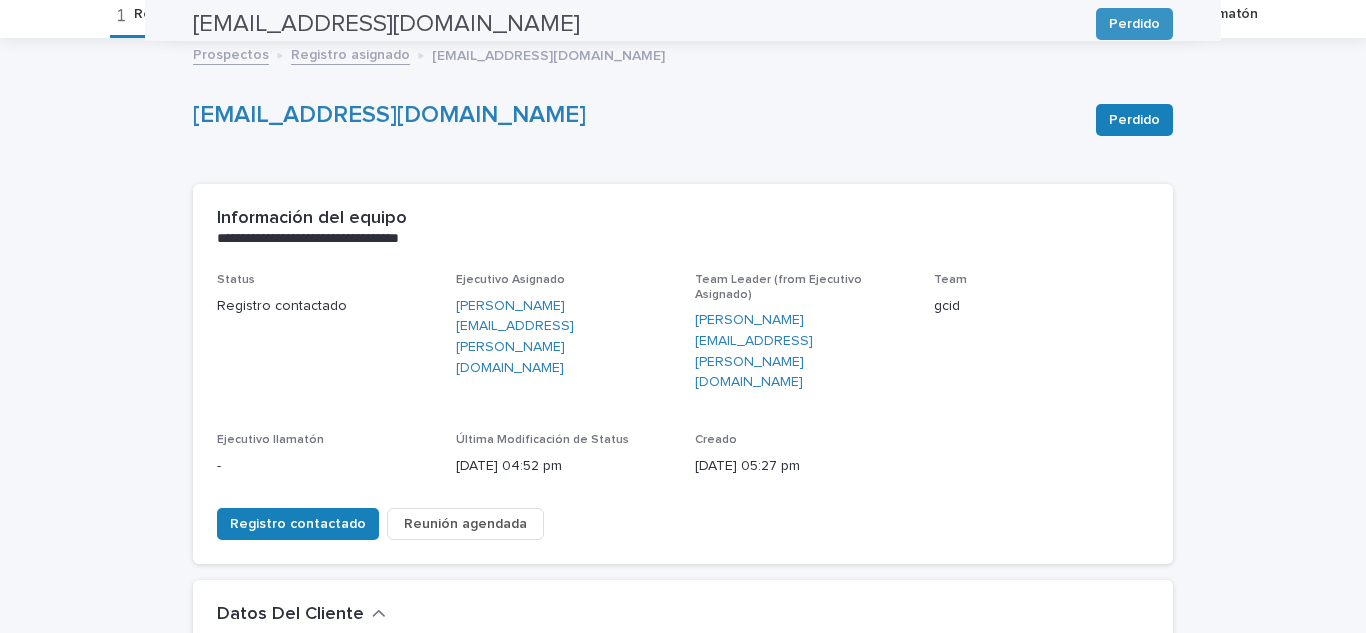 scroll, scrollTop: 0, scrollLeft: 0, axis: both 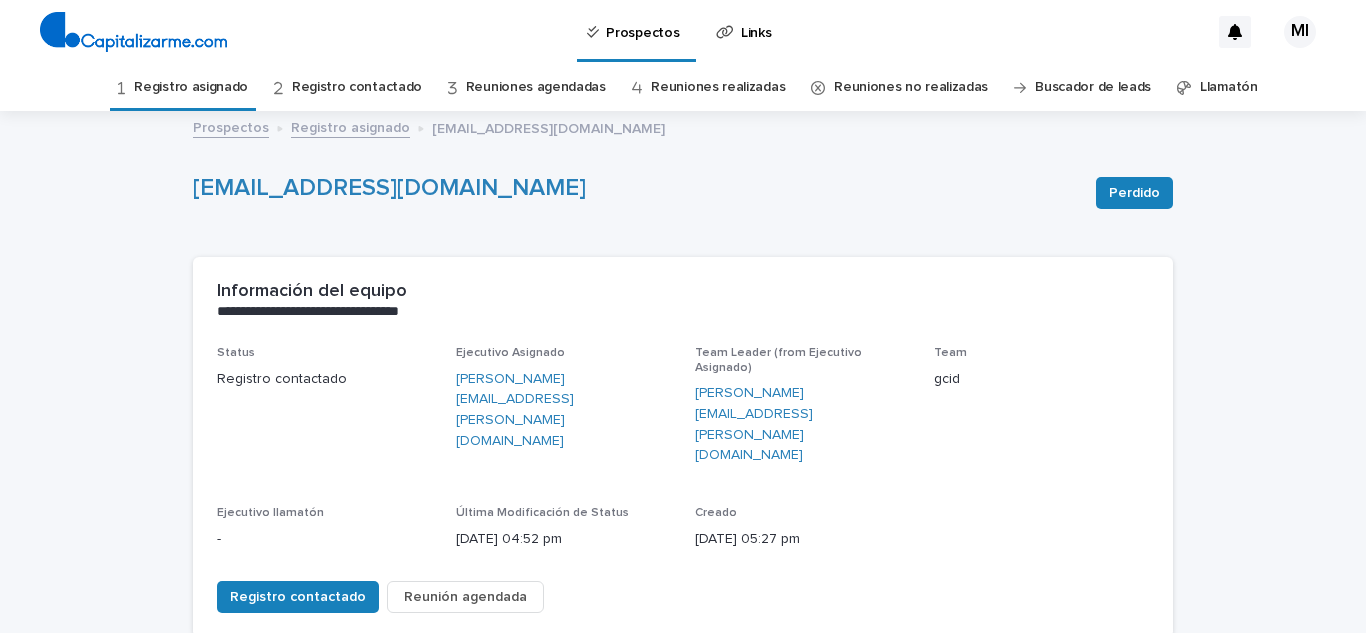 click on "Registro asignado" at bounding box center [191, 87] 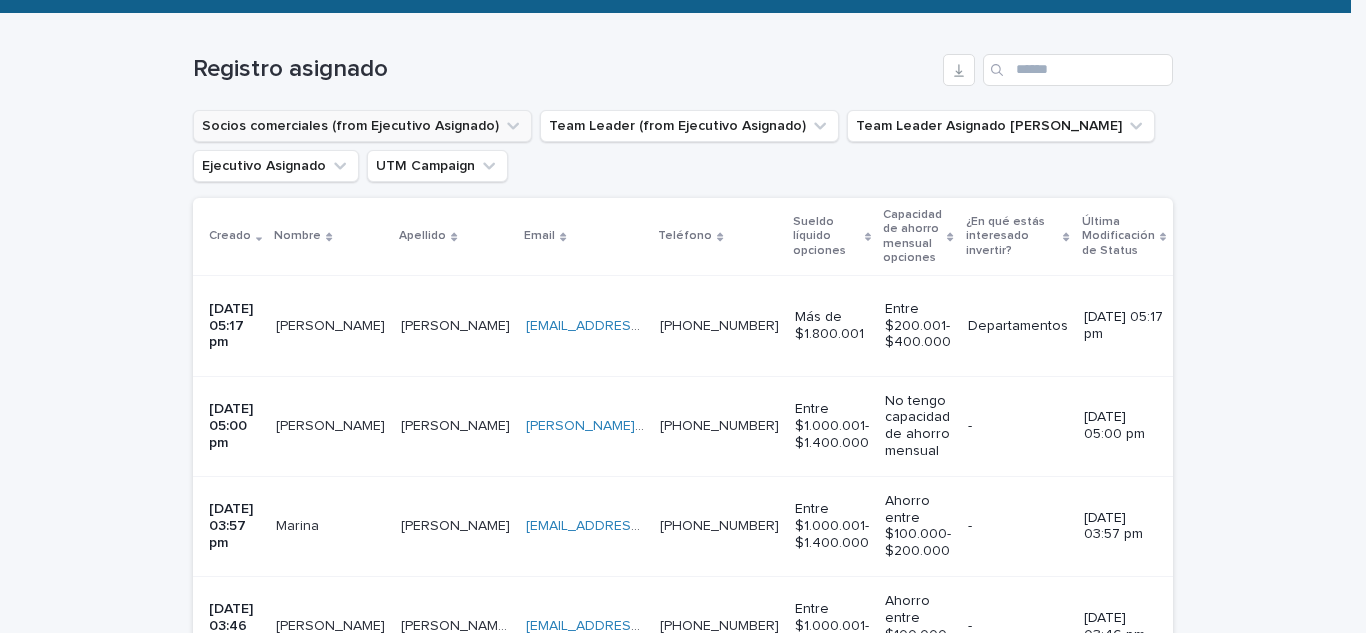 scroll, scrollTop: 300, scrollLeft: 0, axis: vertical 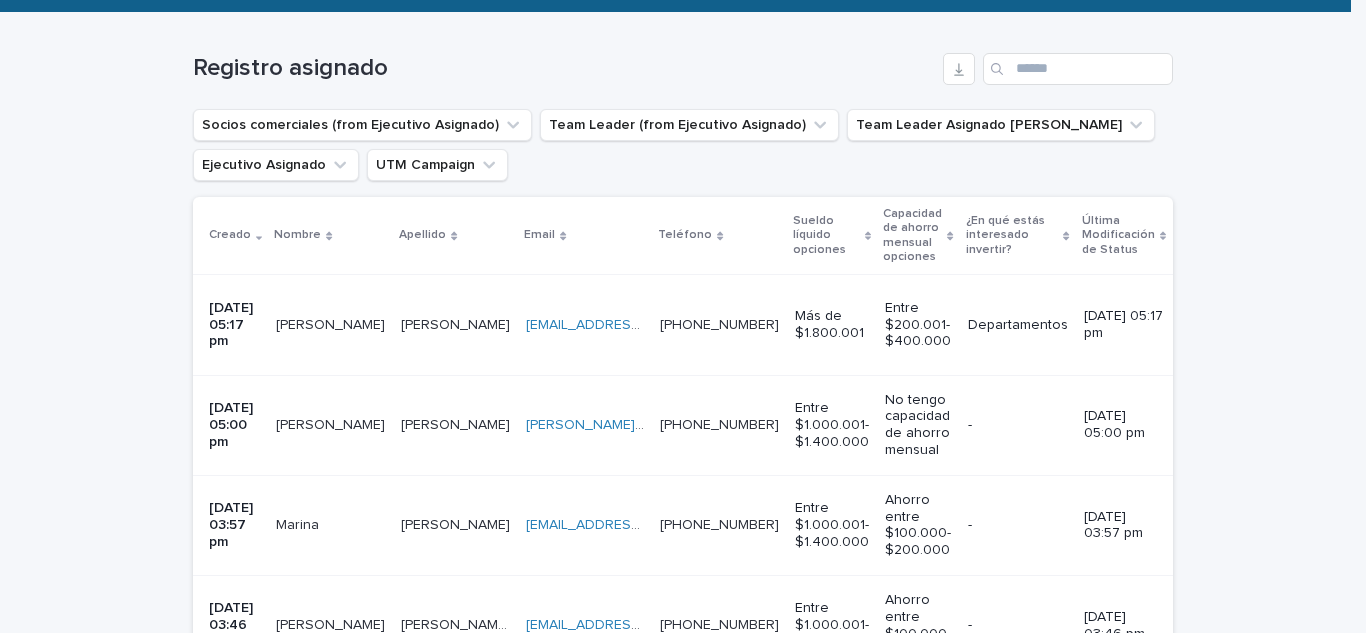 click on "[PERSON_NAME]" at bounding box center (332, 323) 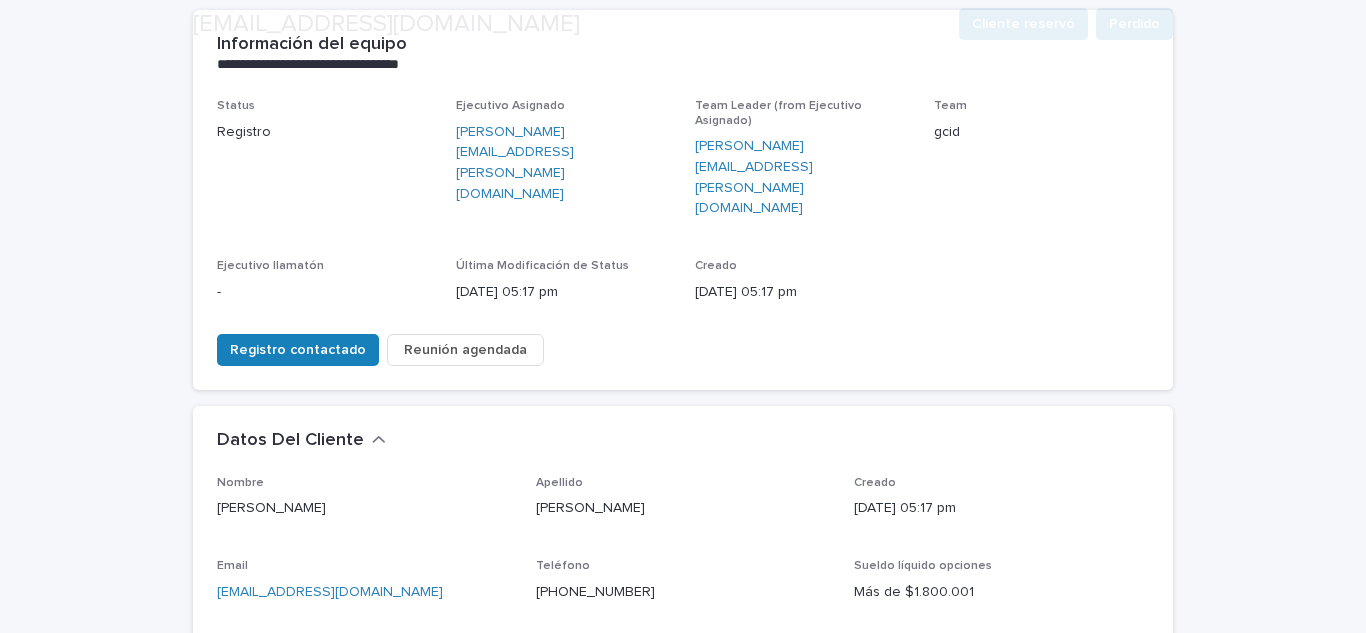 scroll, scrollTop: 300, scrollLeft: 0, axis: vertical 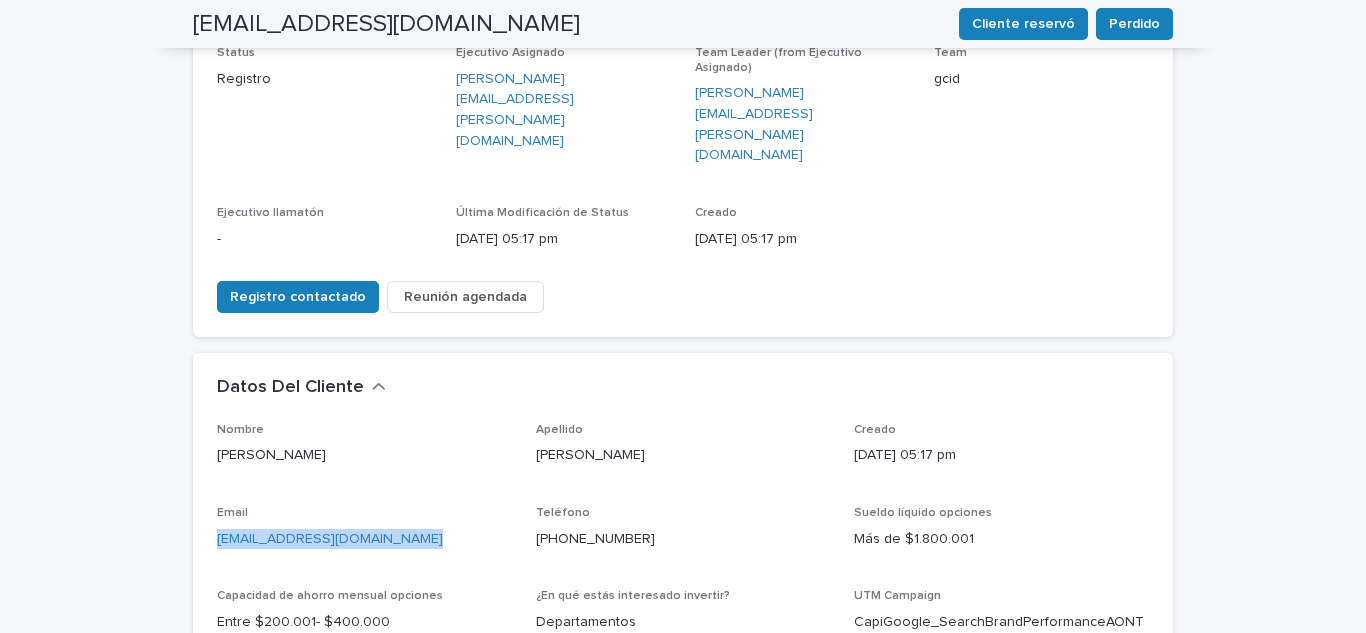 drag, startPoint x: 408, startPoint y: 467, endPoint x: 166, endPoint y: 487, distance: 242.82504 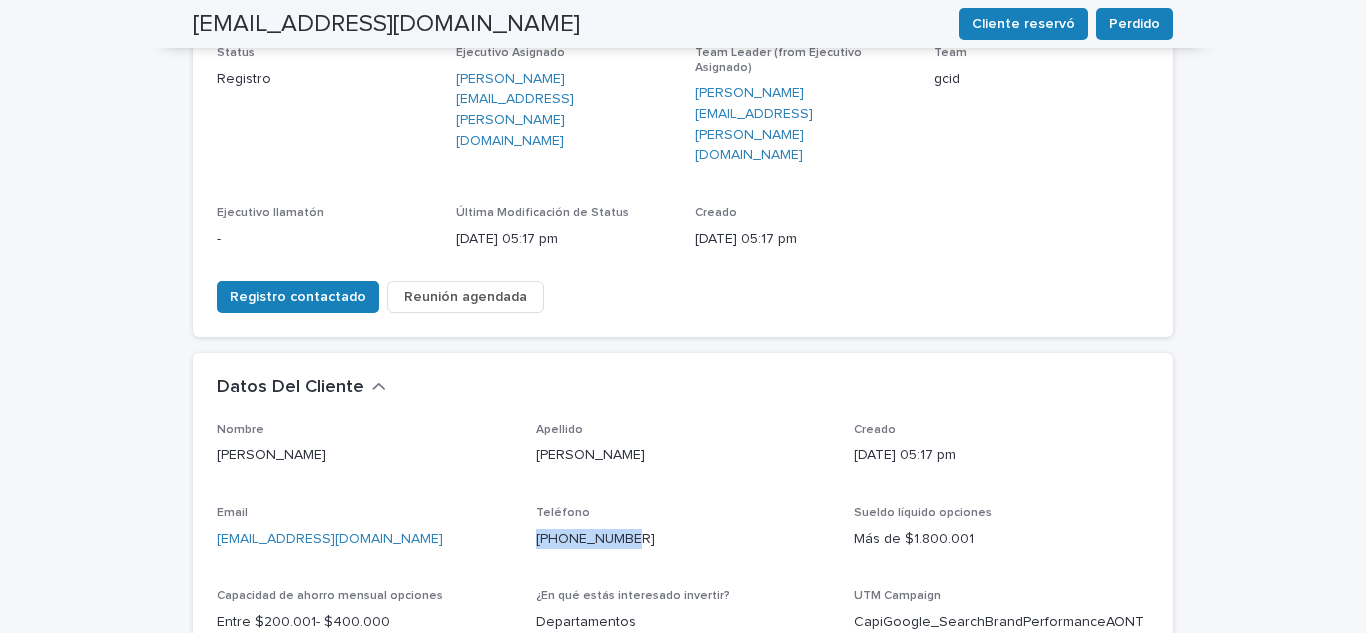 drag, startPoint x: 646, startPoint y: 463, endPoint x: 517, endPoint y: 483, distance: 130.54118 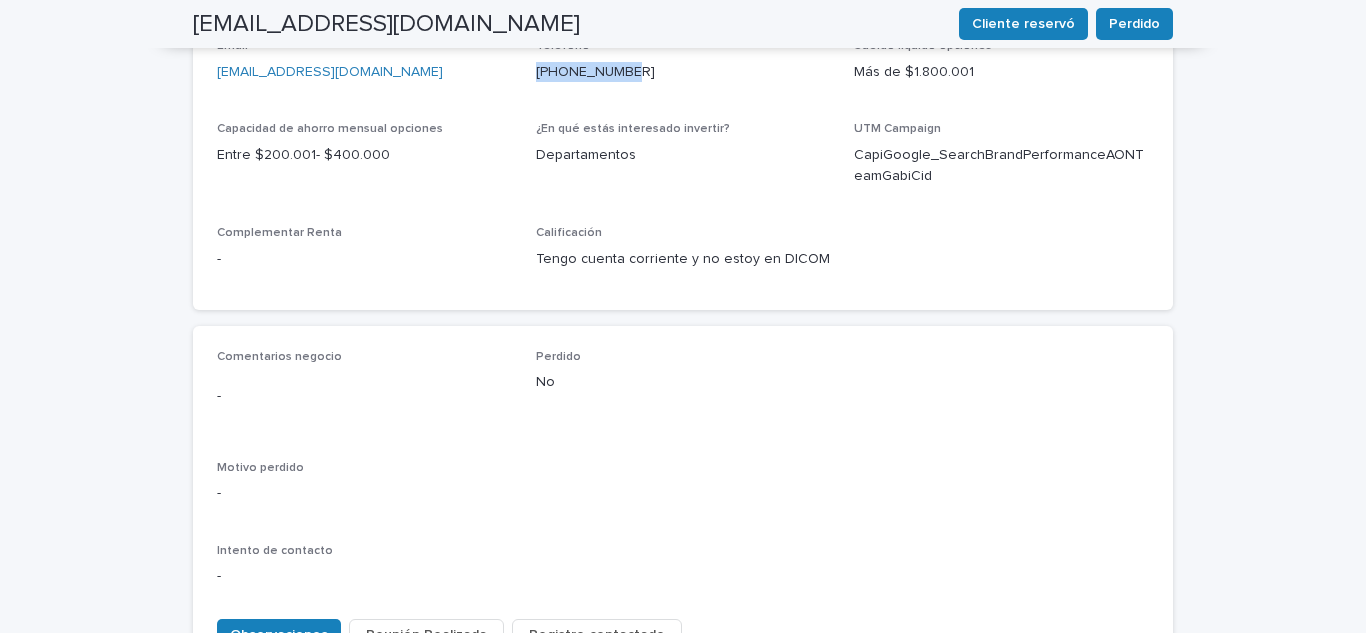 scroll, scrollTop: 800, scrollLeft: 0, axis: vertical 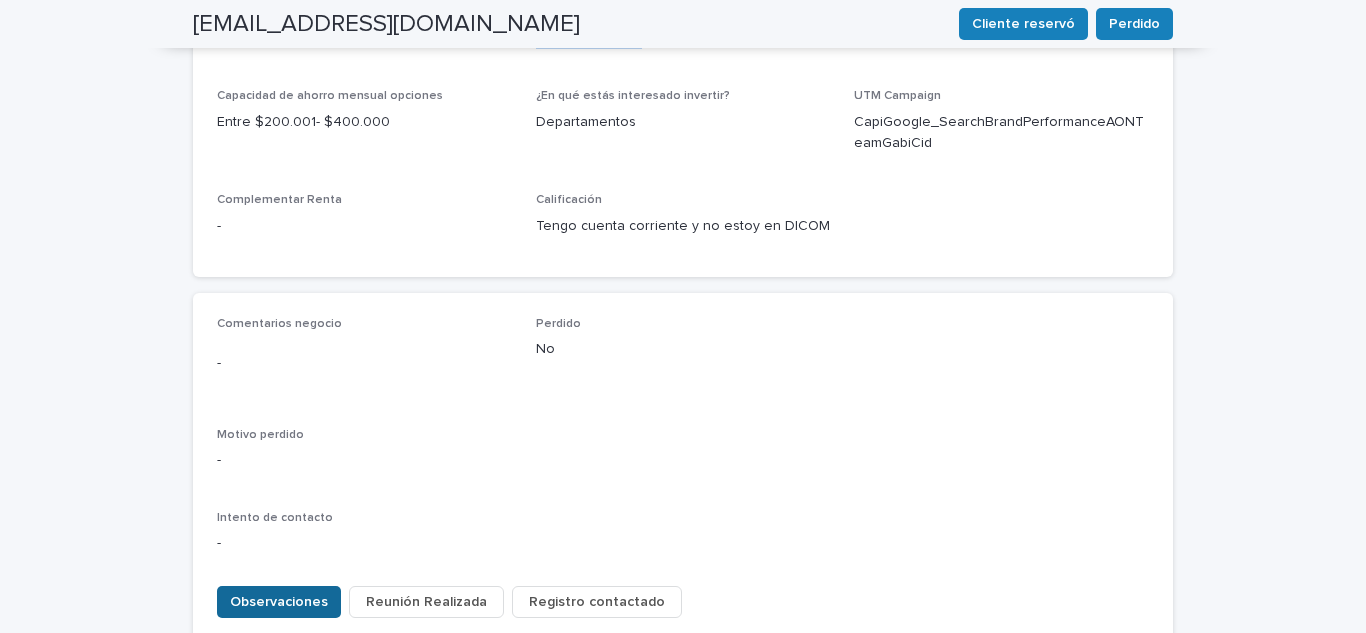 click on "Observaciones" at bounding box center [279, 602] 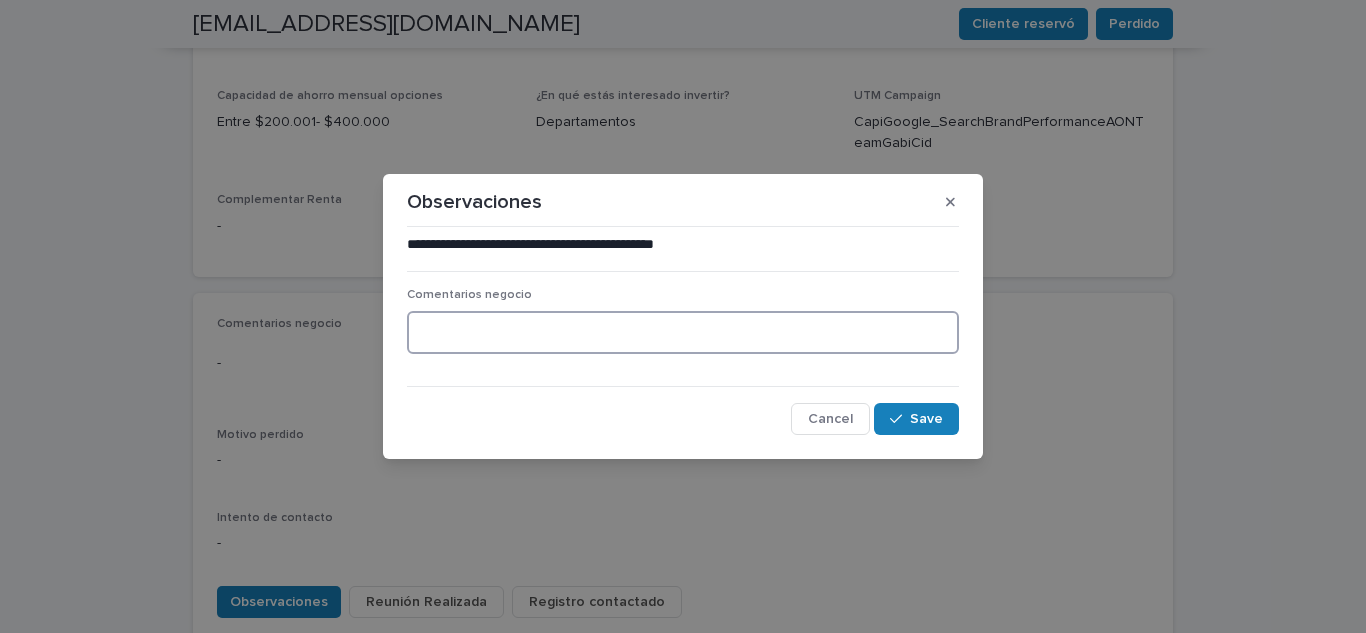 click at bounding box center [683, 332] 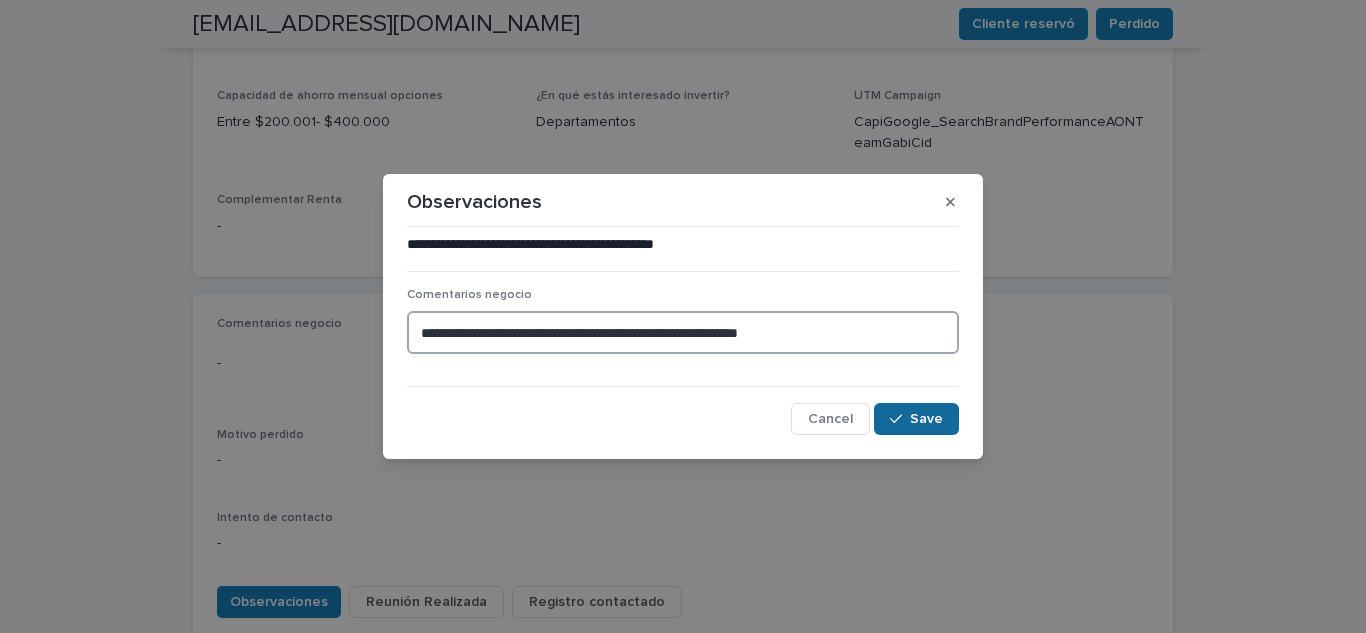type on "**********" 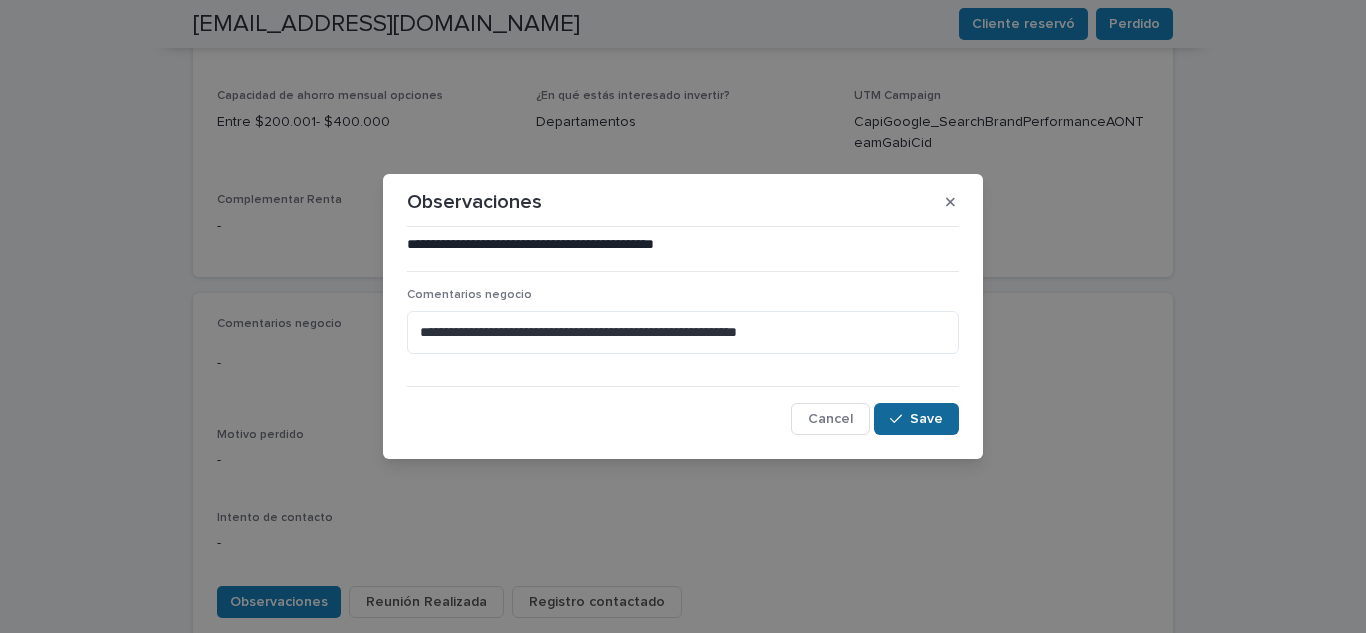 click on "Save" at bounding box center [926, 419] 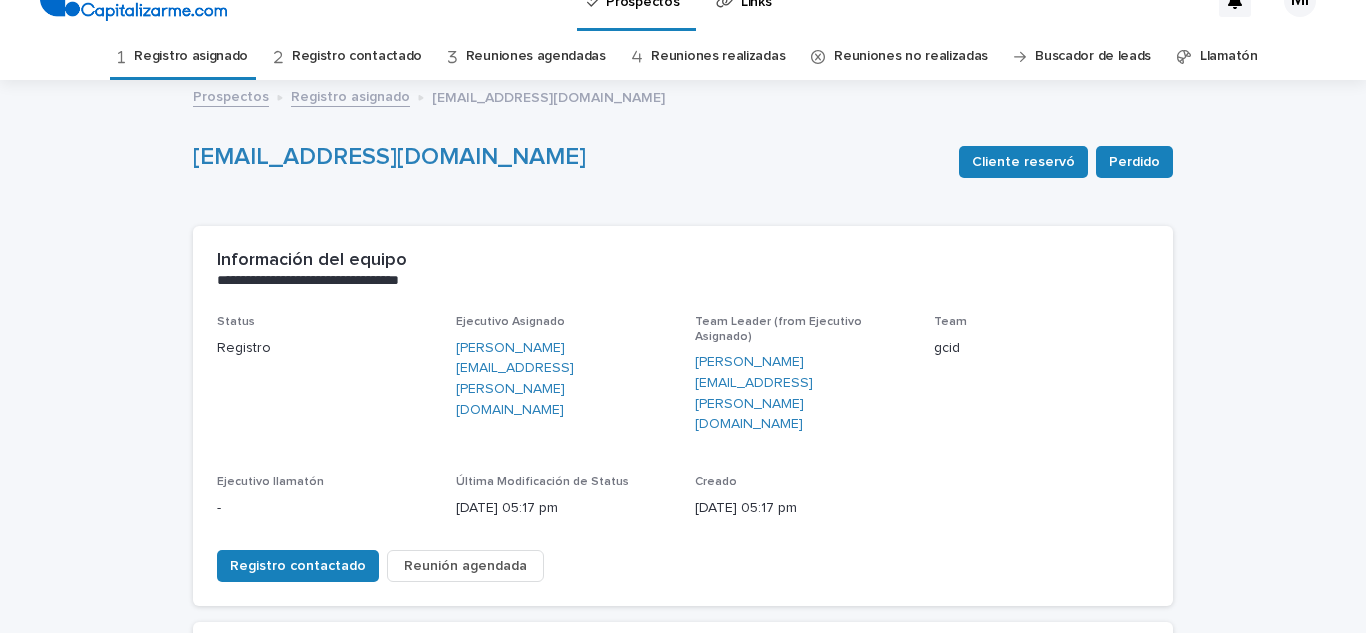 scroll, scrollTop: 0, scrollLeft: 0, axis: both 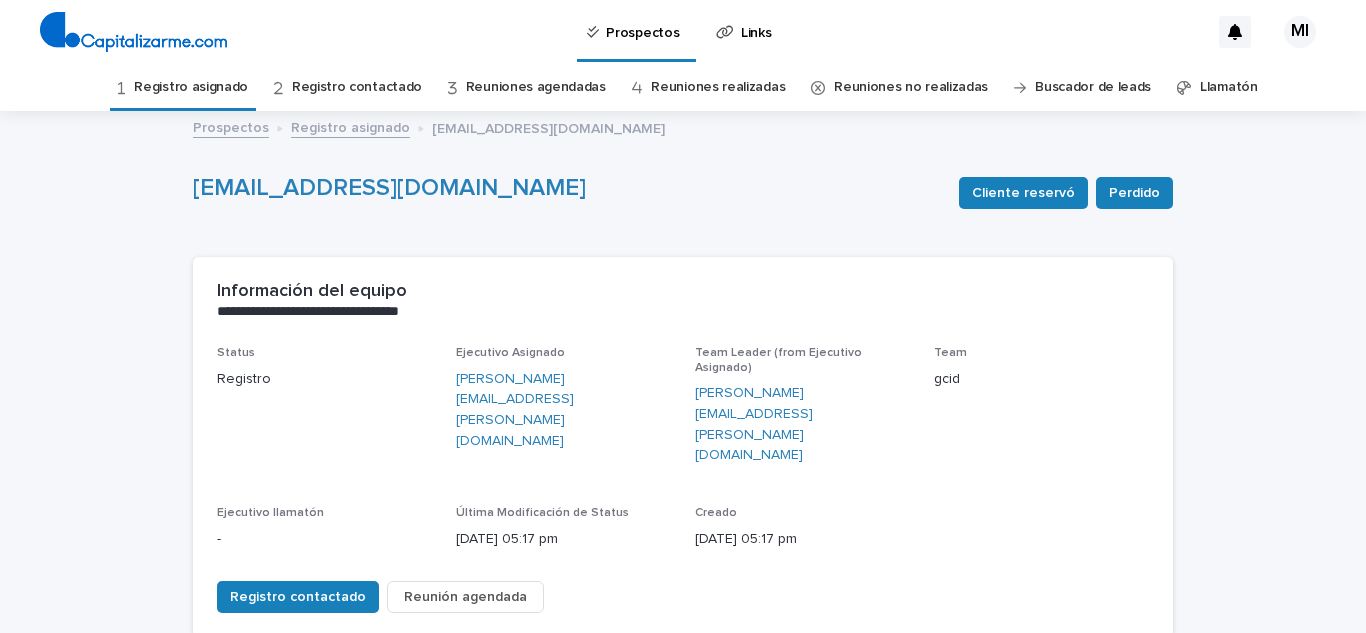 click on "Registro asignado" at bounding box center (191, 87) 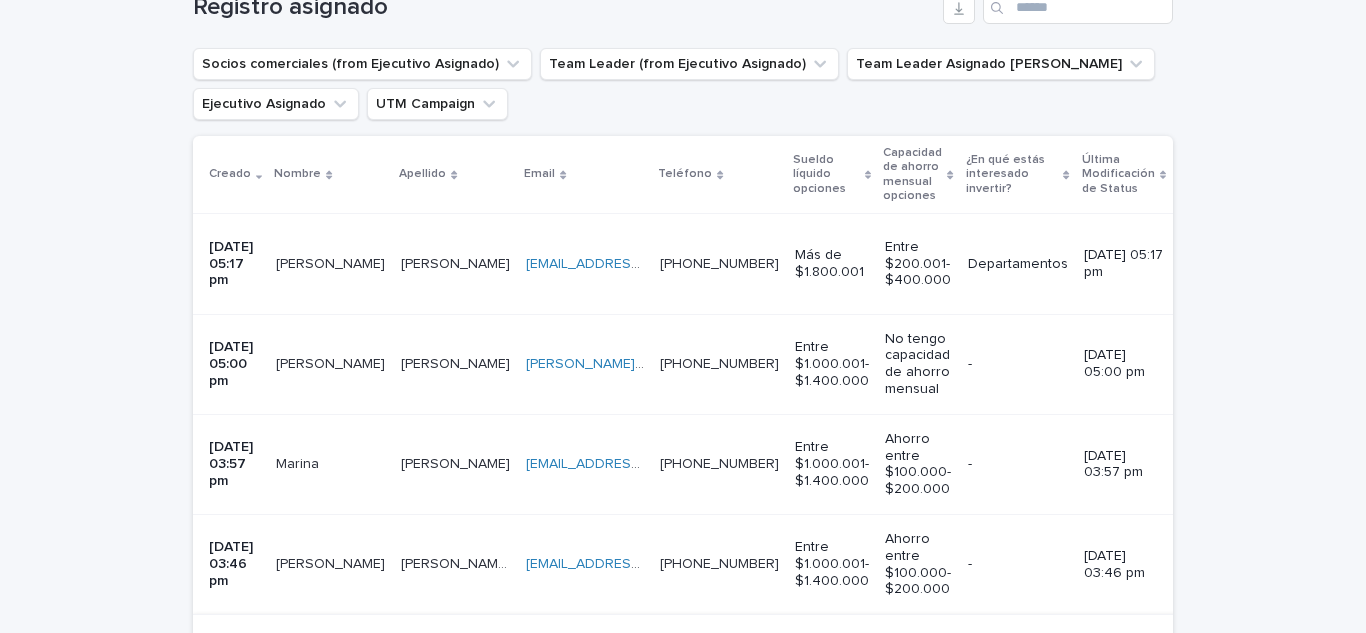 scroll, scrollTop: 300, scrollLeft: 0, axis: vertical 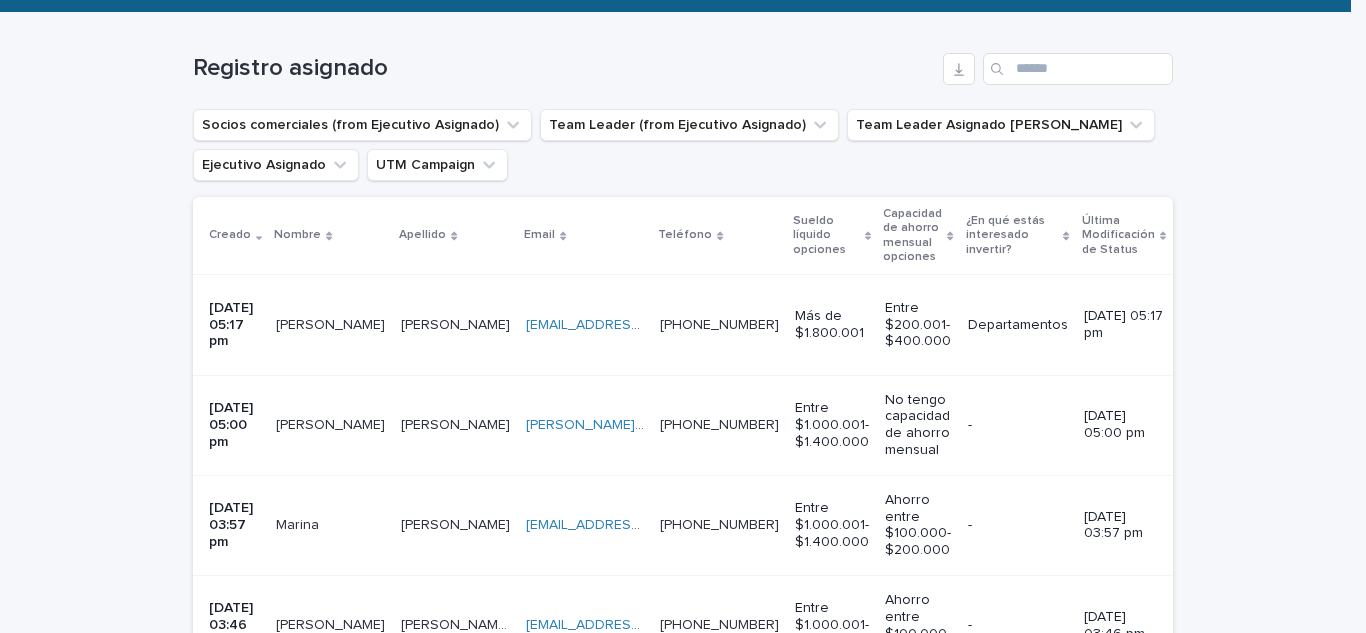 click on "[PERSON_NAME]" at bounding box center [332, 323] 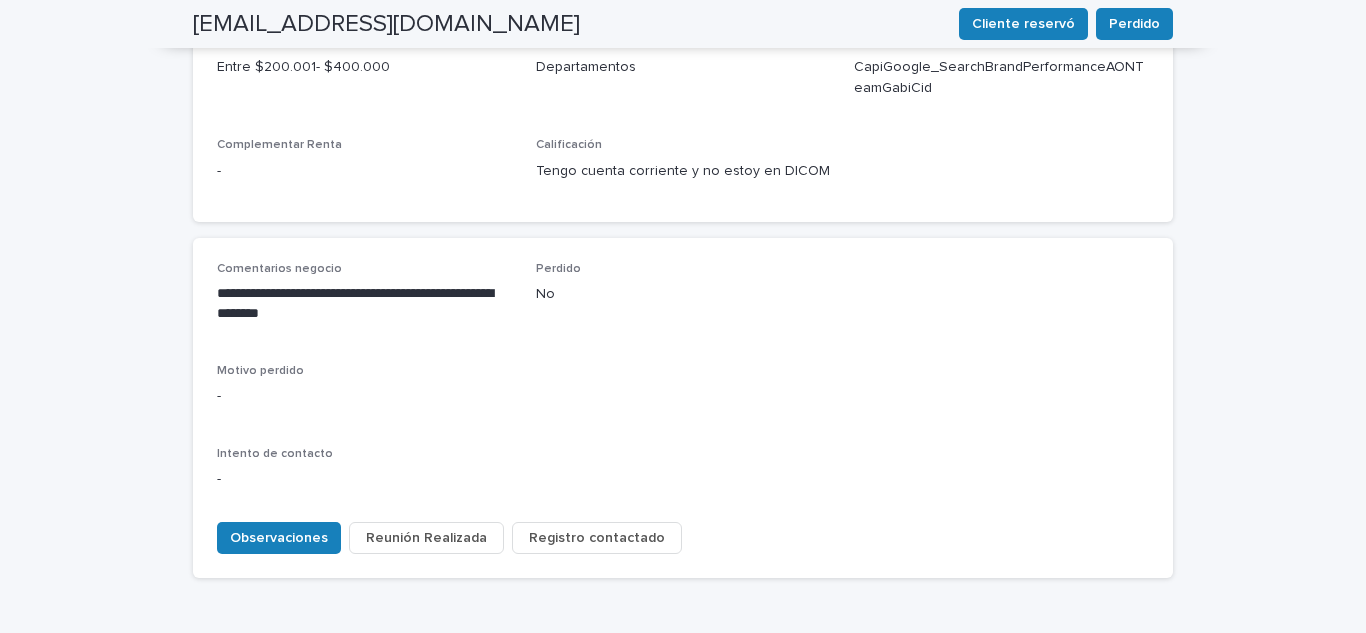scroll, scrollTop: 864, scrollLeft: 0, axis: vertical 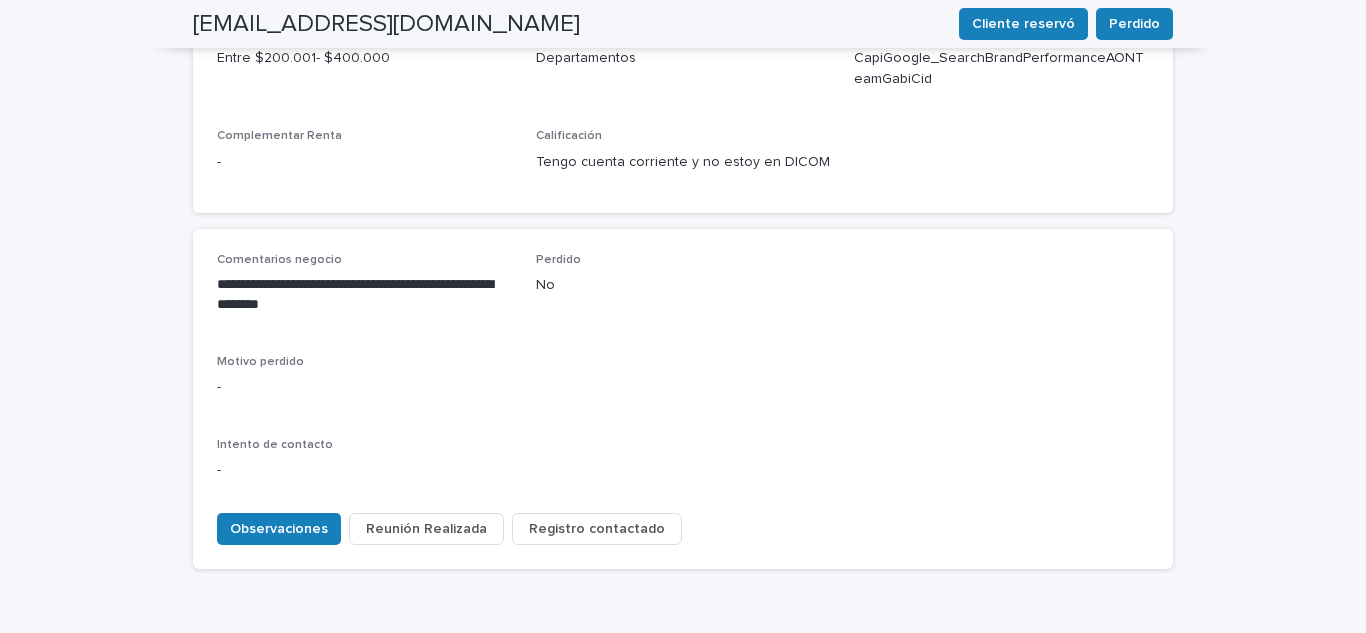 click on "Registro contactado" at bounding box center [597, 529] 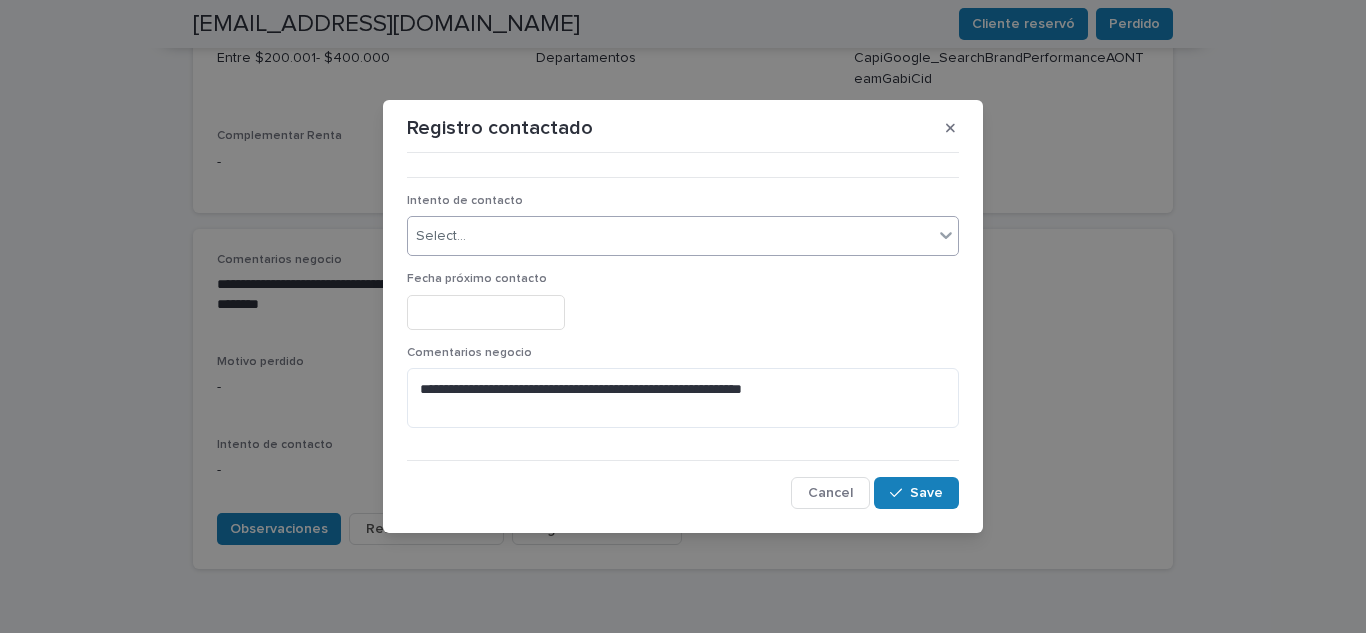 click on "Select..." at bounding box center [670, 236] 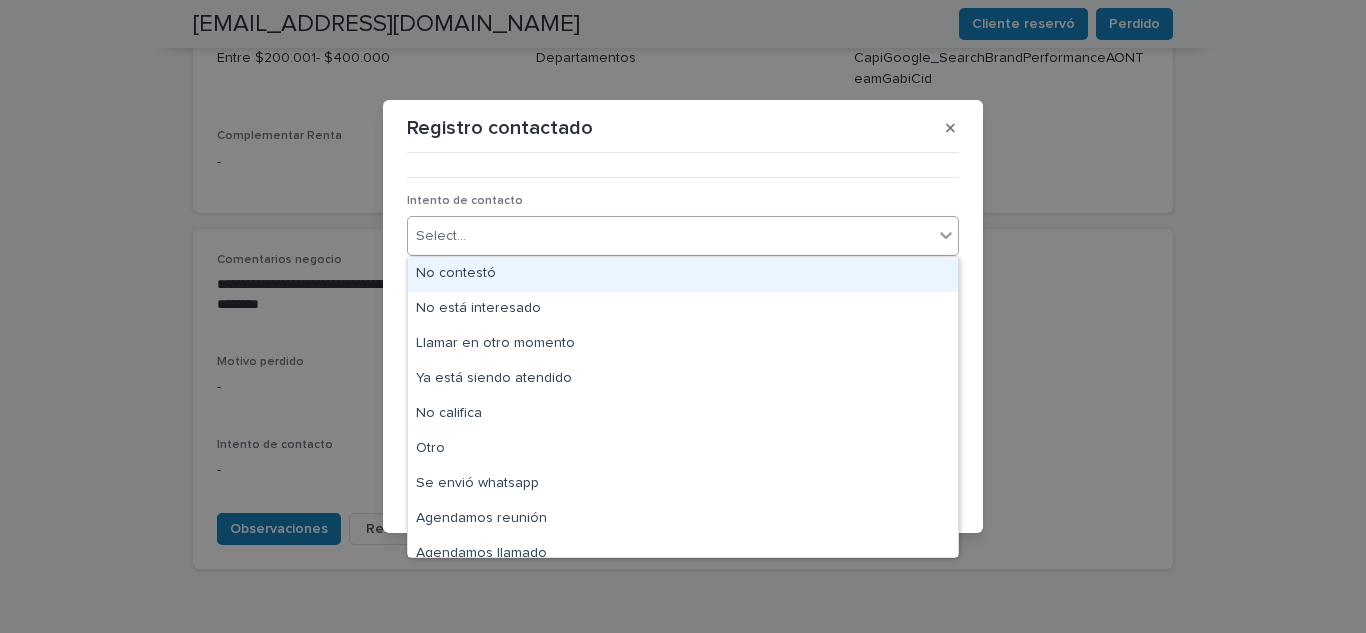 click on "No contestó" at bounding box center (683, 274) 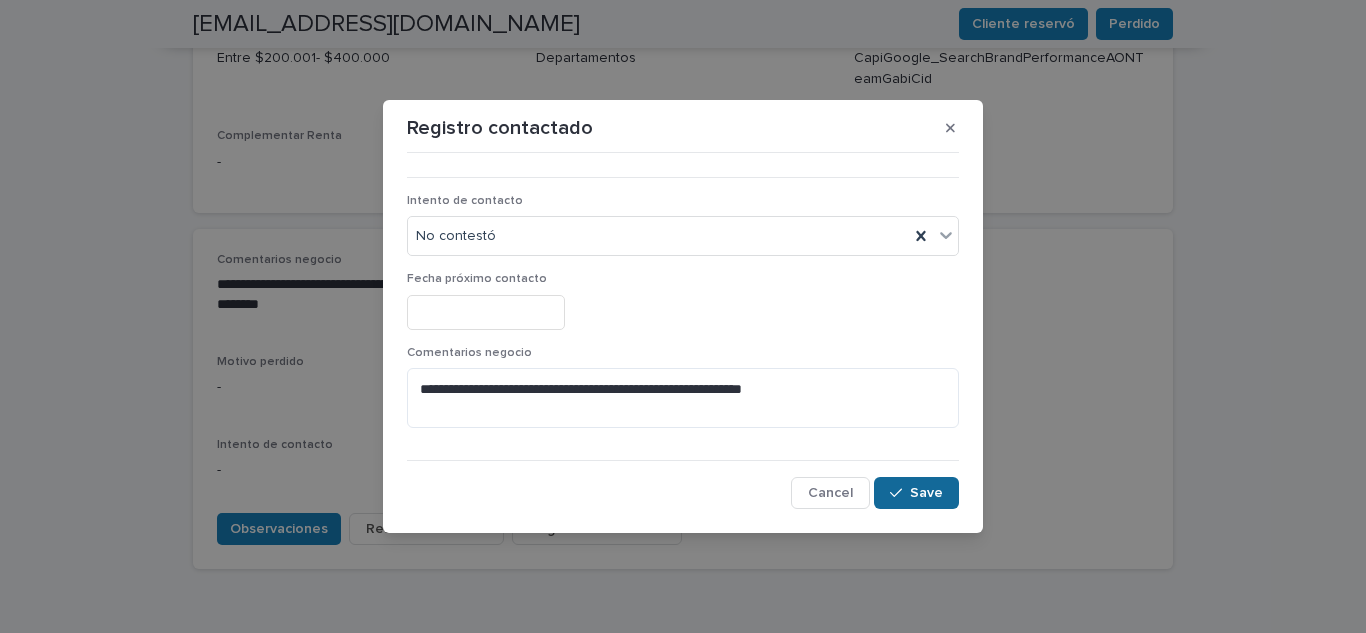 click on "Save" at bounding box center [916, 493] 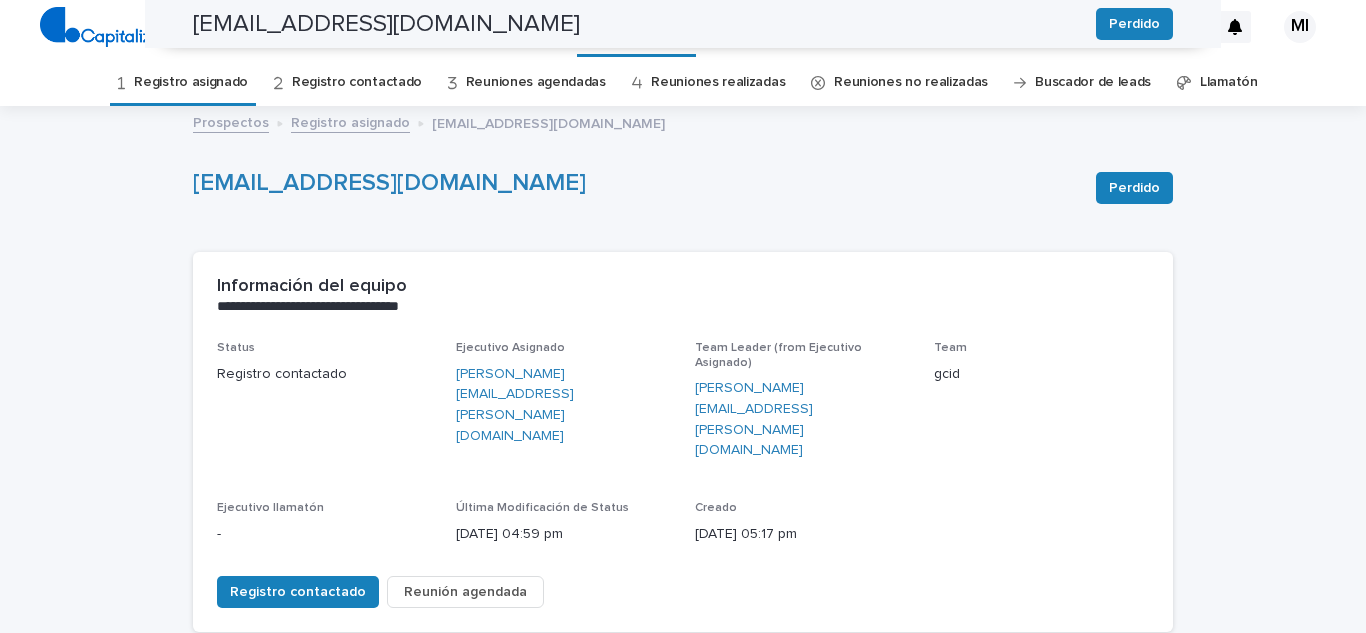 scroll, scrollTop: 0, scrollLeft: 0, axis: both 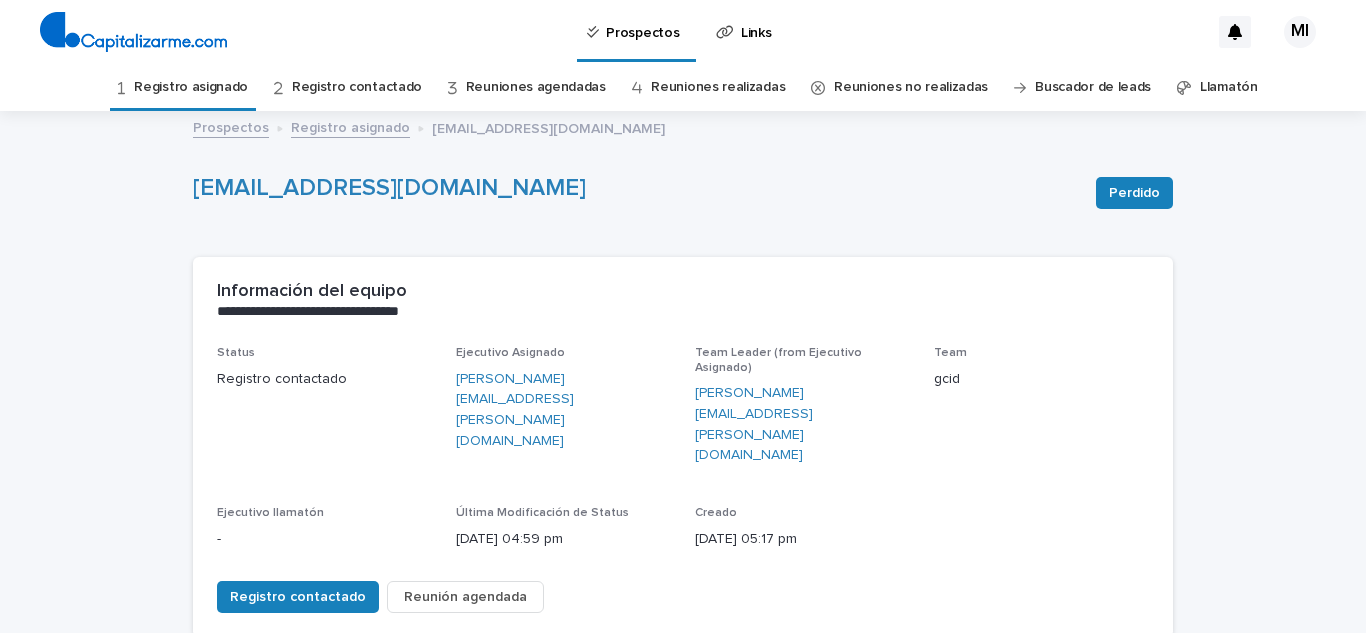 click on "Registro asignado" at bounding box center (191, 87) 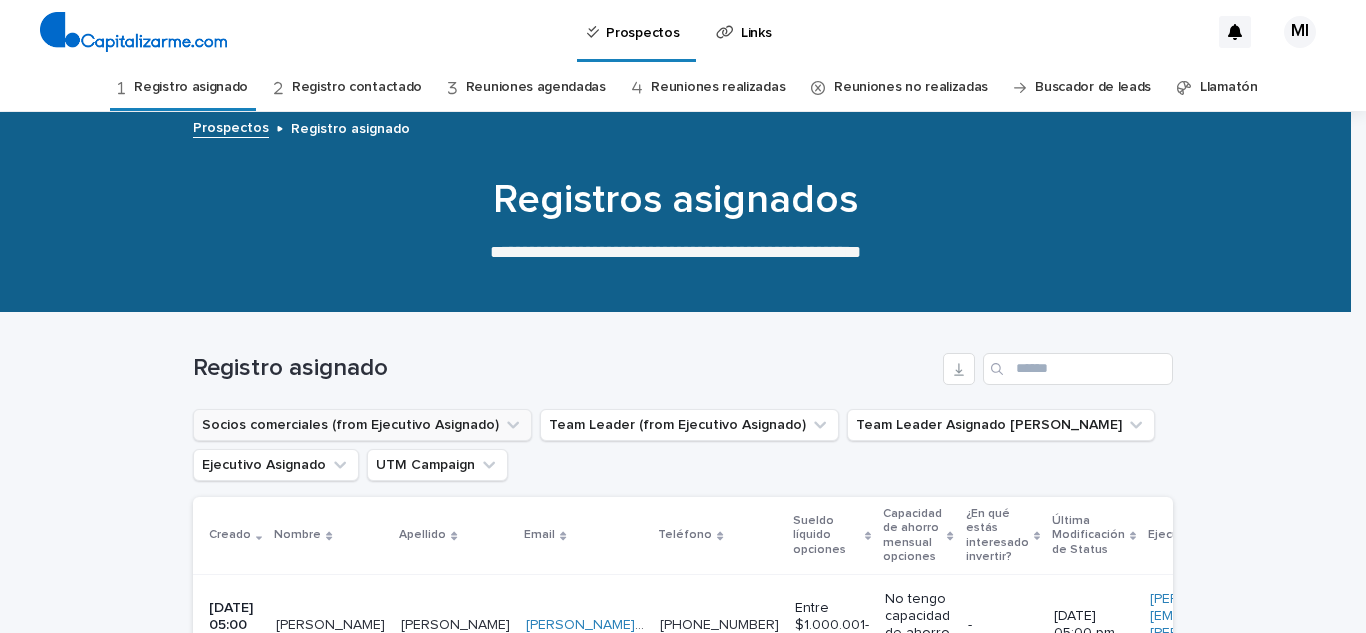 scroll, scrollTop: 300, scrollLeft: 0, axis: vertical 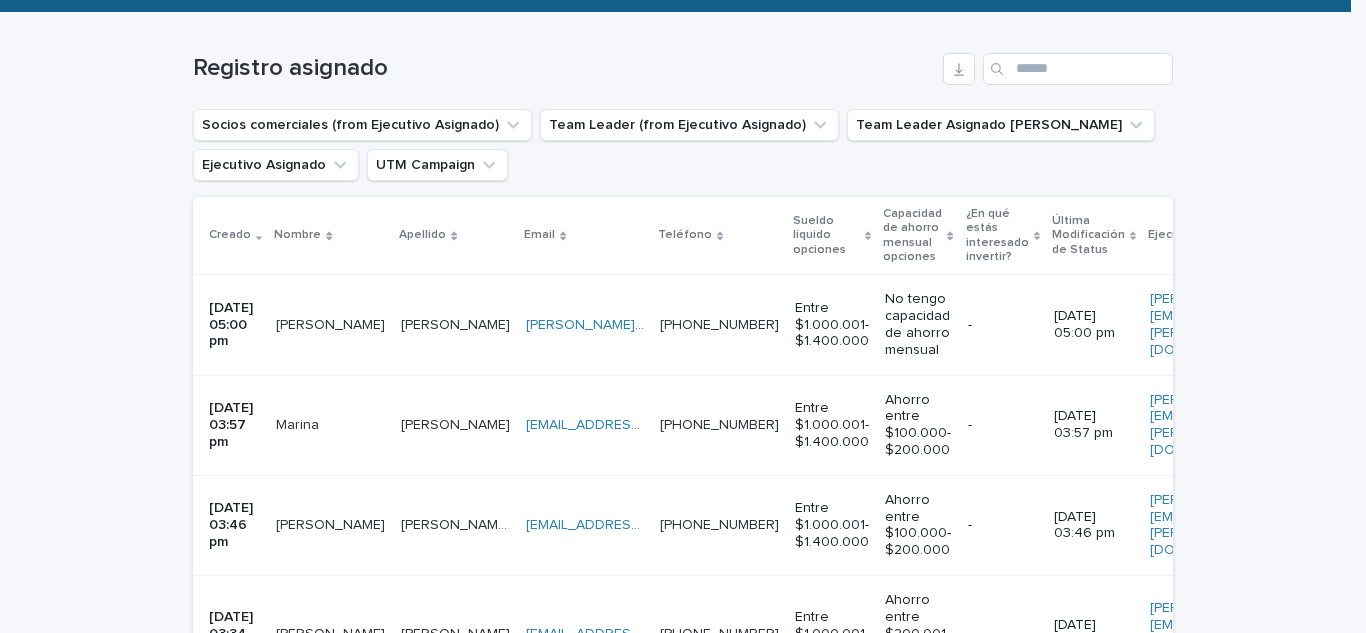 click on "[PERSON_NAME]" at bounding box center (330, 325) 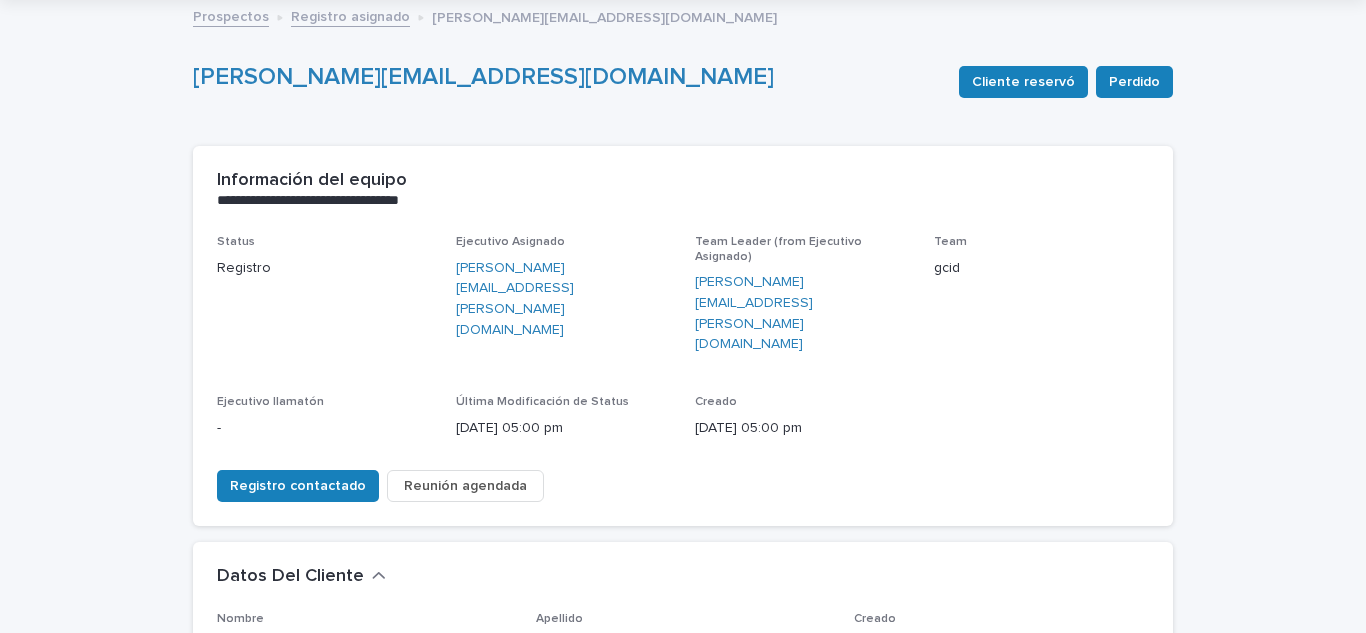 scroll, scrollTop: 400, scrollLeft: 0, axis: vertical 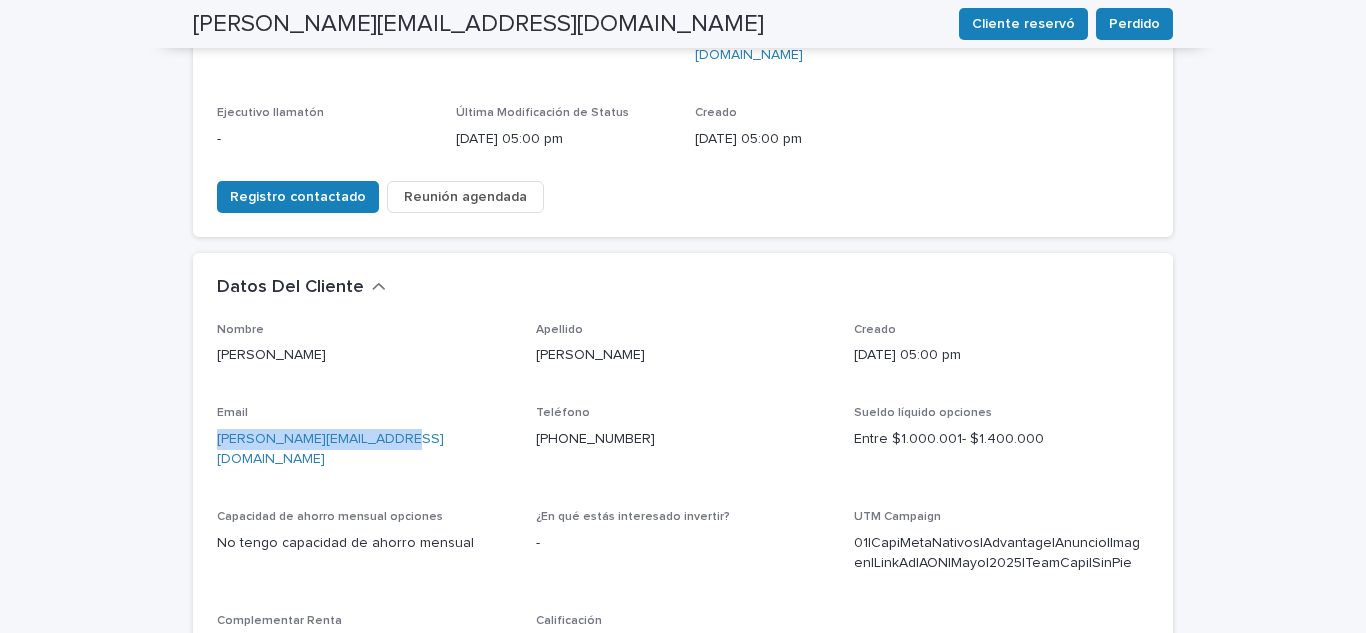 drag, startPoint x: 410, startPoint y: 369, endPoint x: 238, endPoint y: 370, distance: 172.00291 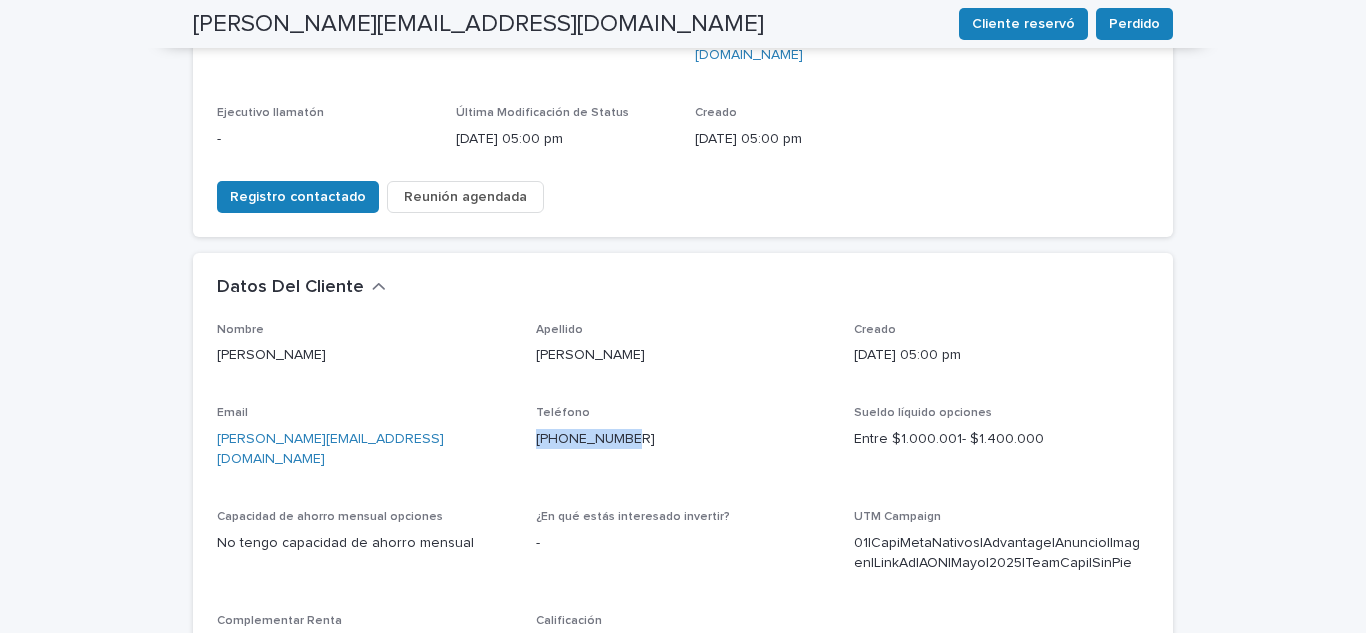 drag, startPoint x: 653, startPoint y: 358, endPoint x: 516, endPoint y: 377, distance: 138.31125 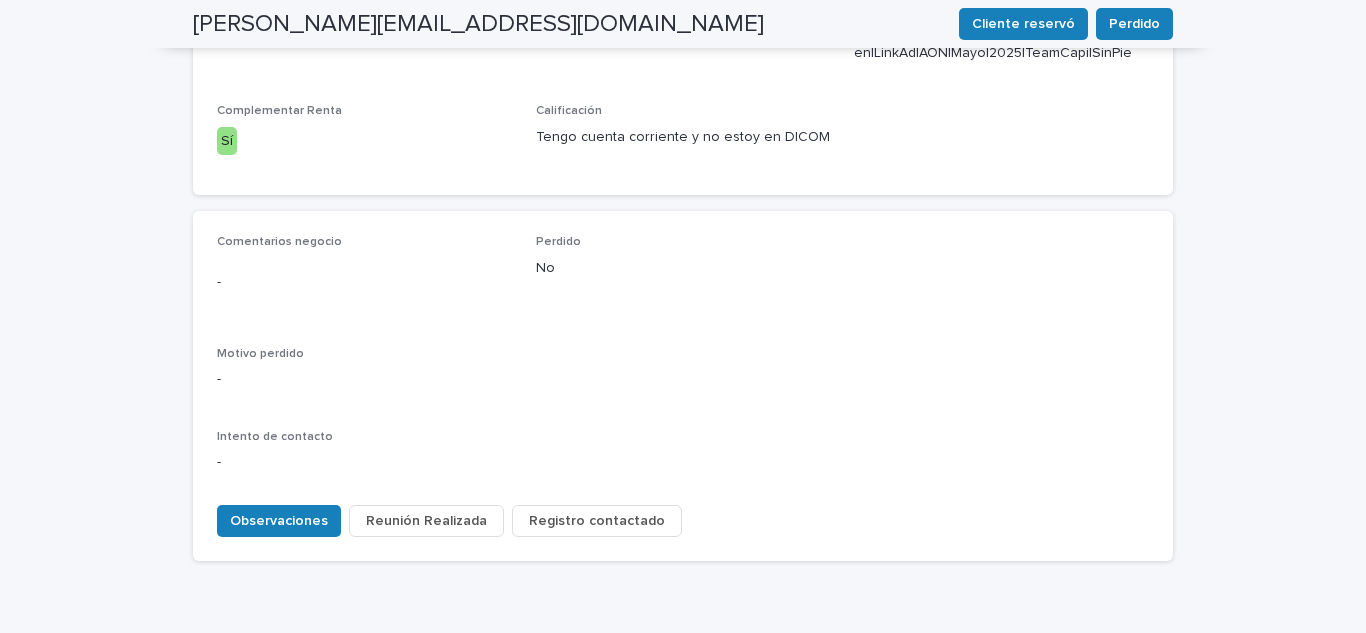scroll, scrollTop: 913, scrollLeft: 0, axis: vertical 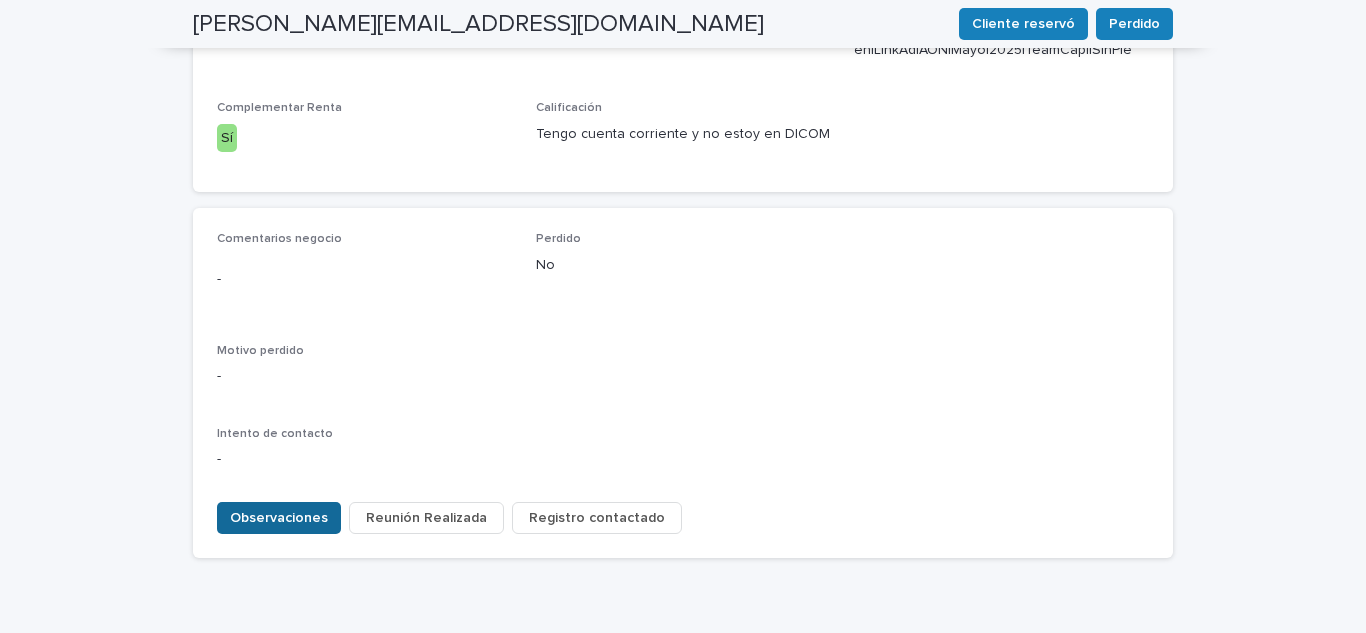 click on "Observaciones" at bounding box center [279, 518] 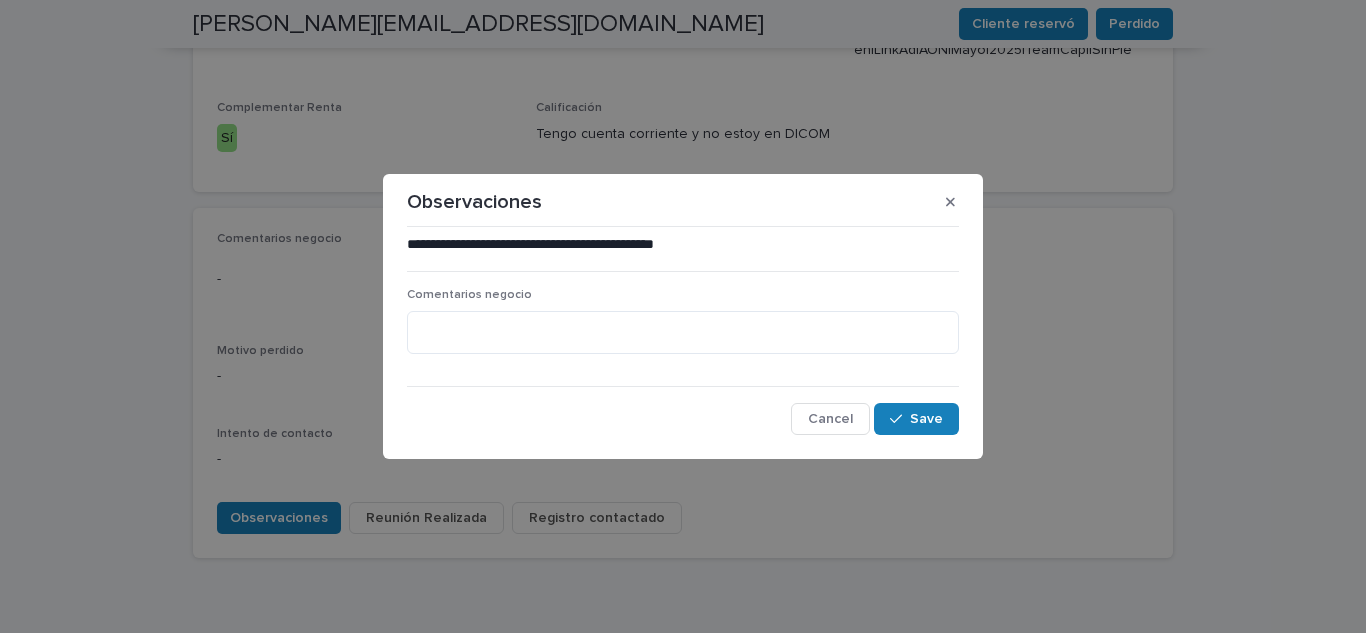click on "Comentarios negocio" at bounding box center (683, 328) 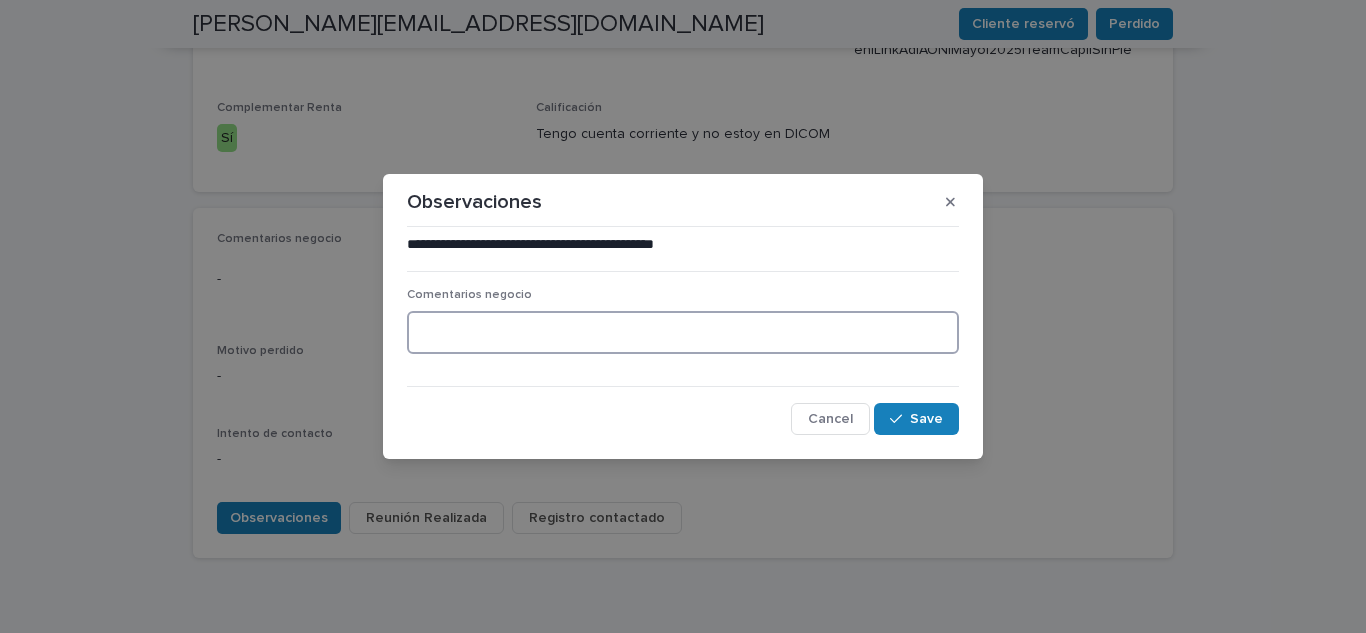 click at bounding box center (683, 332) 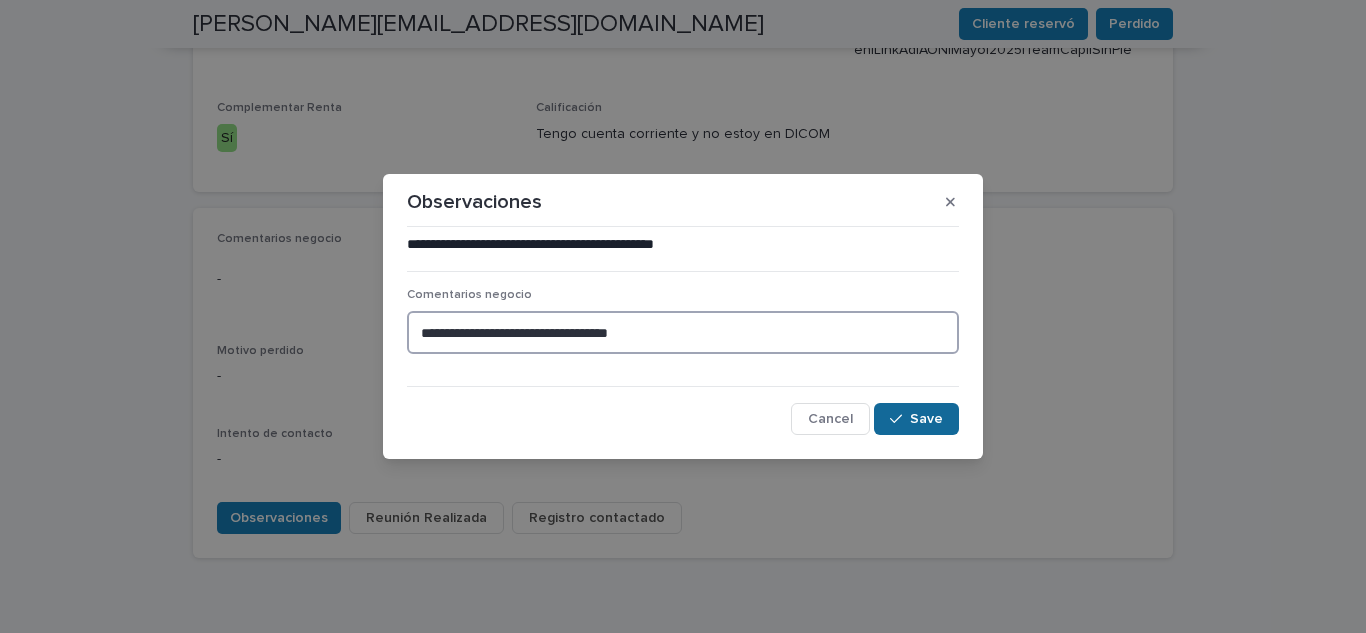 type on "**********" 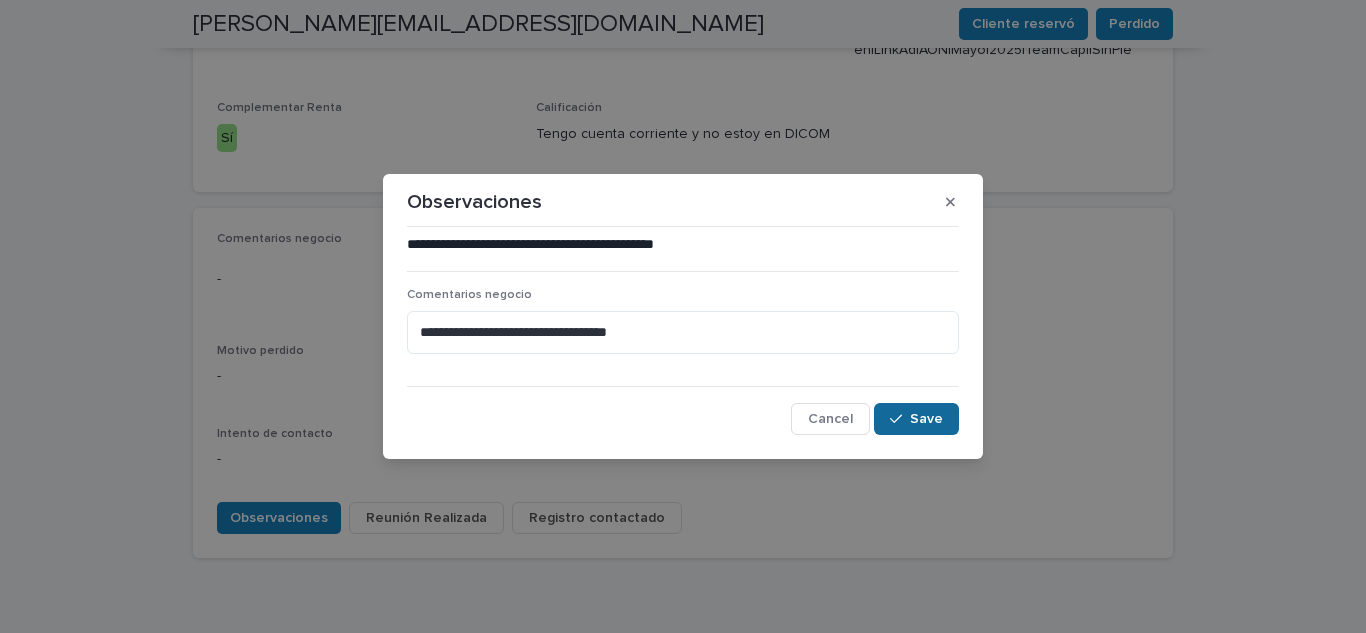 click on "Save" at bounding box center [916, 419] 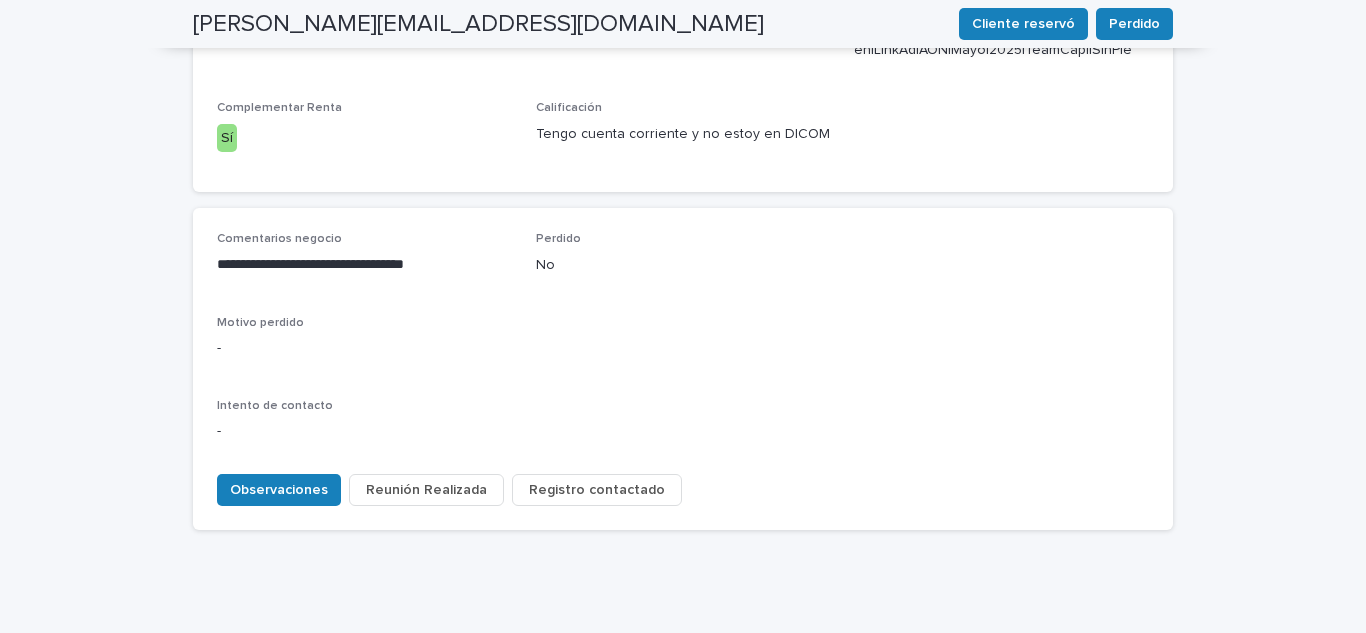 scroll, scrollTop: 885, scrollLeft: 0, axis: vertical 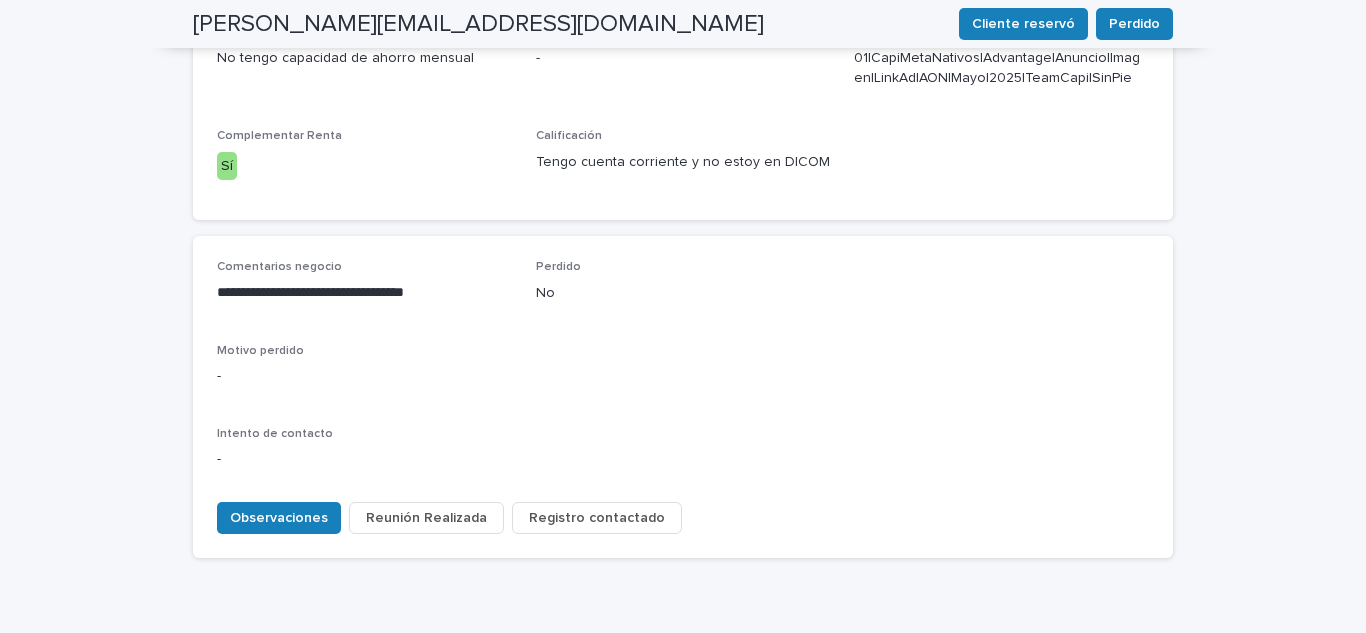 click on "Registro contactado" at bounding box center (597, 518) 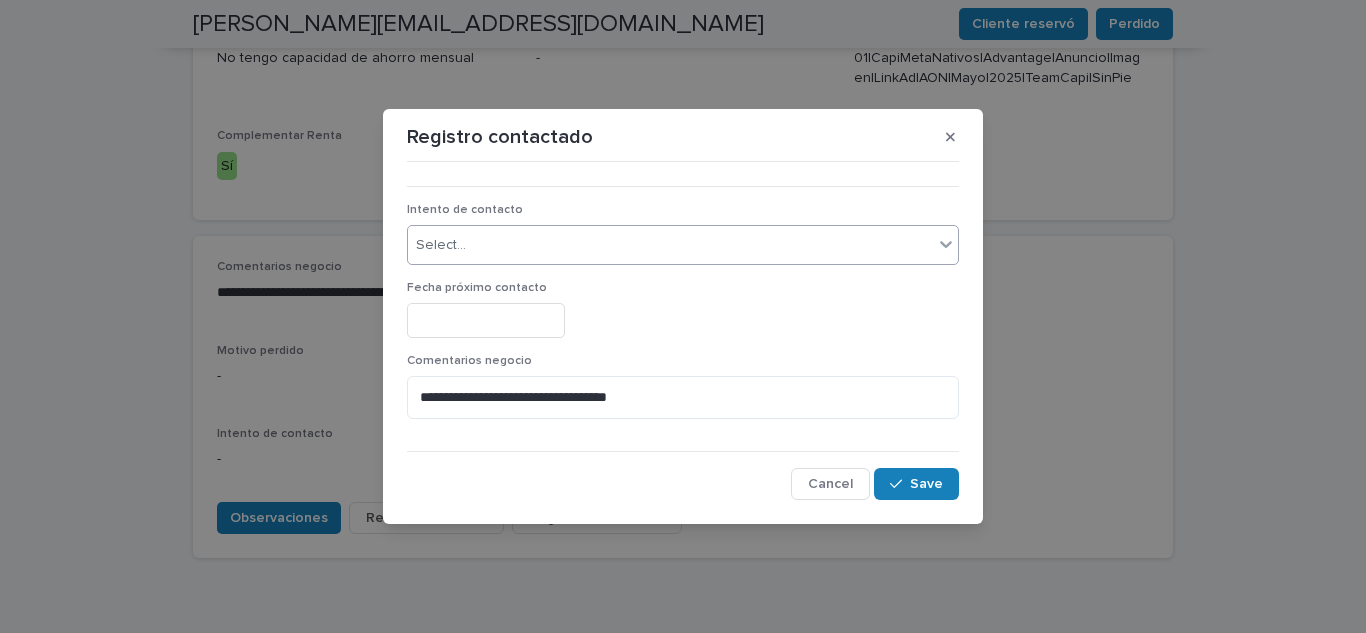 click on "Select..." at bounding box center [670, 245] 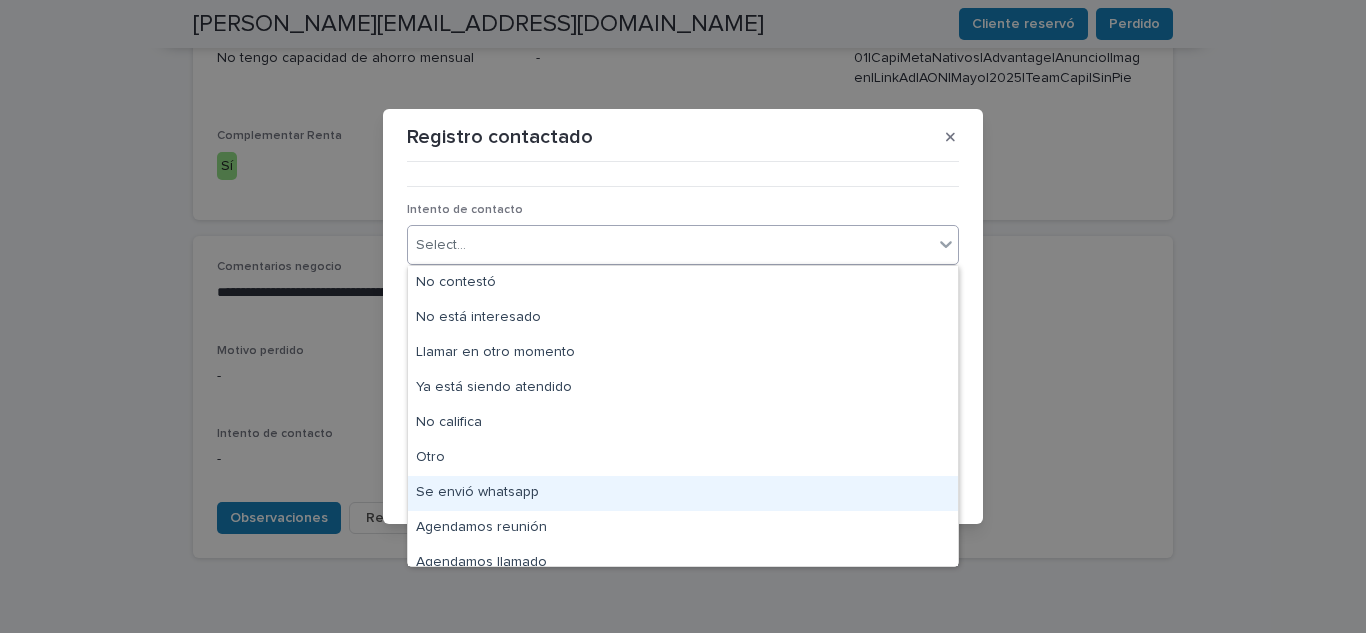 click on "Se envió whatsapp" at bounding box center [683, 493] 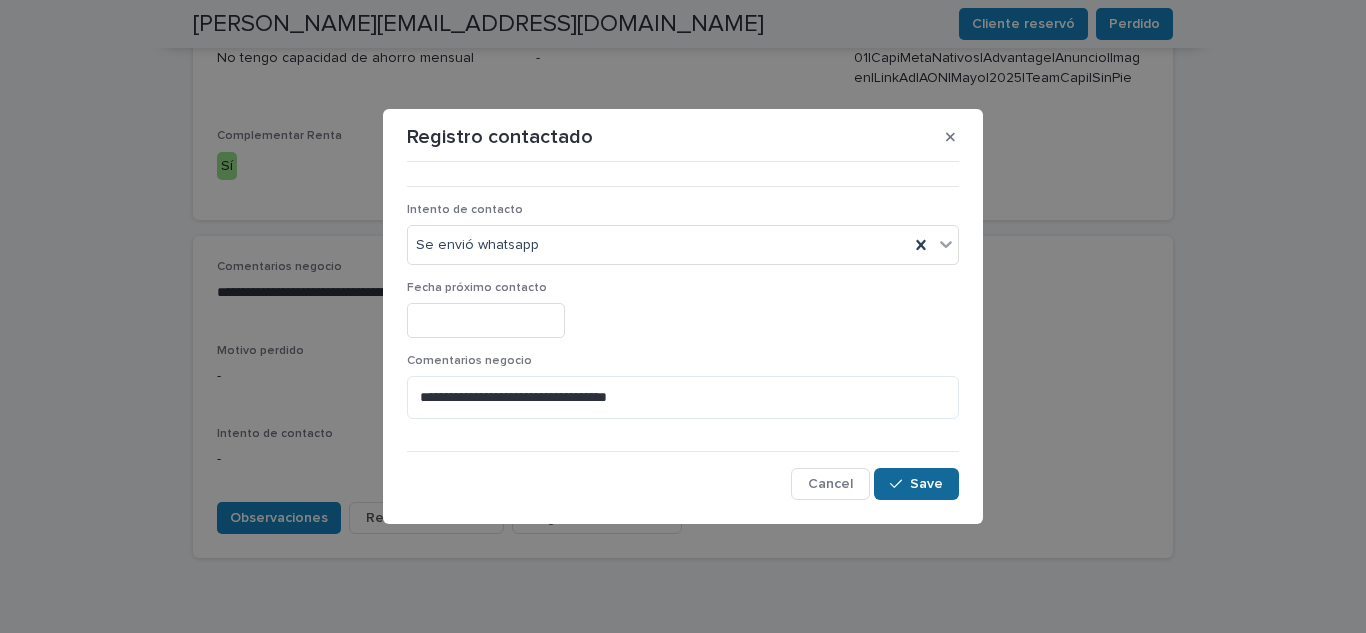 click on "Cancel Save" at bounding box center (683, 484) 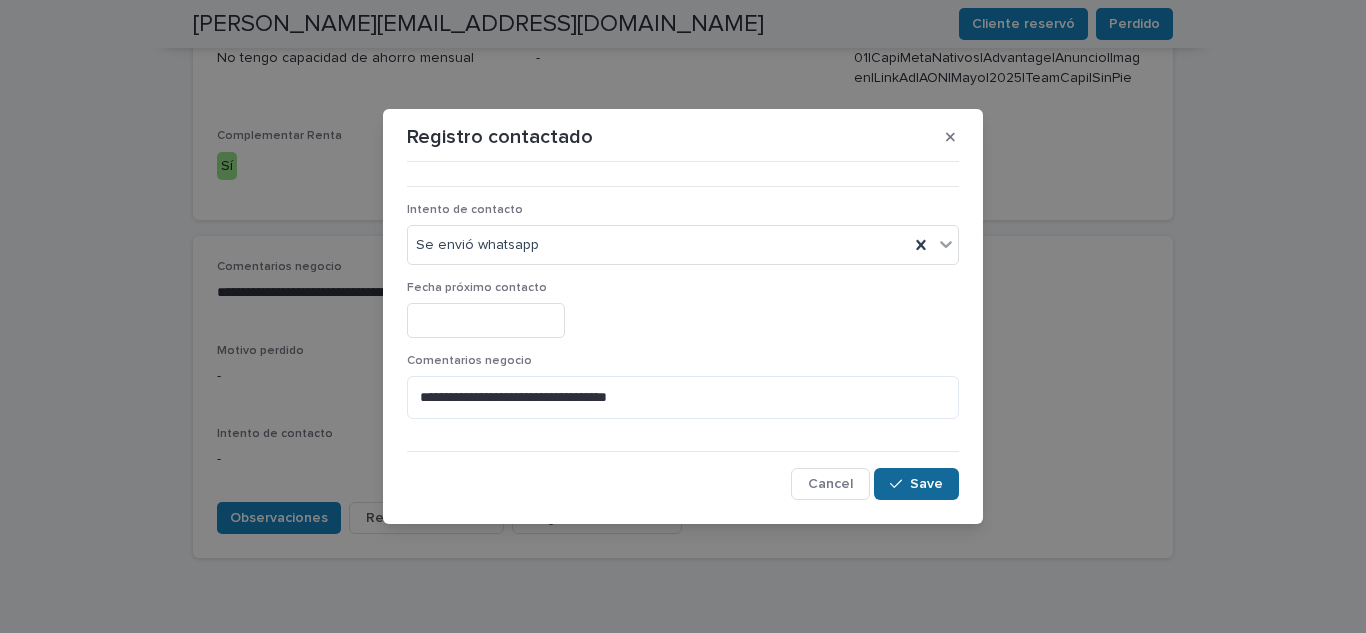 click on "Save" at bounding box center [916, 484] 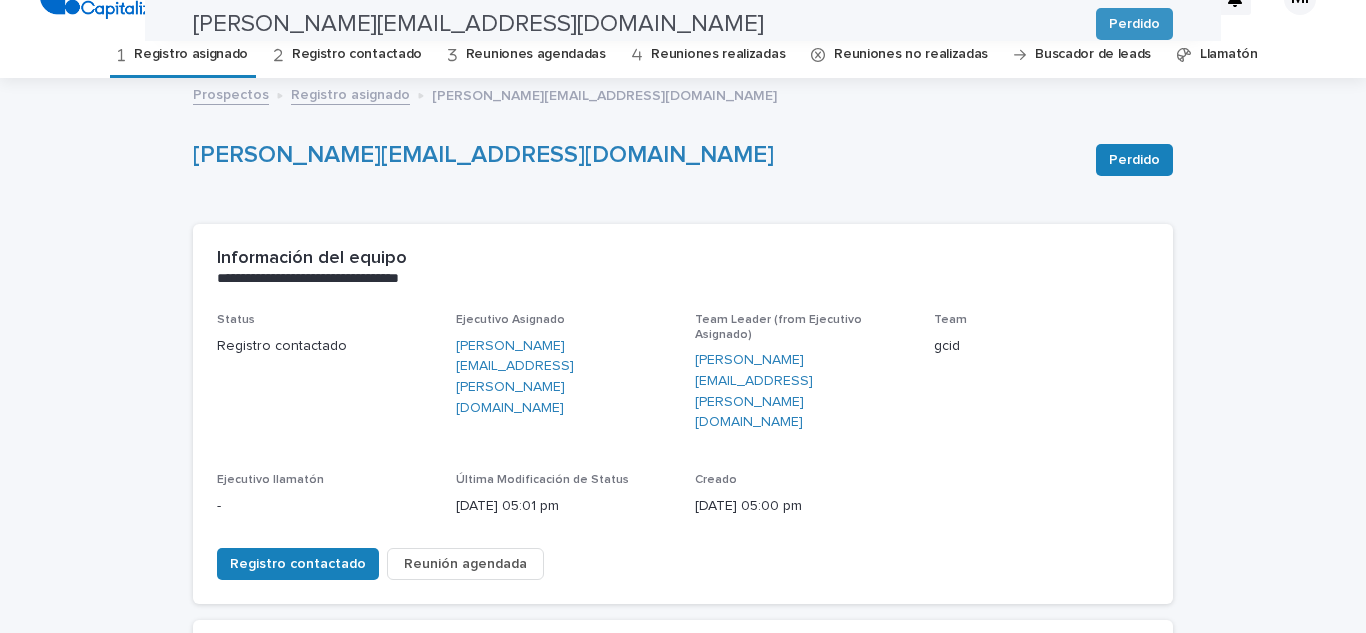 scroll, scrollTop: 0, scrollLeft: 0, axis: both 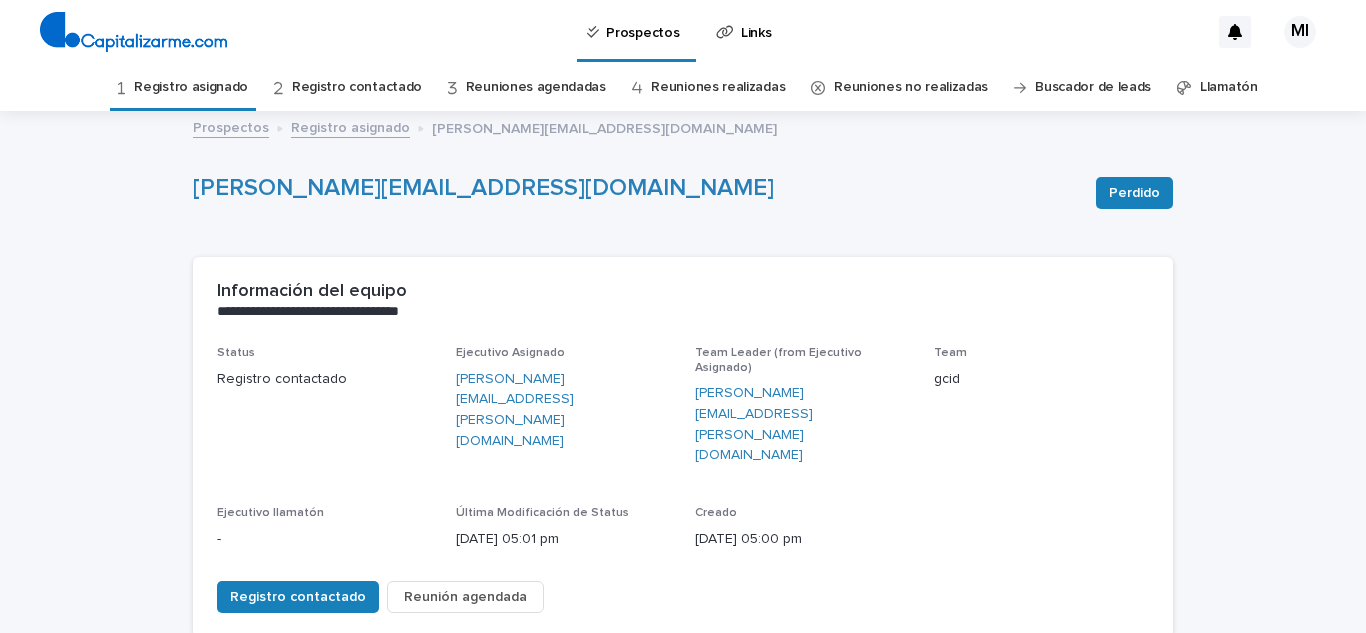 click on "Registro asignado" at bounding box center (191, 87) 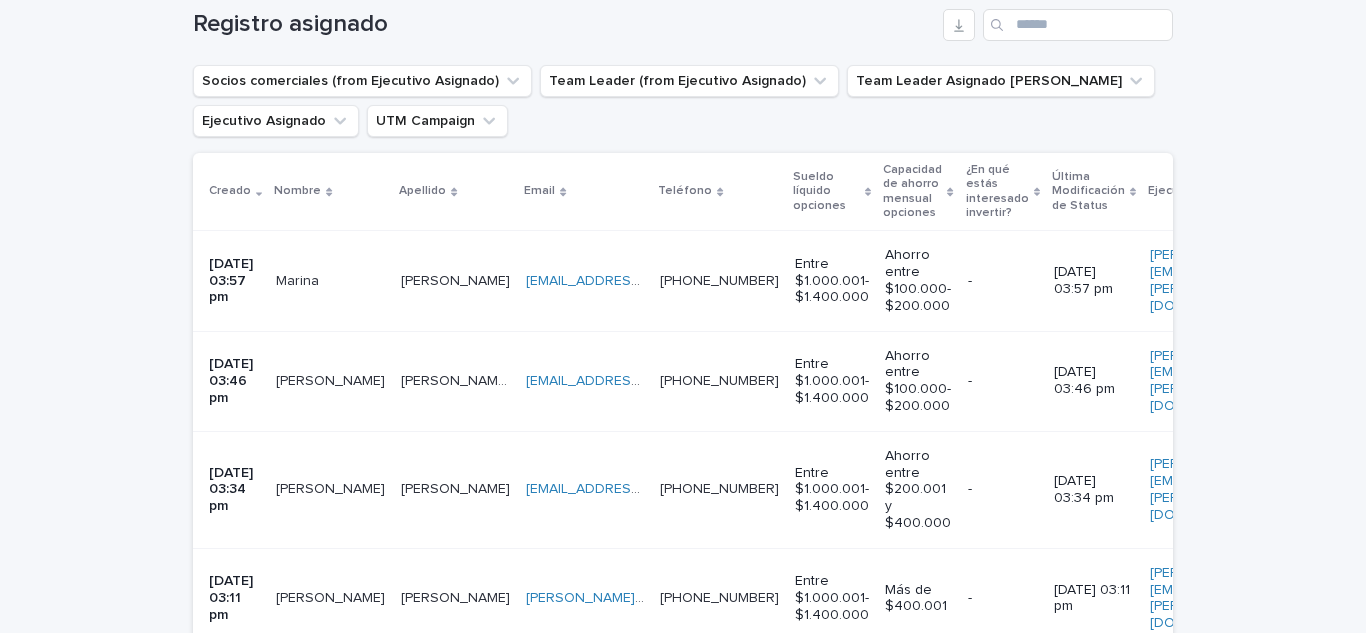 scroll, scrollTop: 400, scrollLeft: 0, axis: vertical 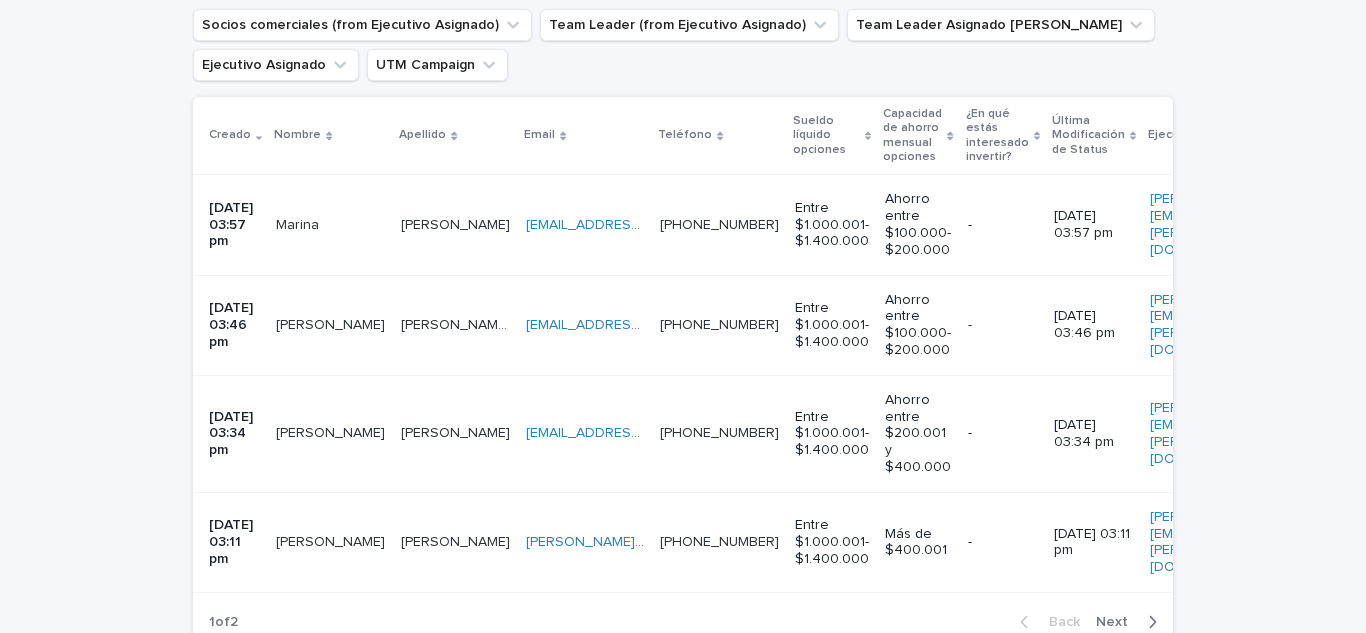 click on "Marina" at bounding box center [299, 223] 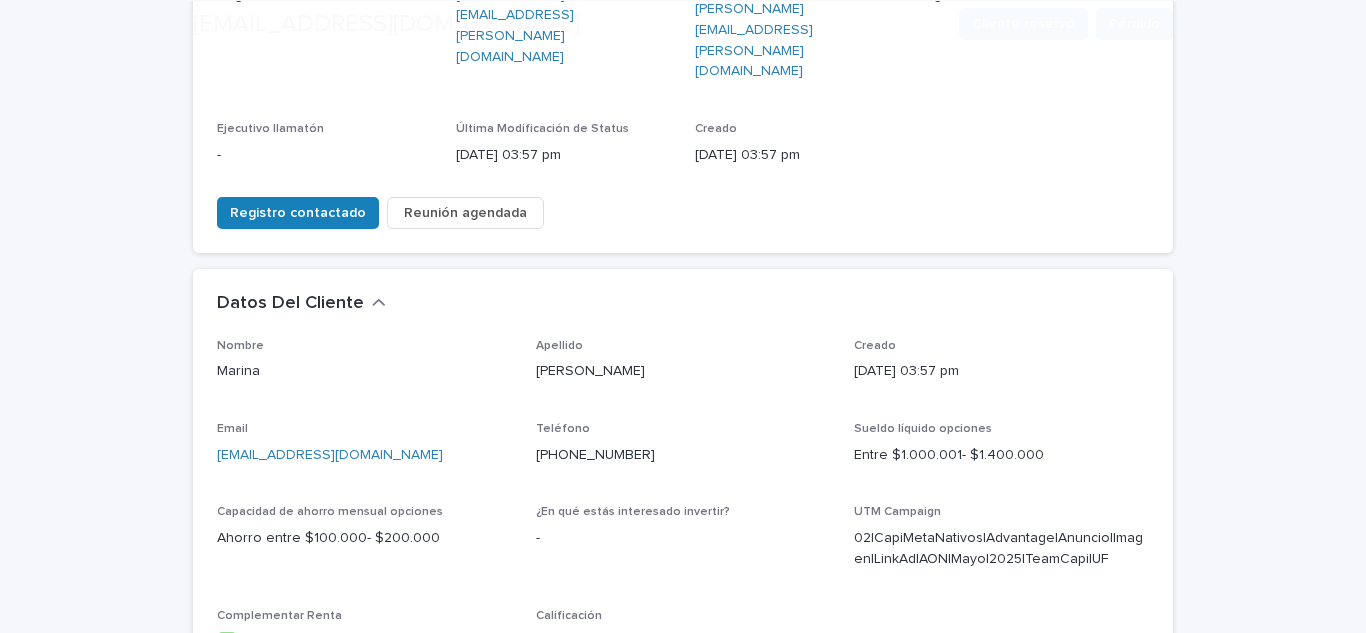 scroll, scrollTop: 400, scrollLeft: 0, axis: vertical 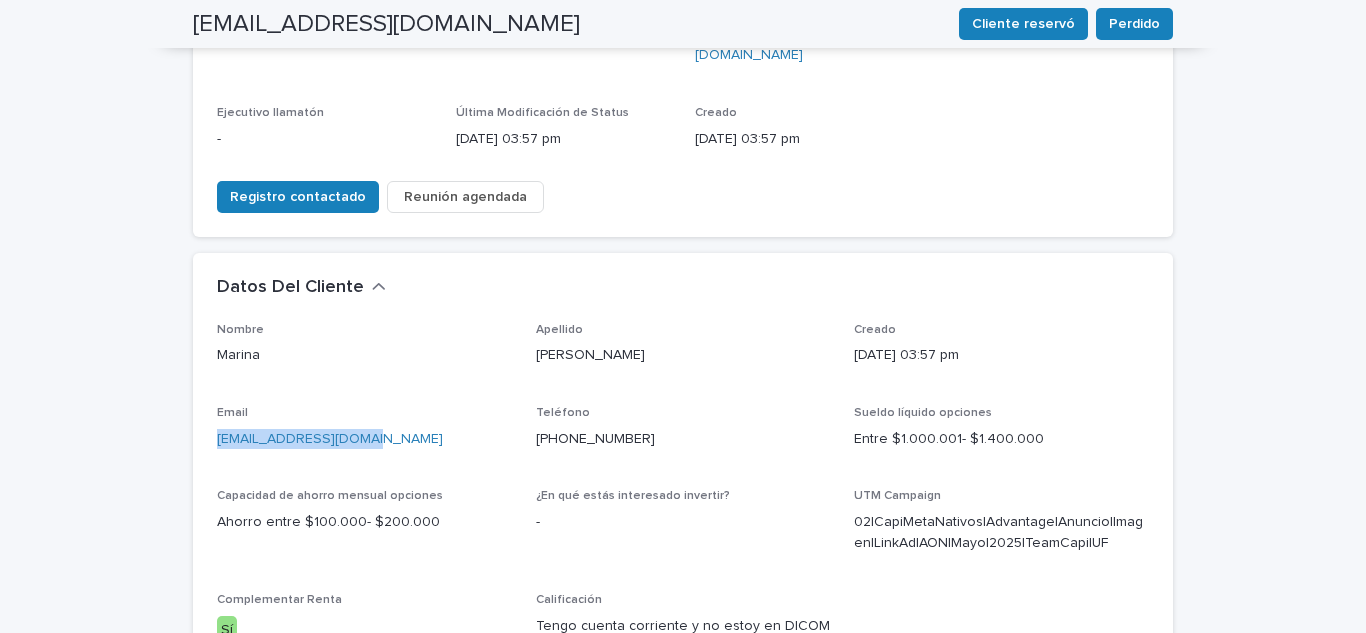 drag, startPoint x: 428, startPoint y: 382, endPoint x: 165, endPoint y: 387, distance: 263.04752 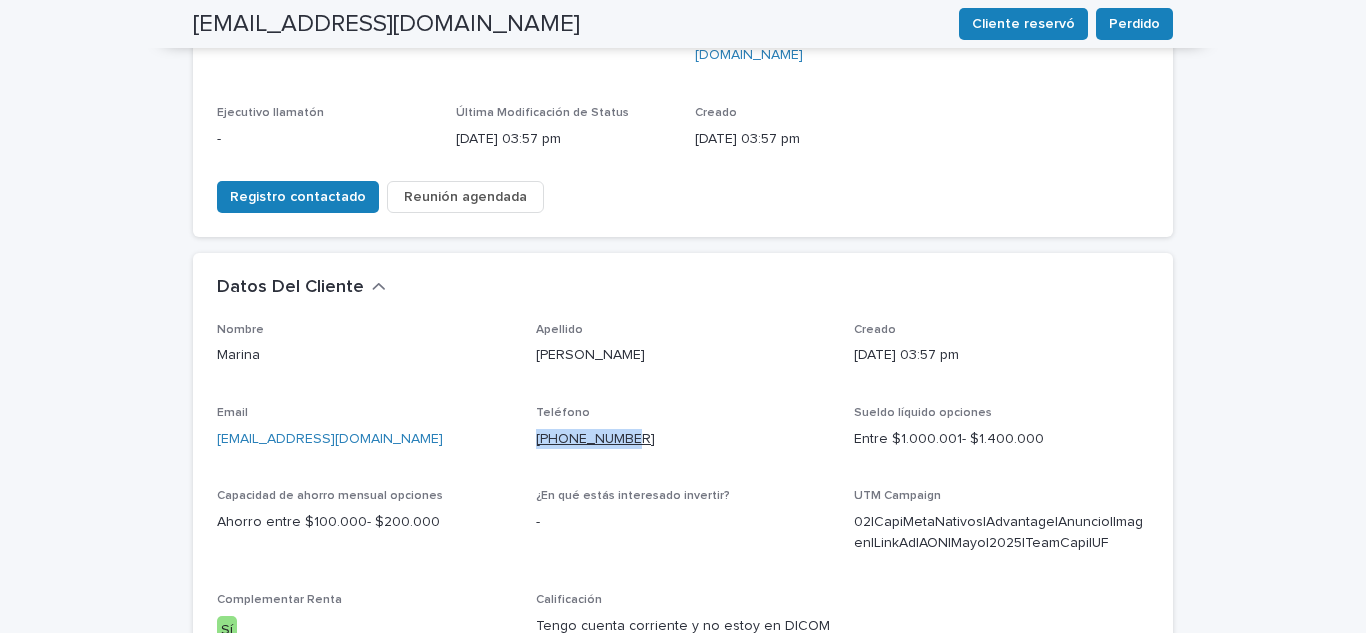drag, startPoint x: 641, startPoint y: 356, endPoint x: 529, endPoint y: 366, distance: 112.44554 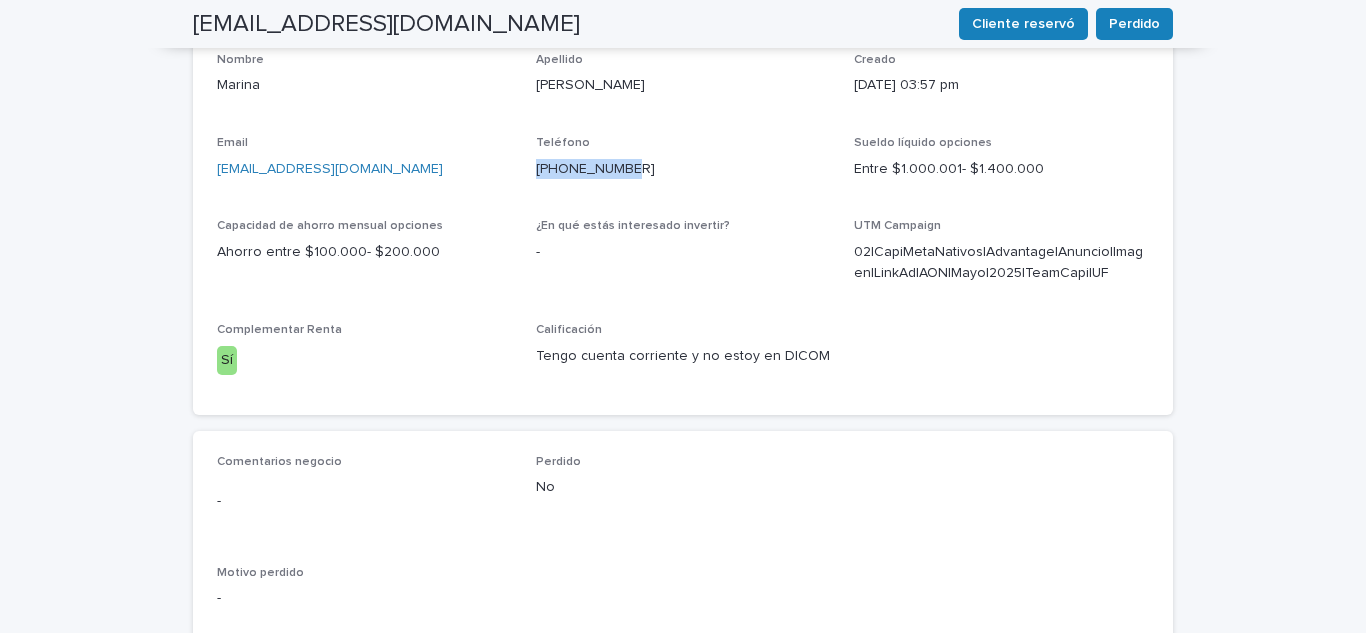scroll, scrollTop: 800, scrollLeft: 0, axis: vertical 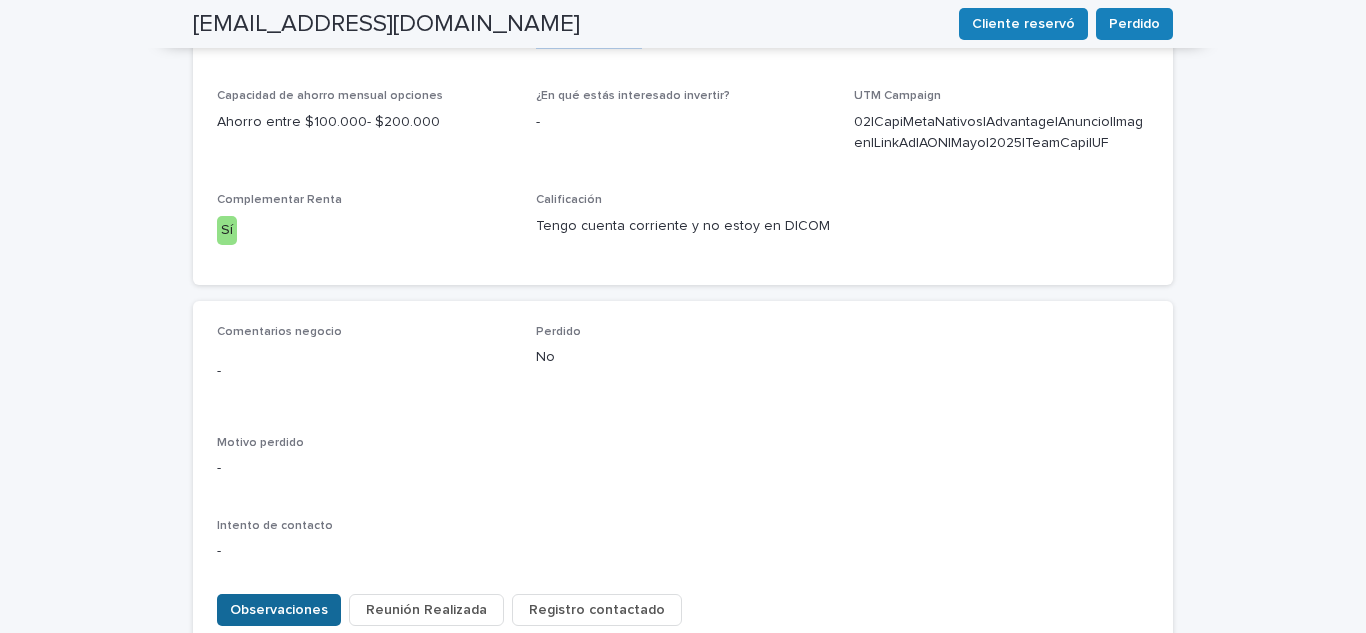 click on "Observaciones" at bounding box center (279, 610) 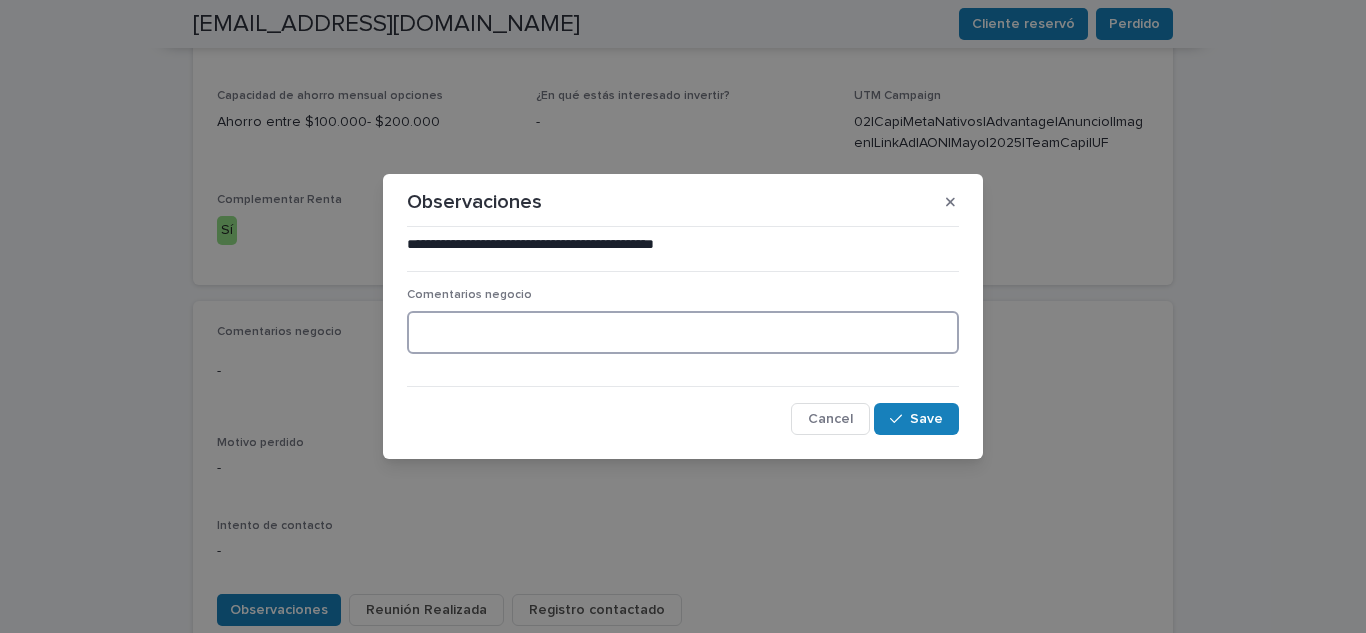 click at bounding box center (683, 332) 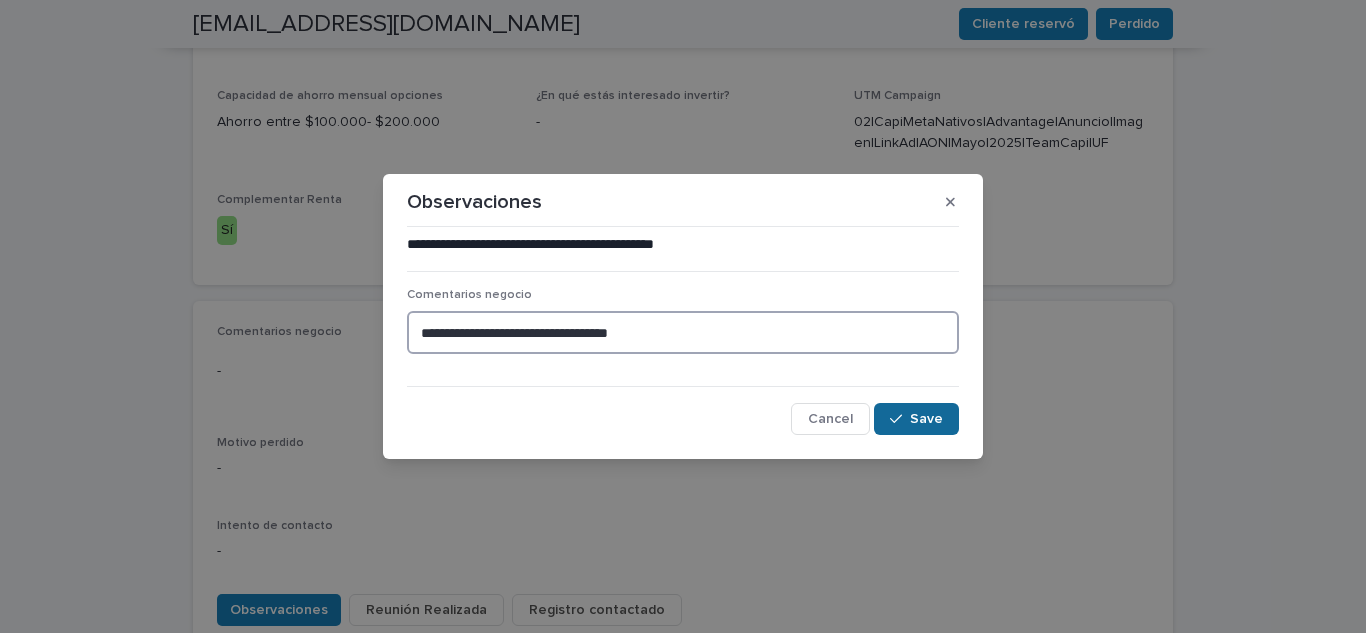 type on "**********" 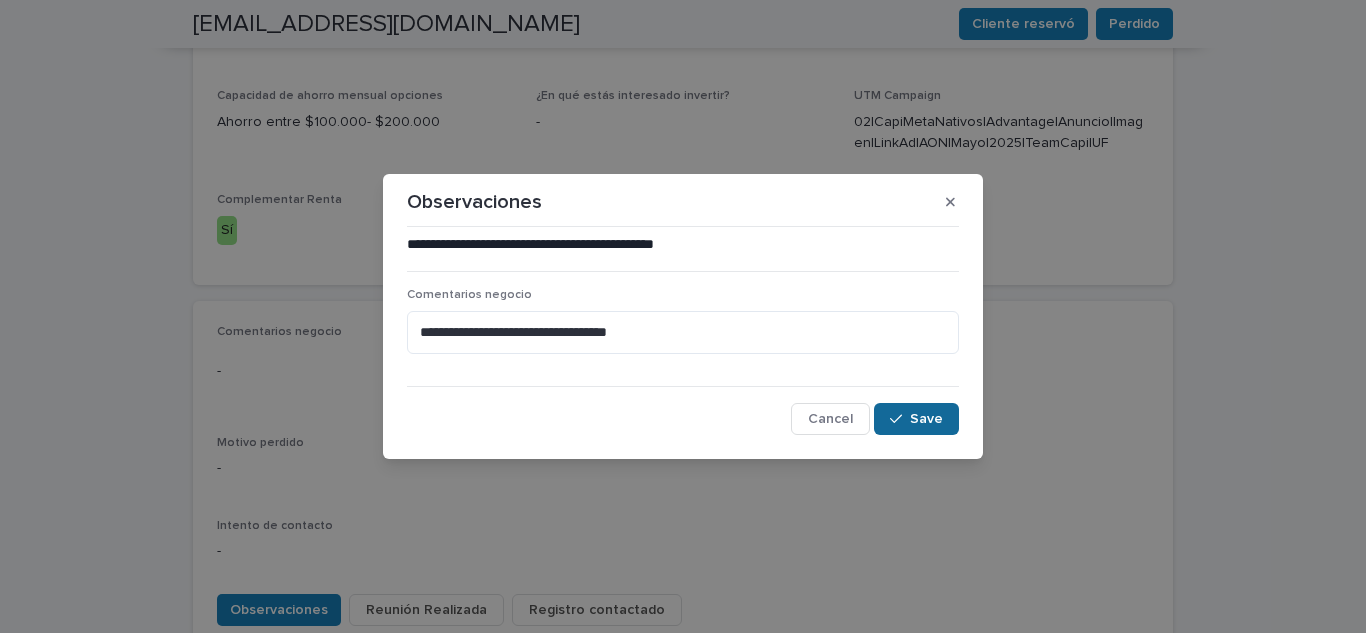 click on "Save" at bounding box center [926, 419] 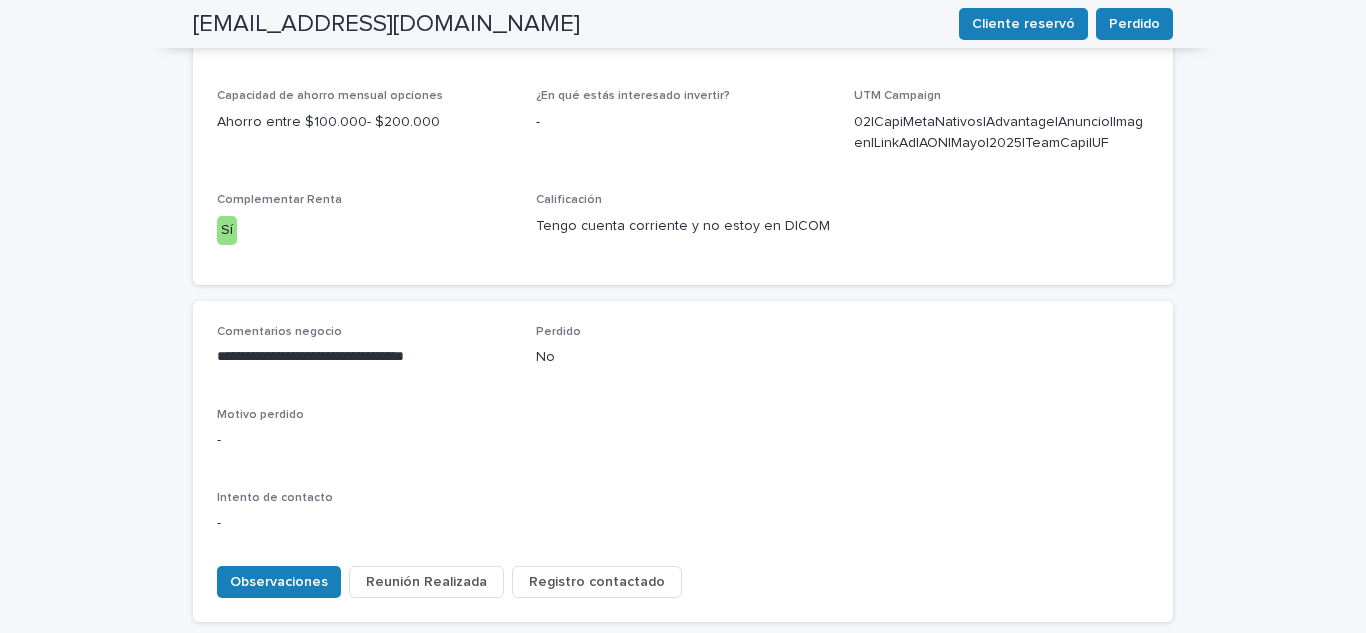 scroll, scrollTop: 786, scrollLeft: 0, axis: vertical 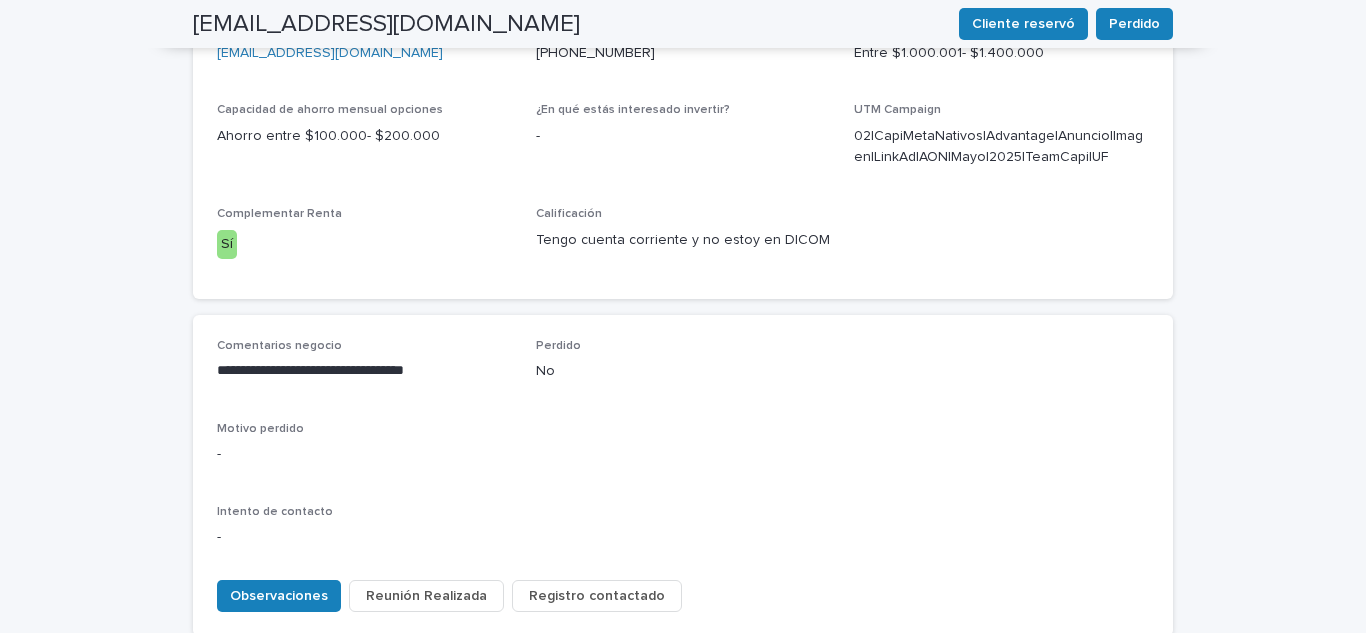 click on "Registro contactado" at bounding box center [597, 596] 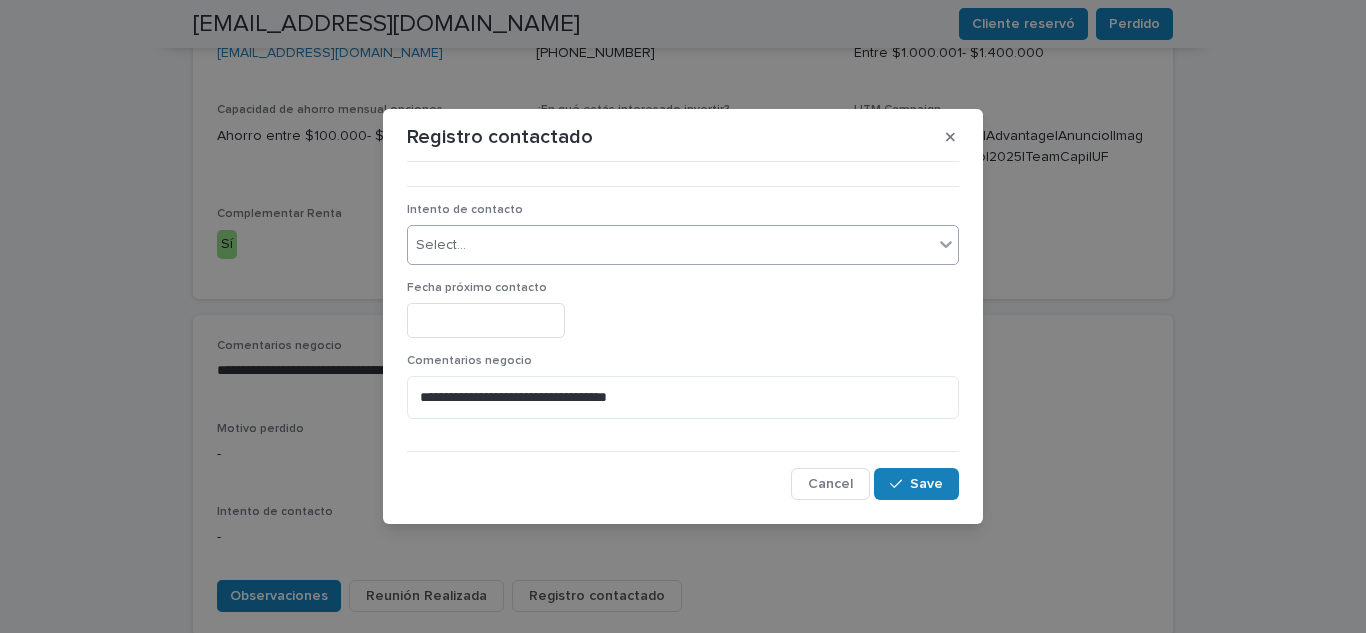 click on "Select..." at bounding box center (670, 245) 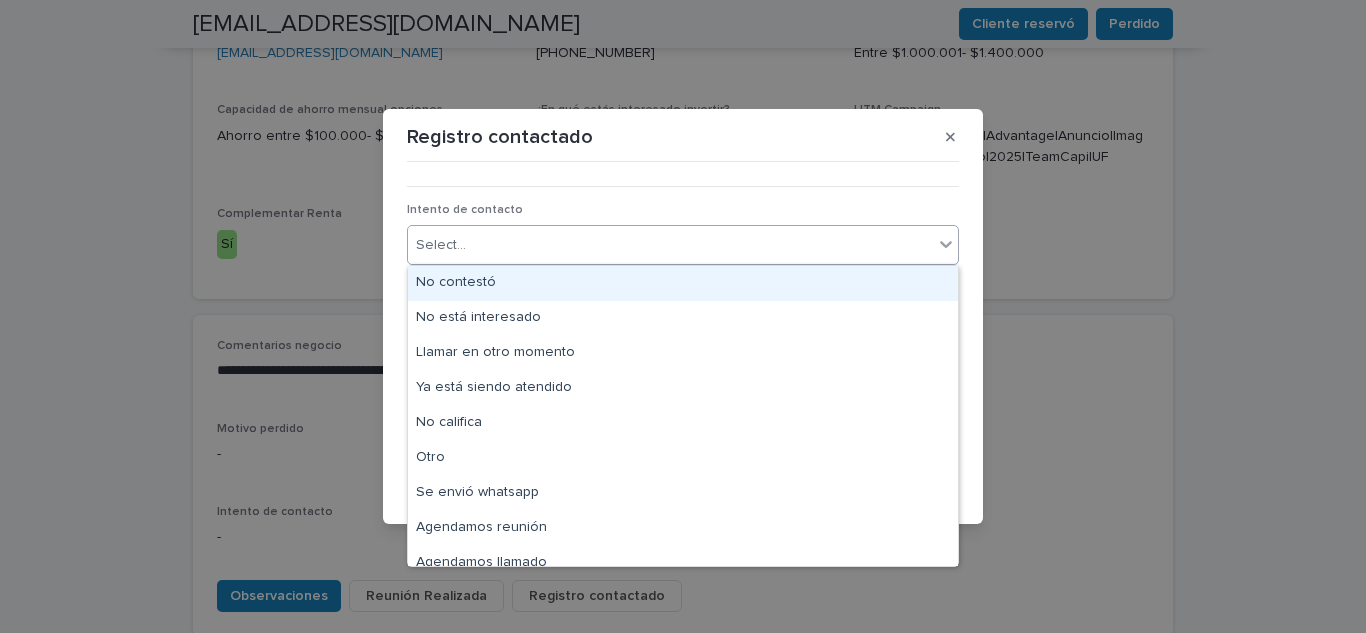 click on "No contestó" at bounding box center (683, 283) 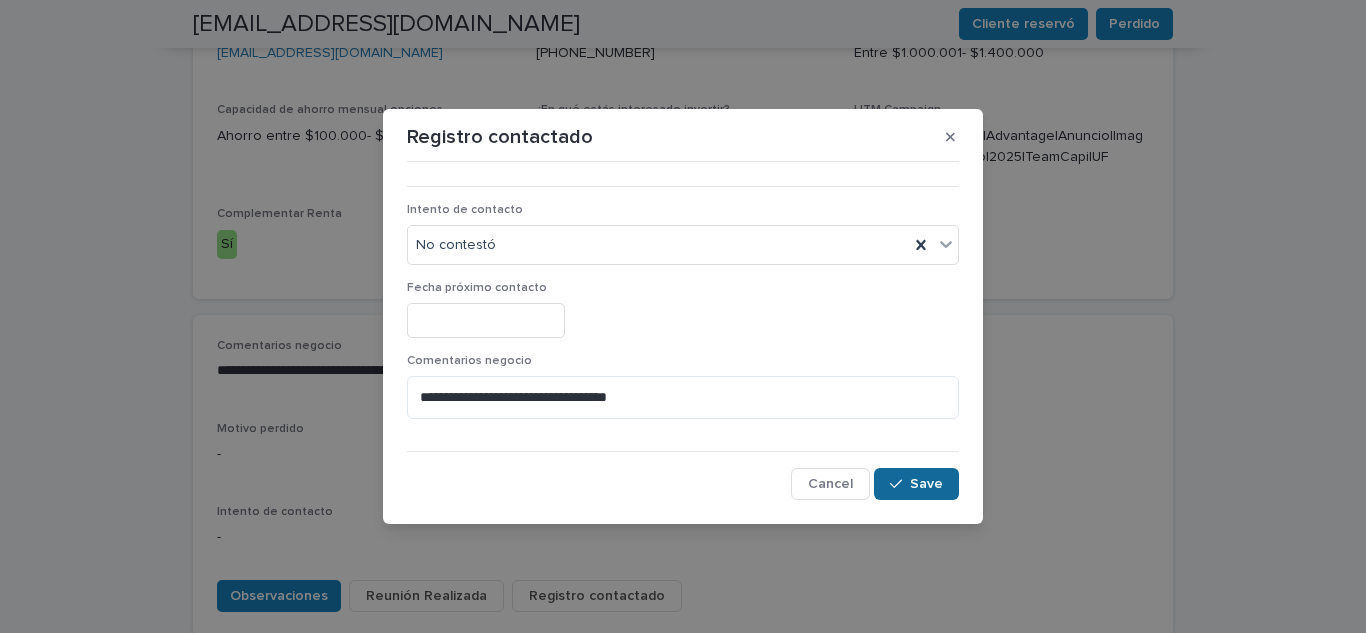 click on "Save" at bounding box center (926, 484) 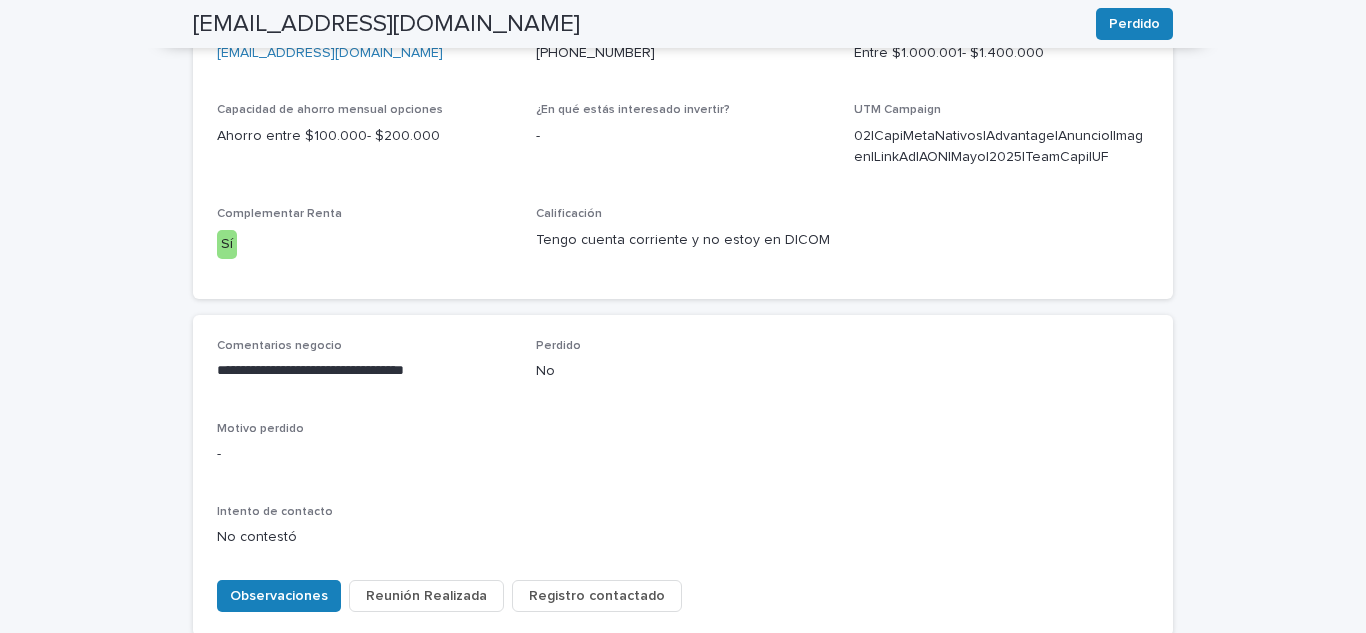 click on "Registro contactado" at bounding box center [597, 596] 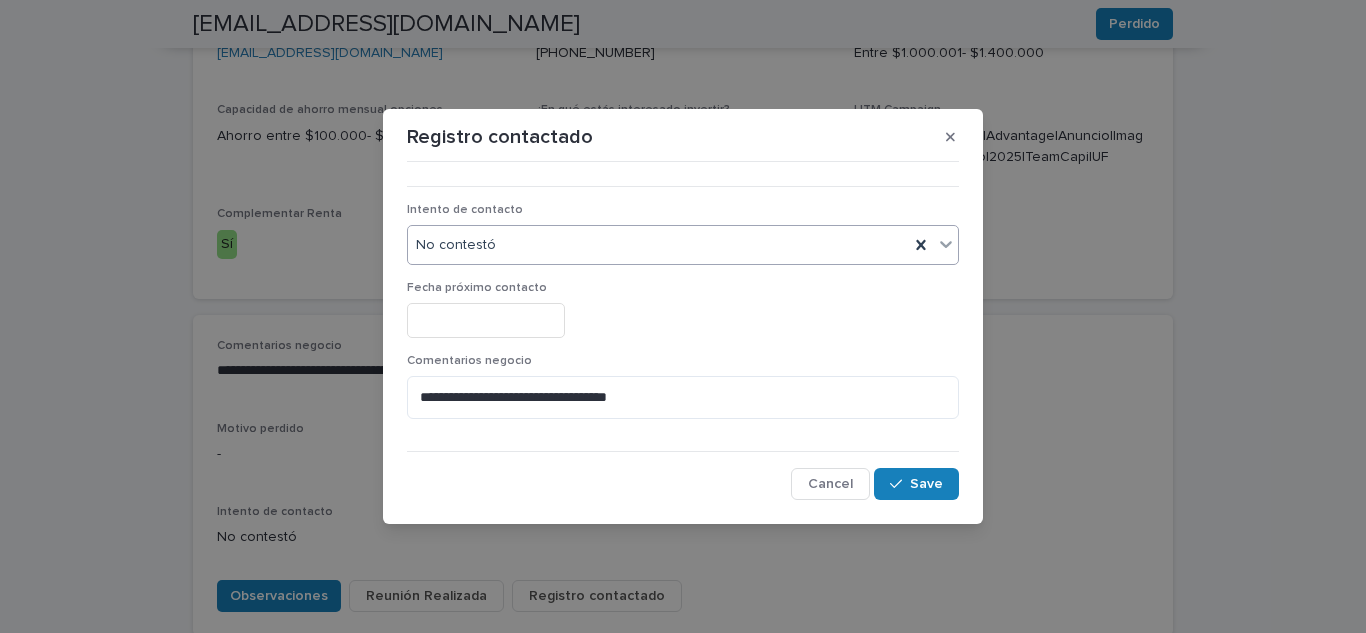 click on "No contestó" at bounding box center [658, 245] 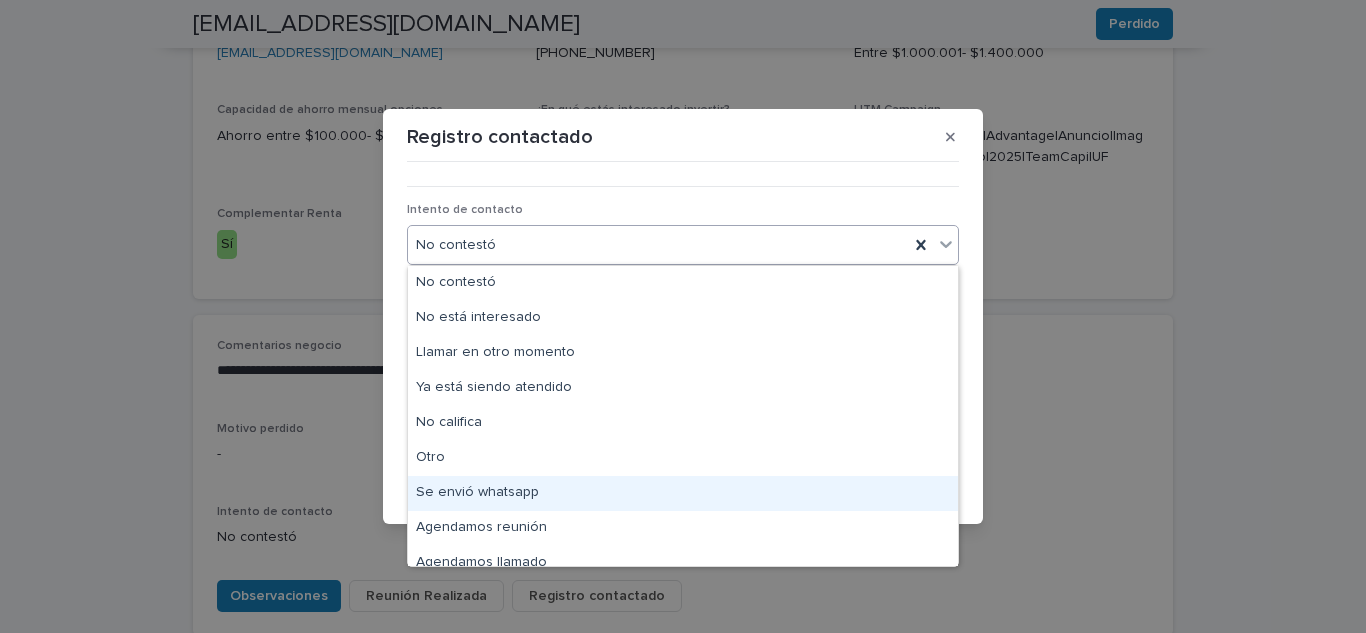 click on "Se envió whatsapp" at bounding box center (683, 493) 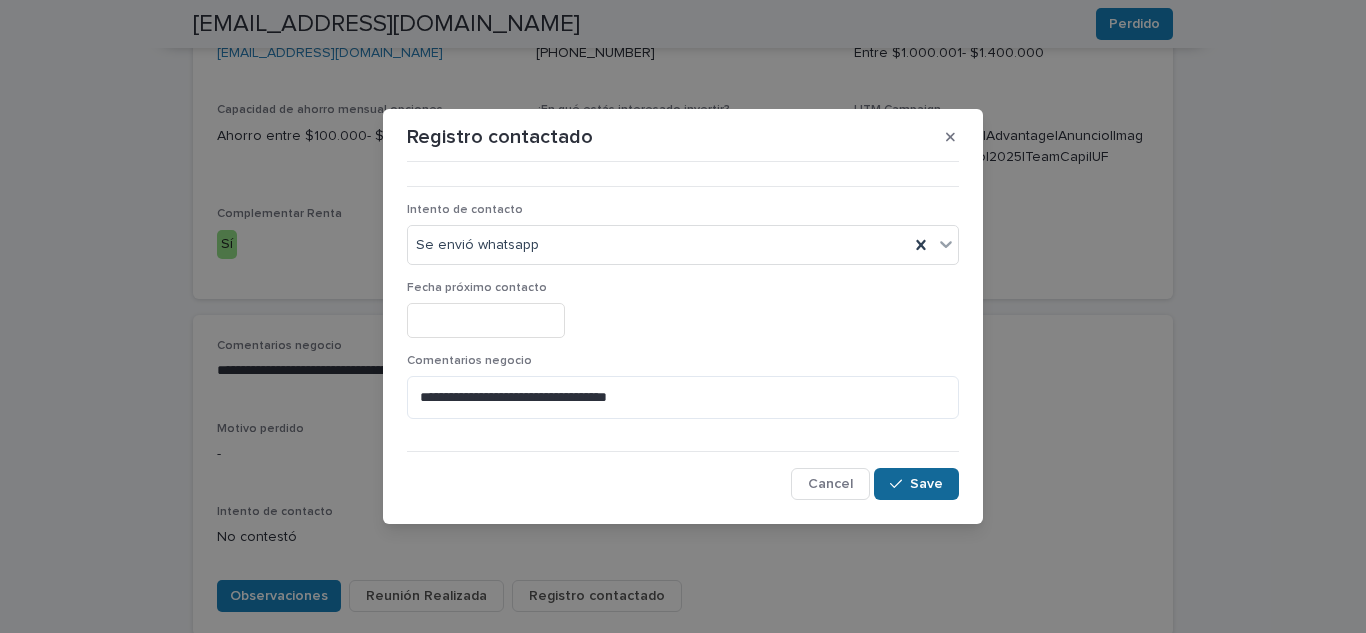 click 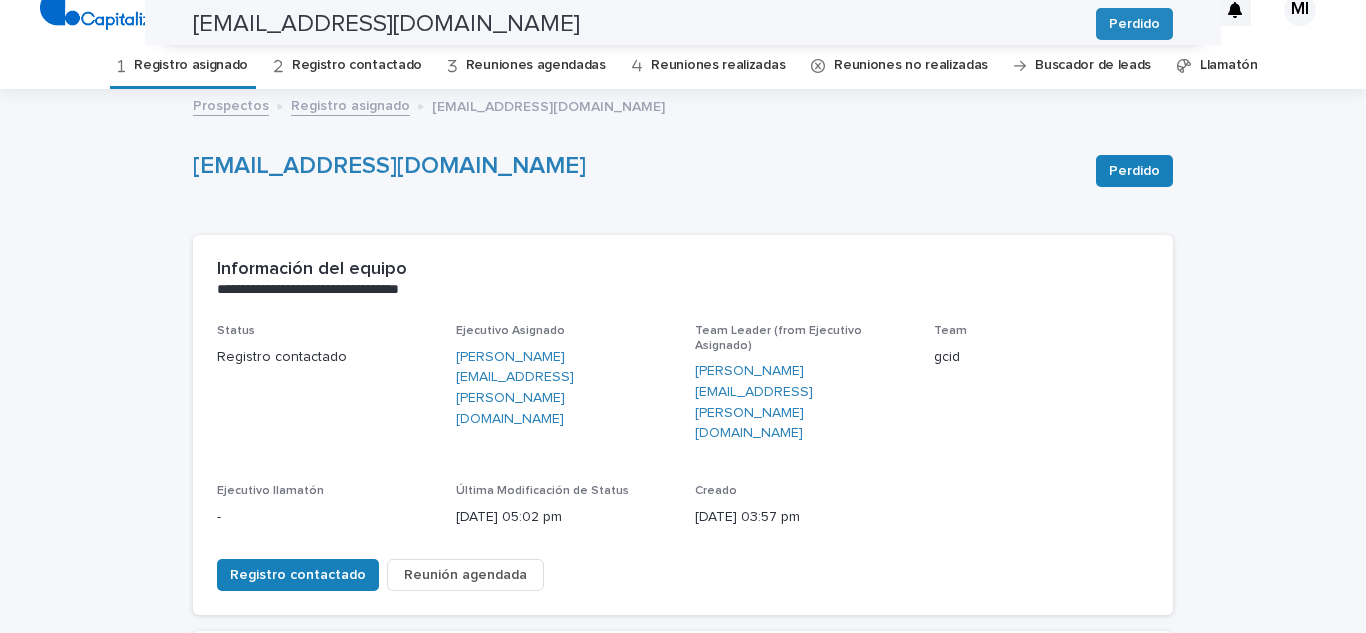 scroll, scrollTop: 0, scrollLeft: 0, axis: both 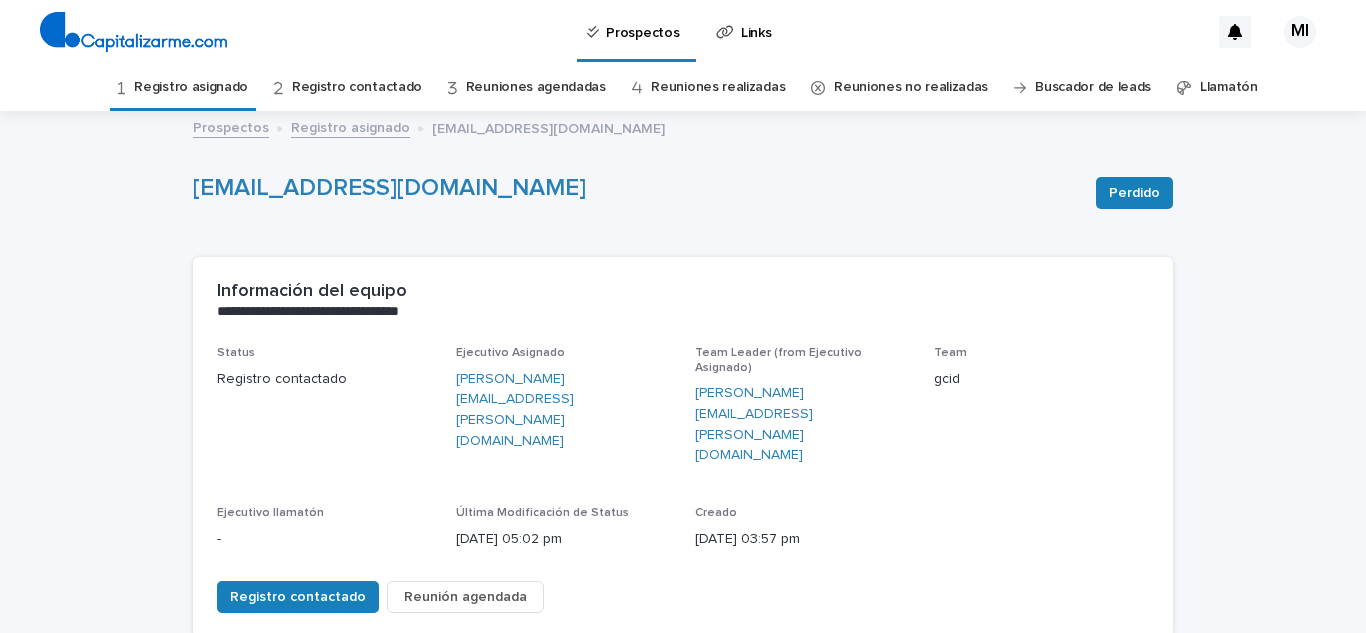 click on "Registro asignado" at bounding box center [191, 87] 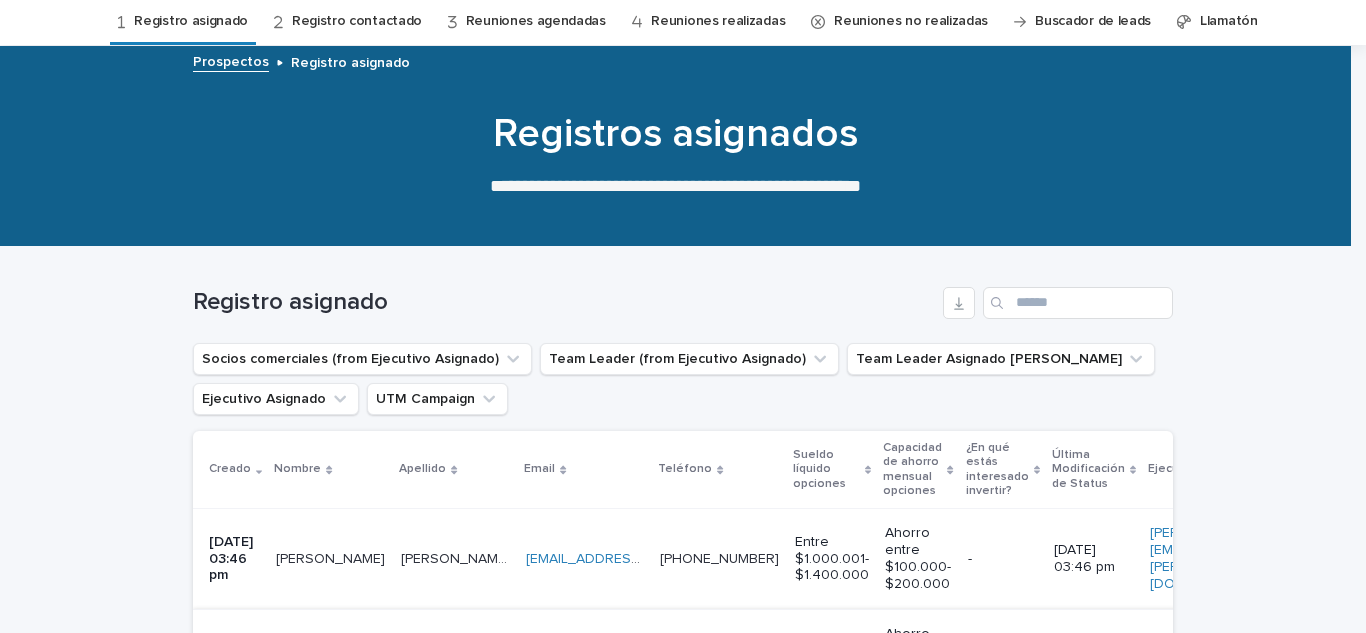 scroll, scrollTop: 400, scrollLeft: 0, axis: vertical 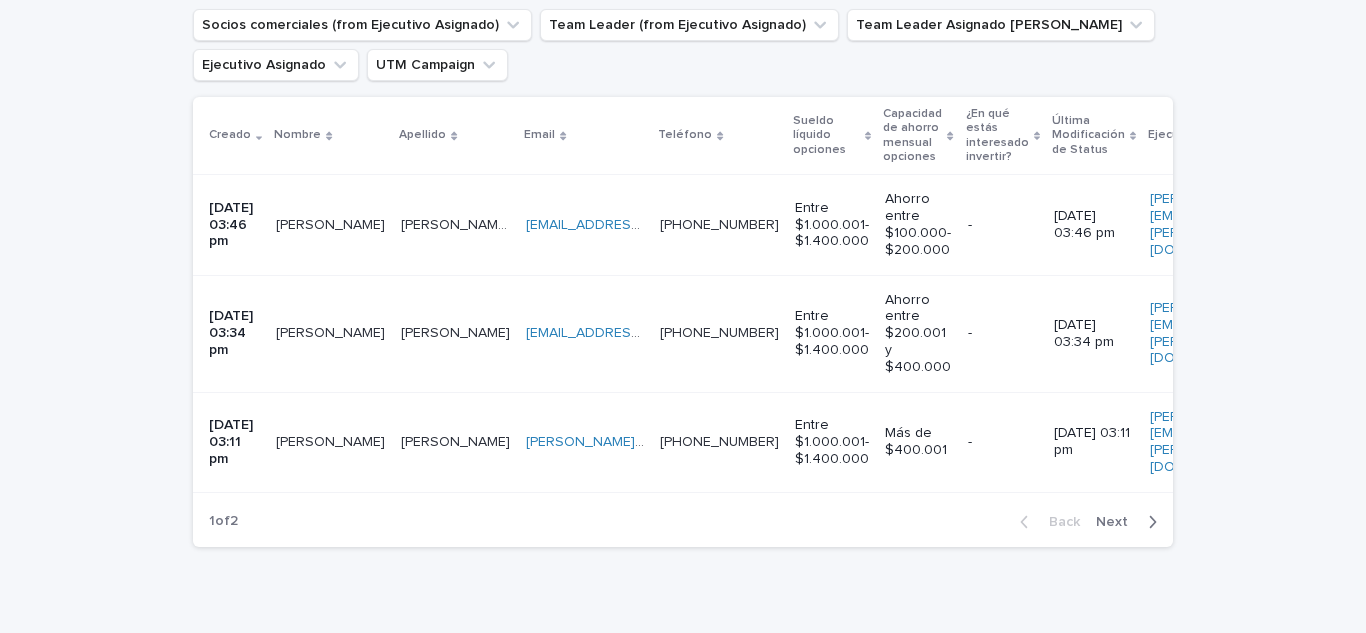 click on "[PERSON_NAME]" at bounding box center (332, 223) 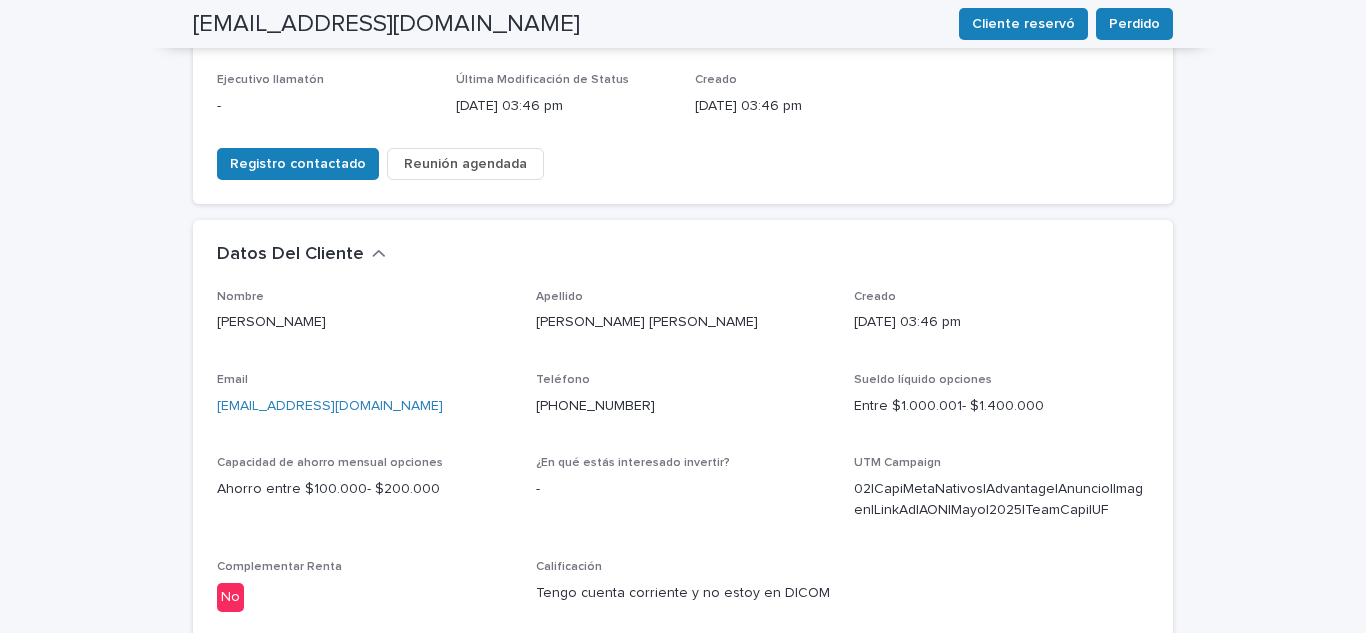 scroll, scrollTop: 400, scrollLeft: 0, axis: vertical 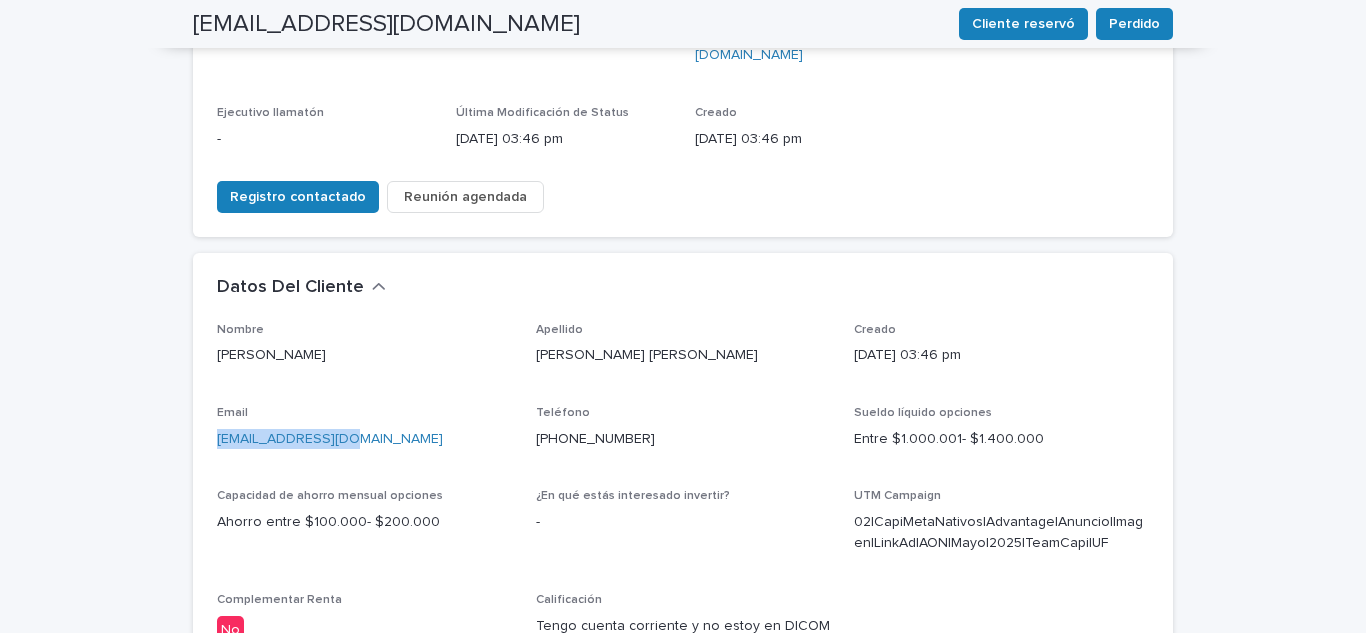 drag, startPoint x: 388, startPoint y: 375, endPoint x: 0, endPoint y: 381, distance: 388.0464 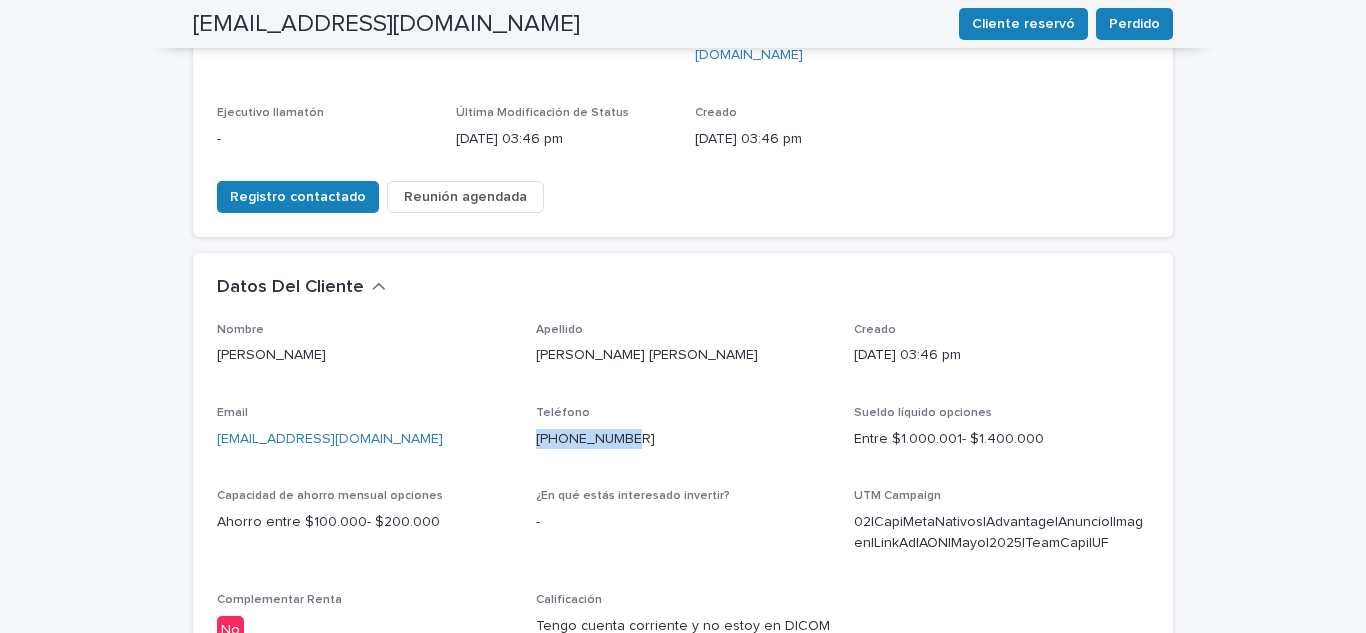 drag, startPoint x: 637, startPoint y: 368, endPoint x: 523, endPoint y: 377, distance: 114.35471 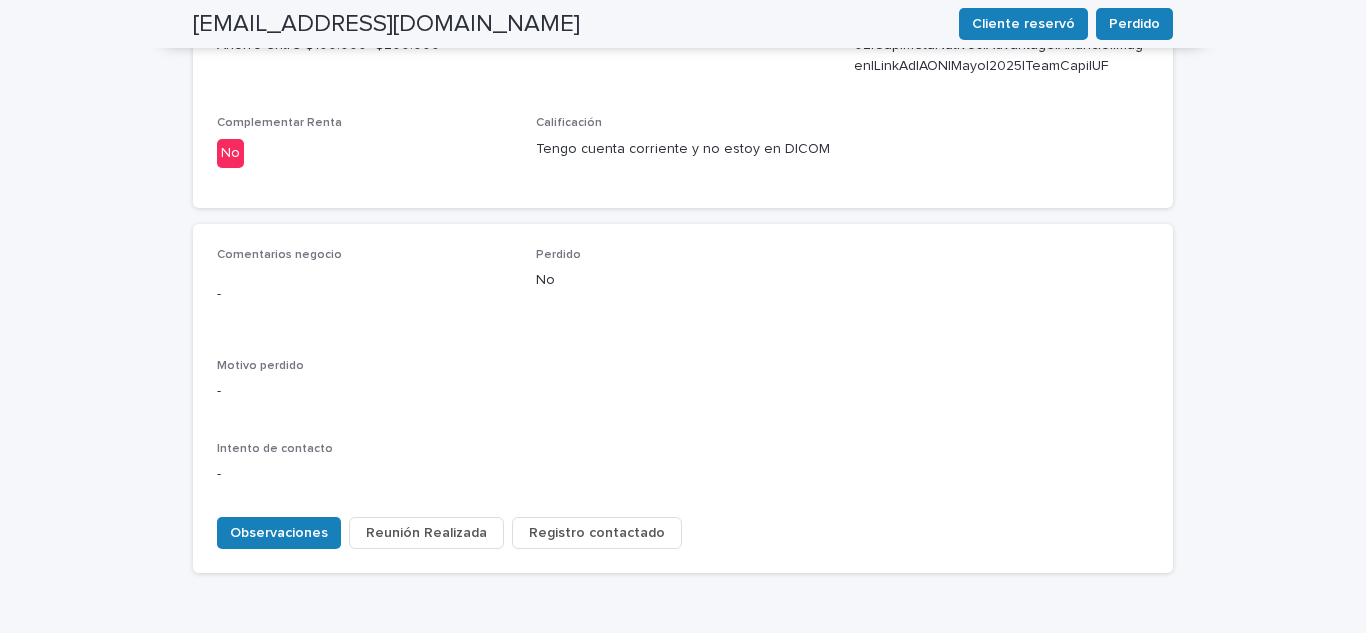 scroll, scrollTop: 913, scrollLeft: 0, axis: vertical 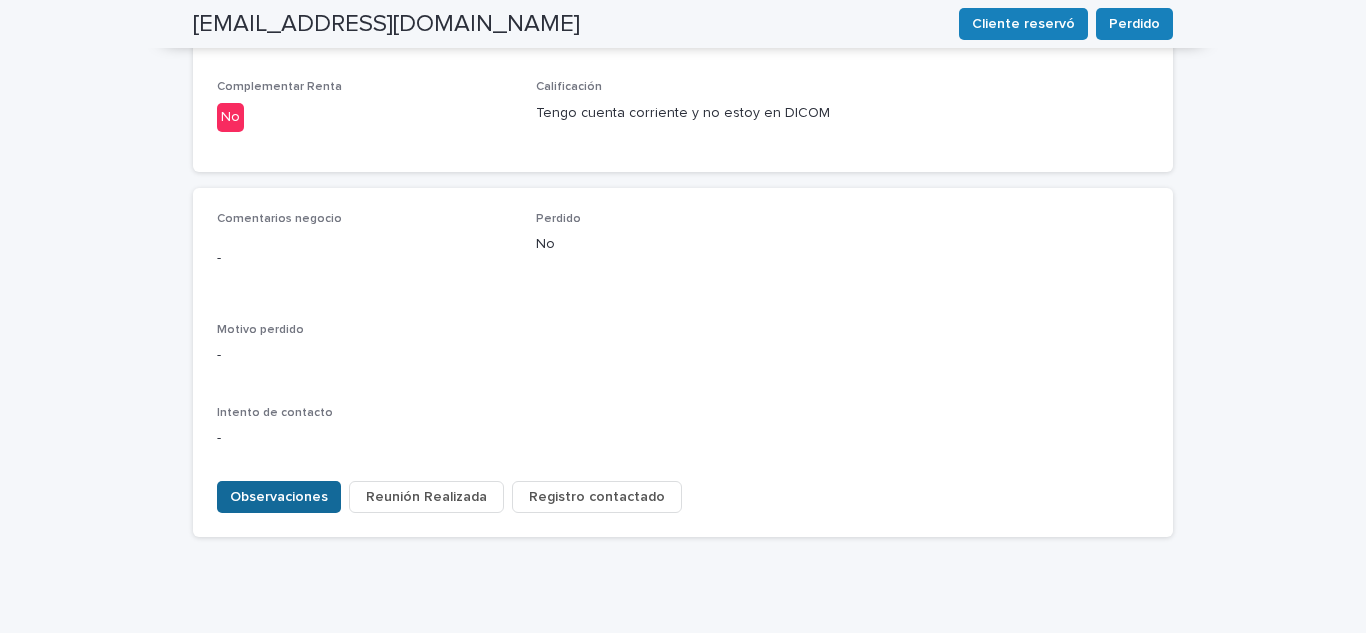 click on "Observaciones" at bounding box center [279, 497] 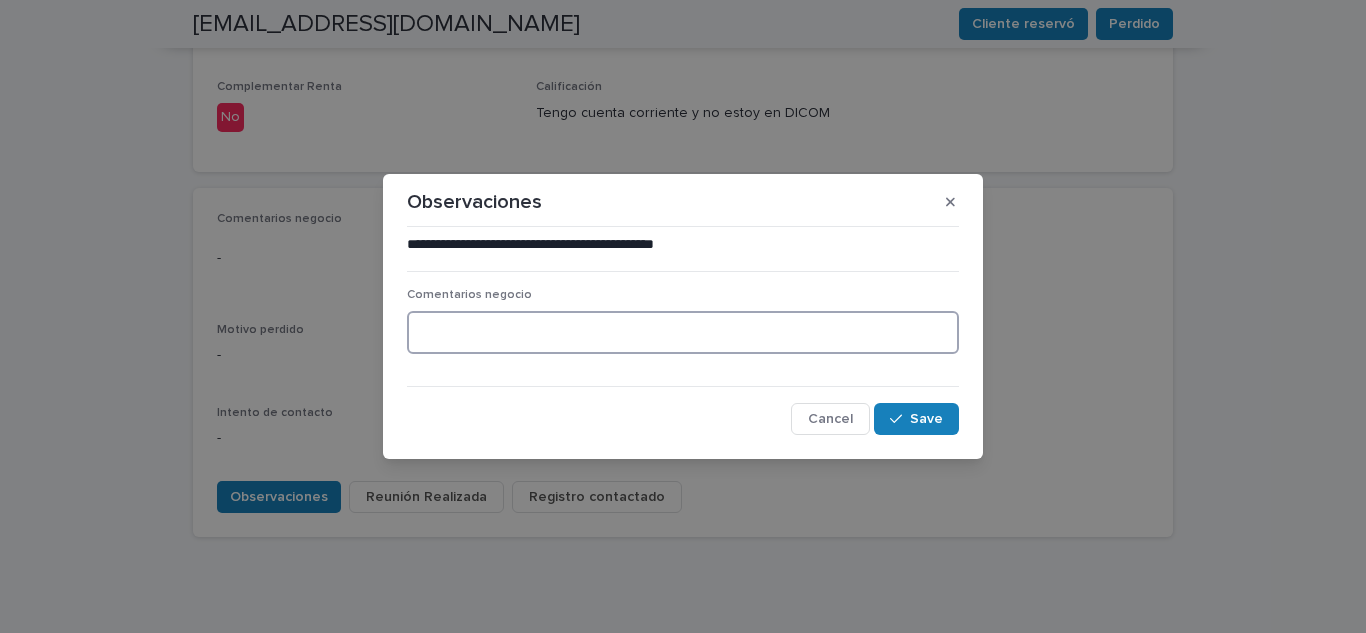 click at bounding box center (683, 332) 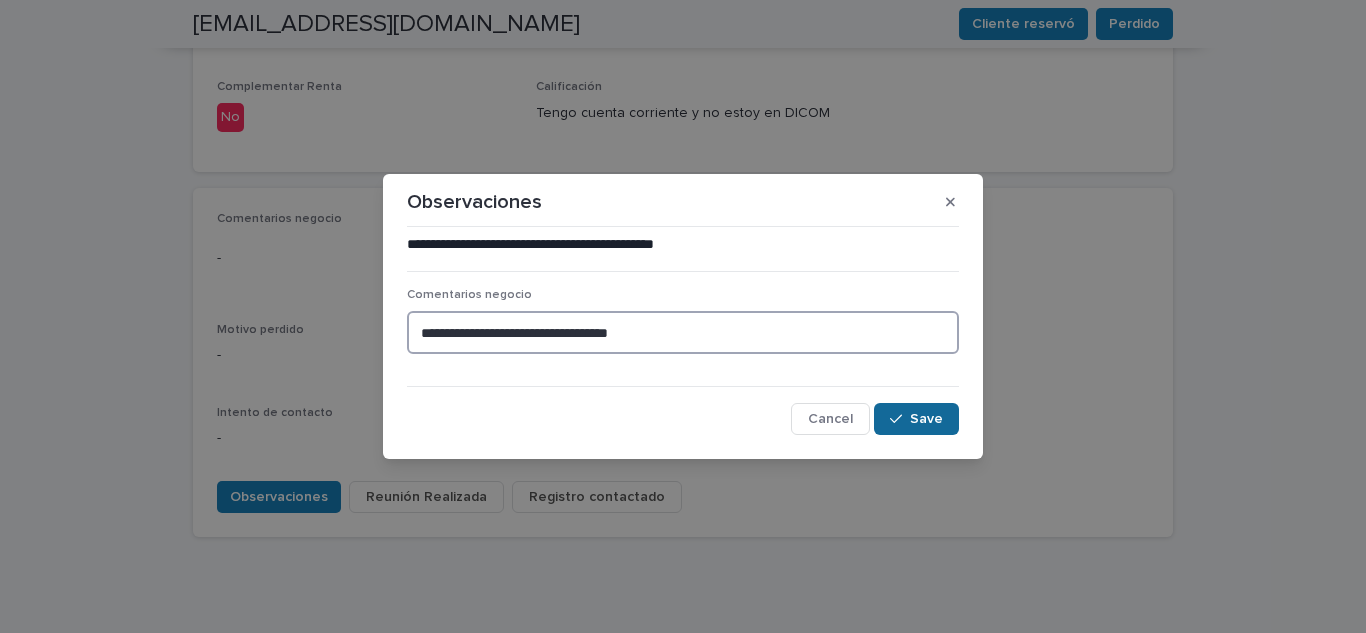 type on "**********" 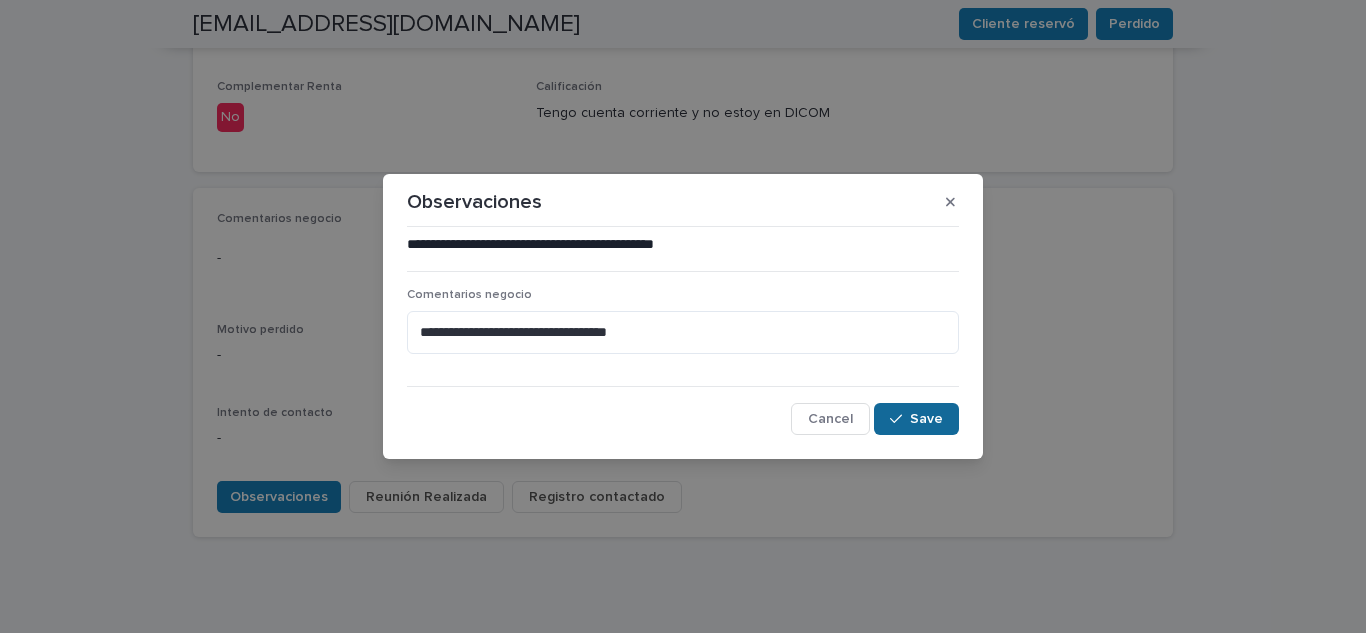 click at bounding box center [900, 419] 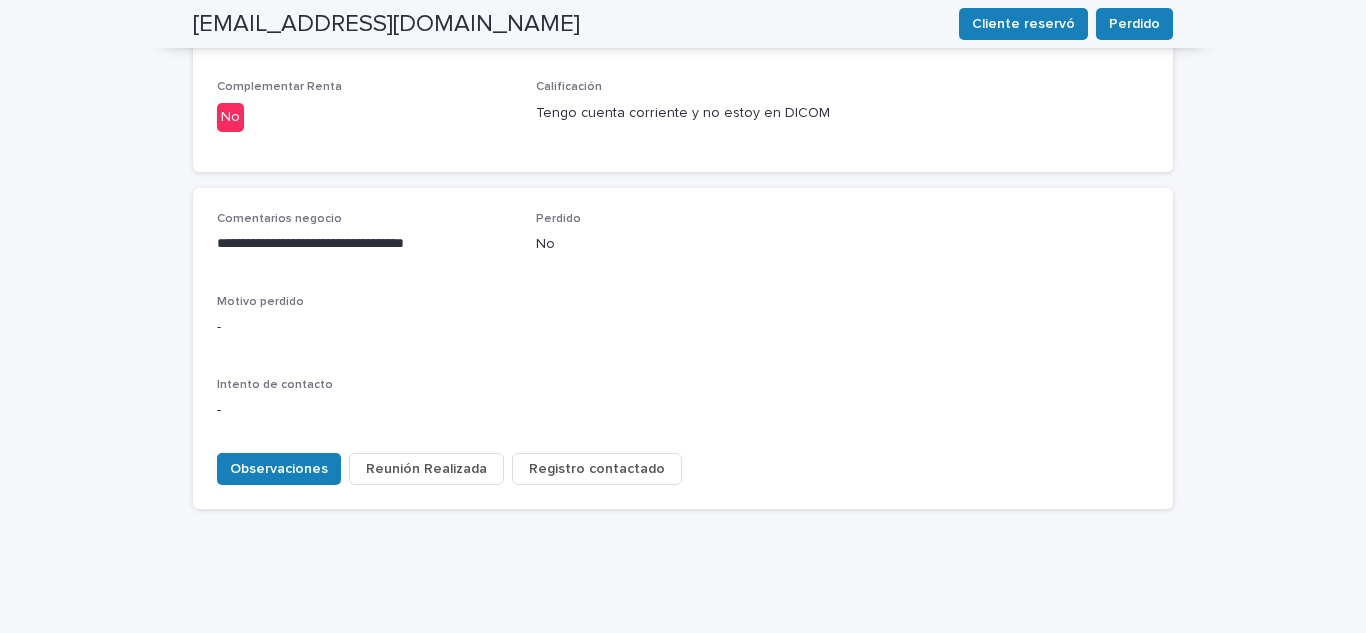 scroll, scrollTop: 885, scrollLeft: 0, axis: vertical 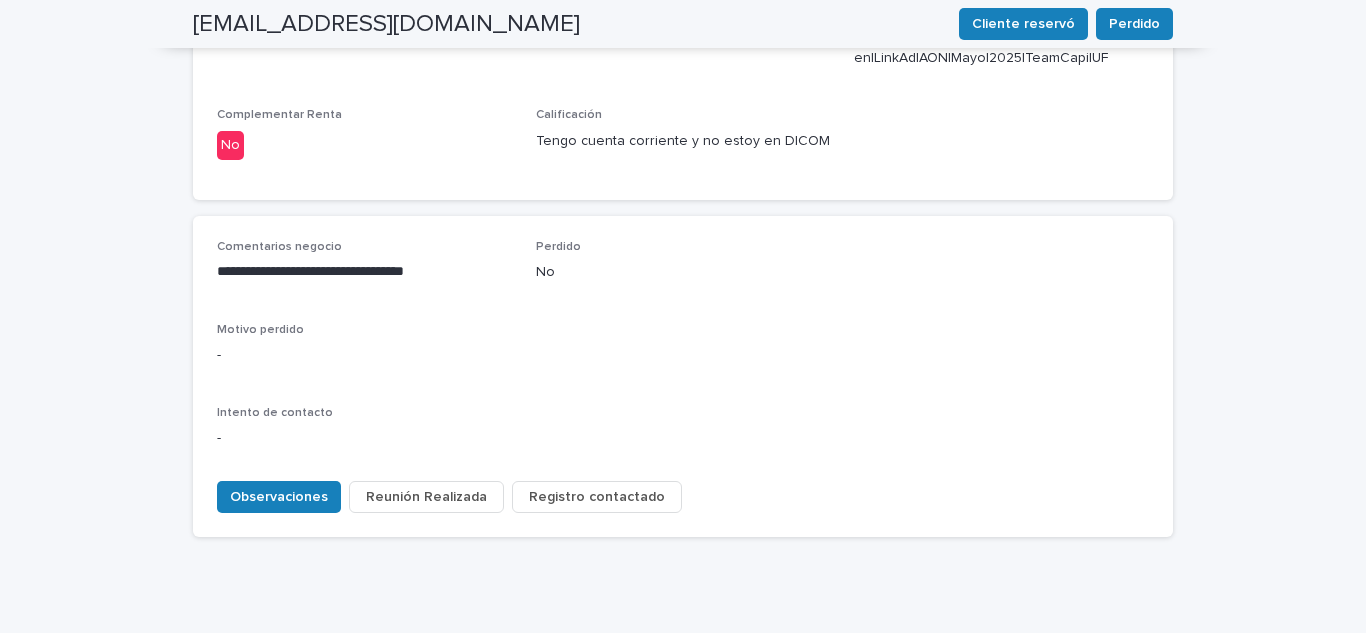click on "Registro contactado" at bounding box center (597, 497) 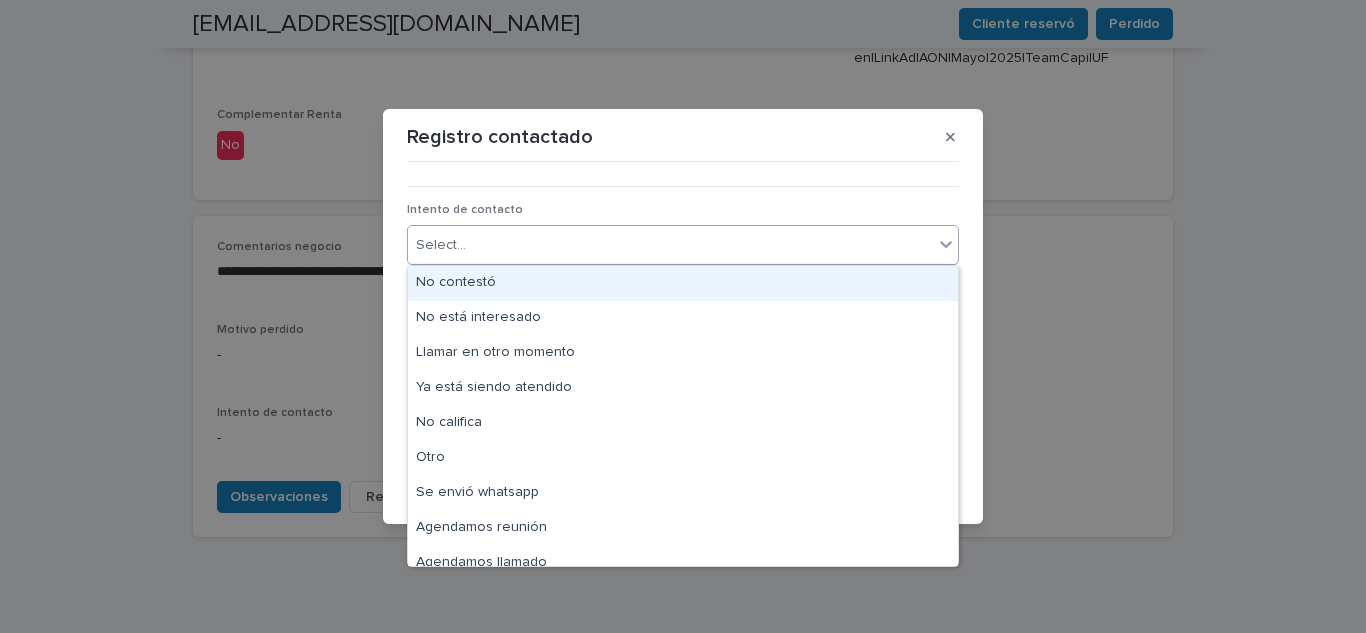 click on "Select..." at bounding box center [670, 245] 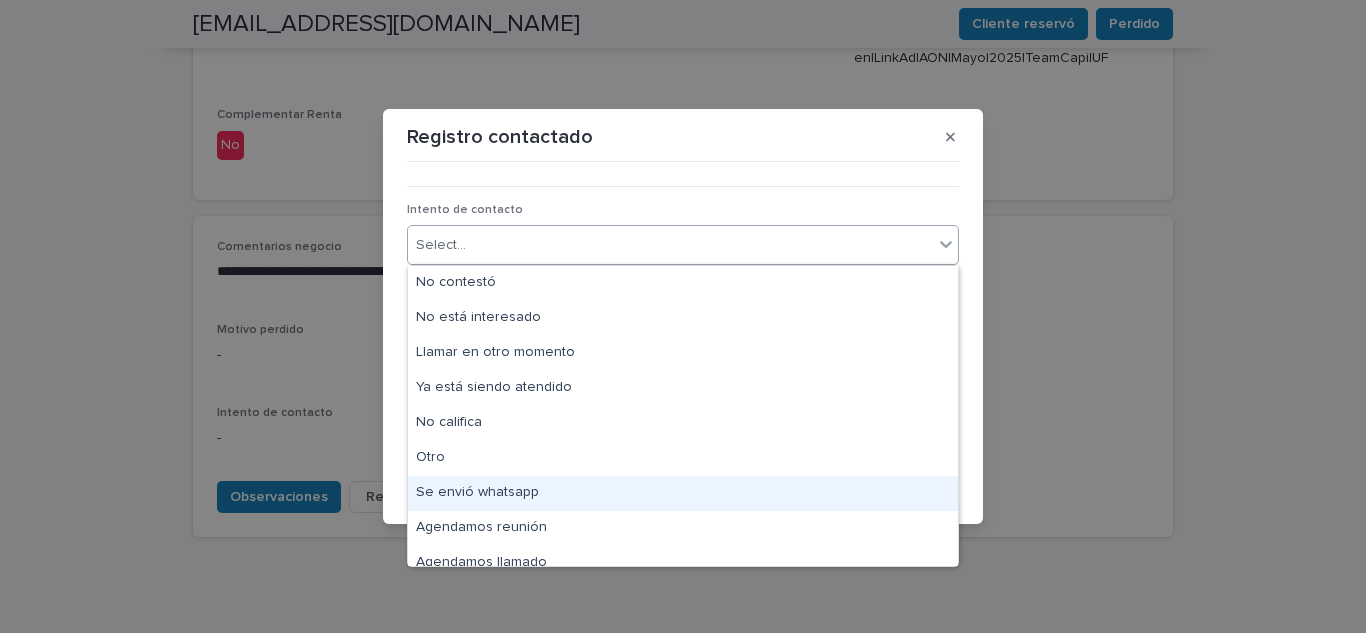 click on "Se envió whatsapp" at bounding box center [683, 493] 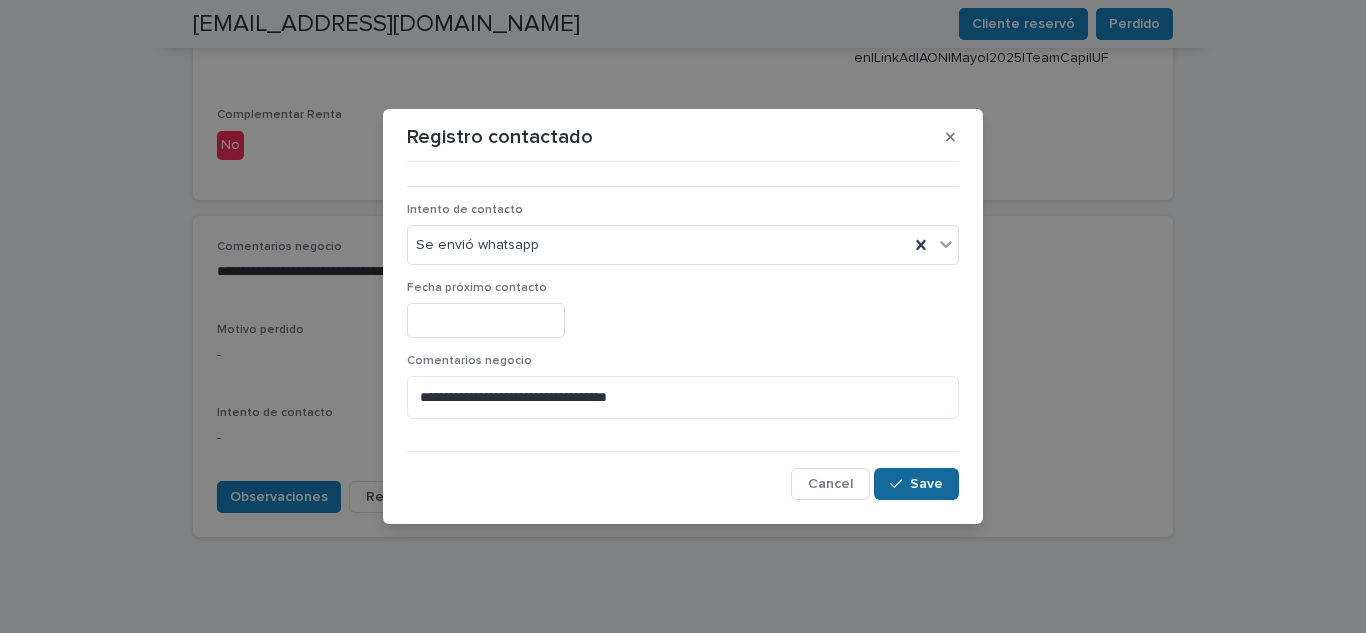 click on "Save" at bounding box center (916, 484) 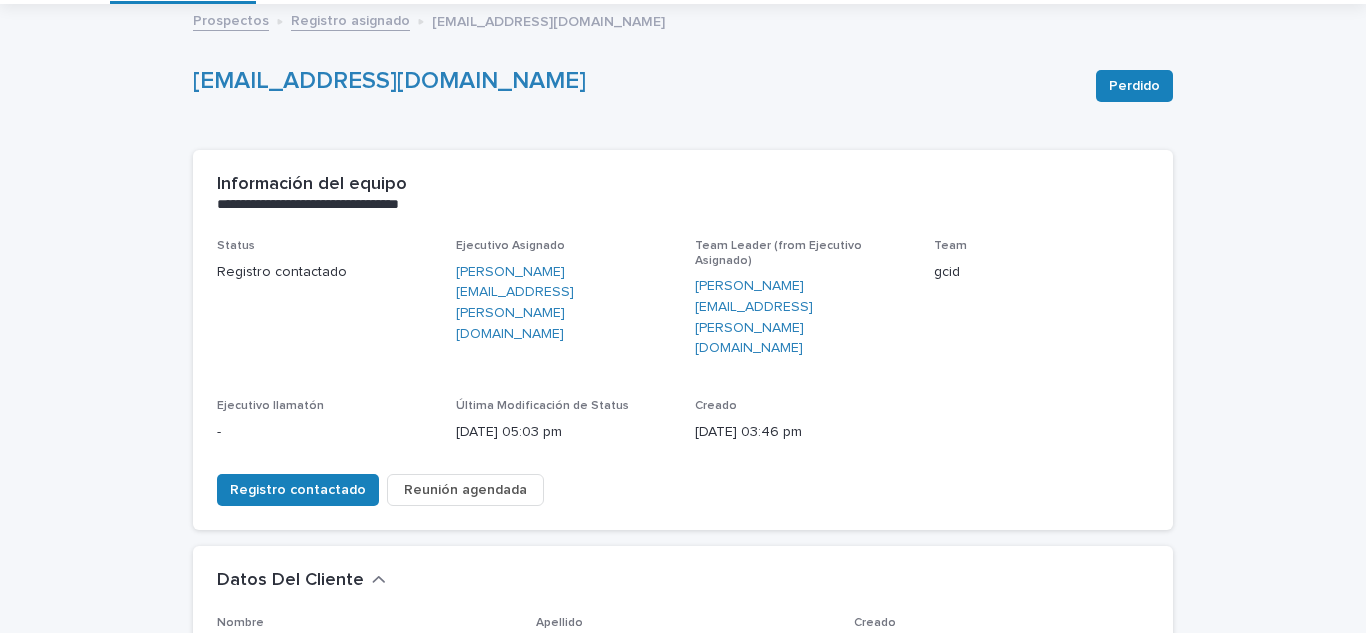 scroll, scrollTop: 0, scrollLeft: 0, axis: both 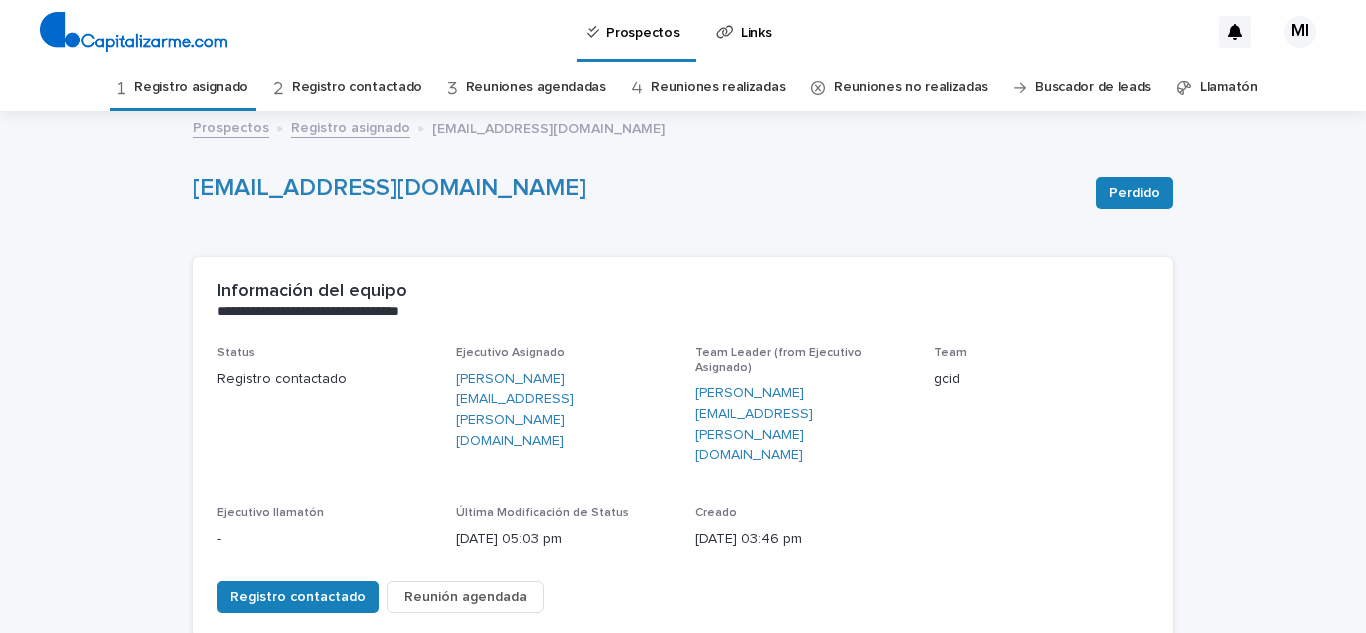 click on "Registro asignado" at bounding box center (191, 87) 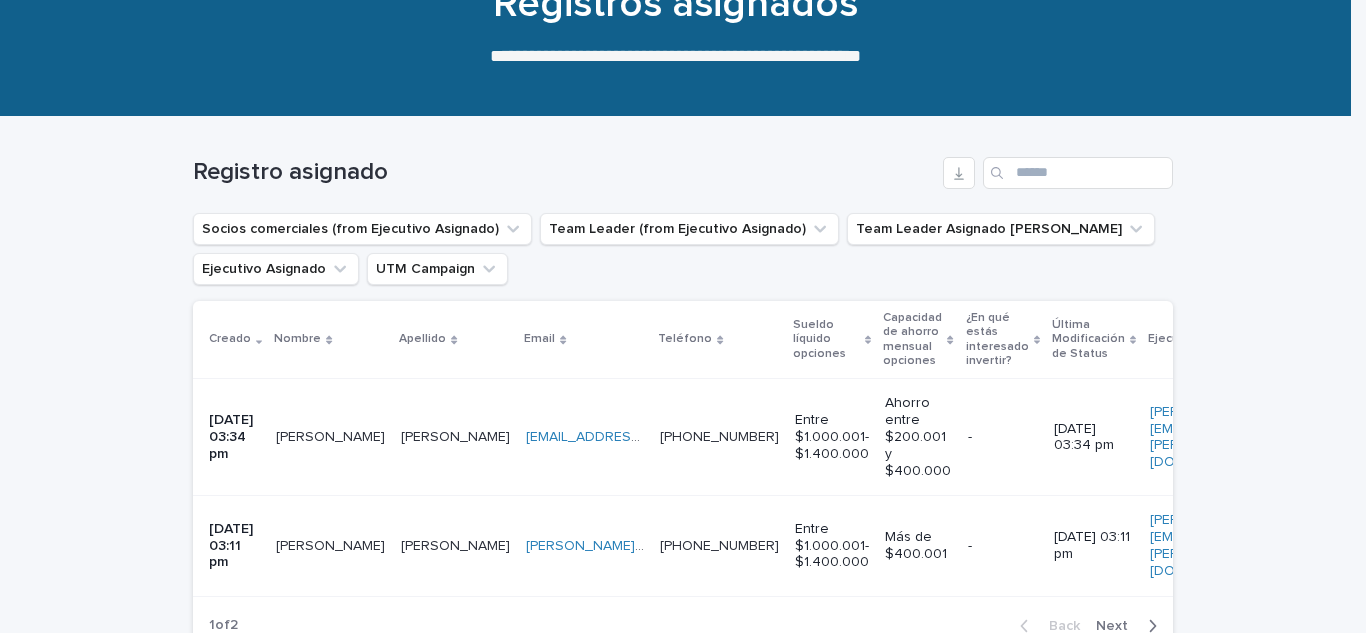 scroll, scrollTop: 200, scrollLeft: 0, axis: vertical 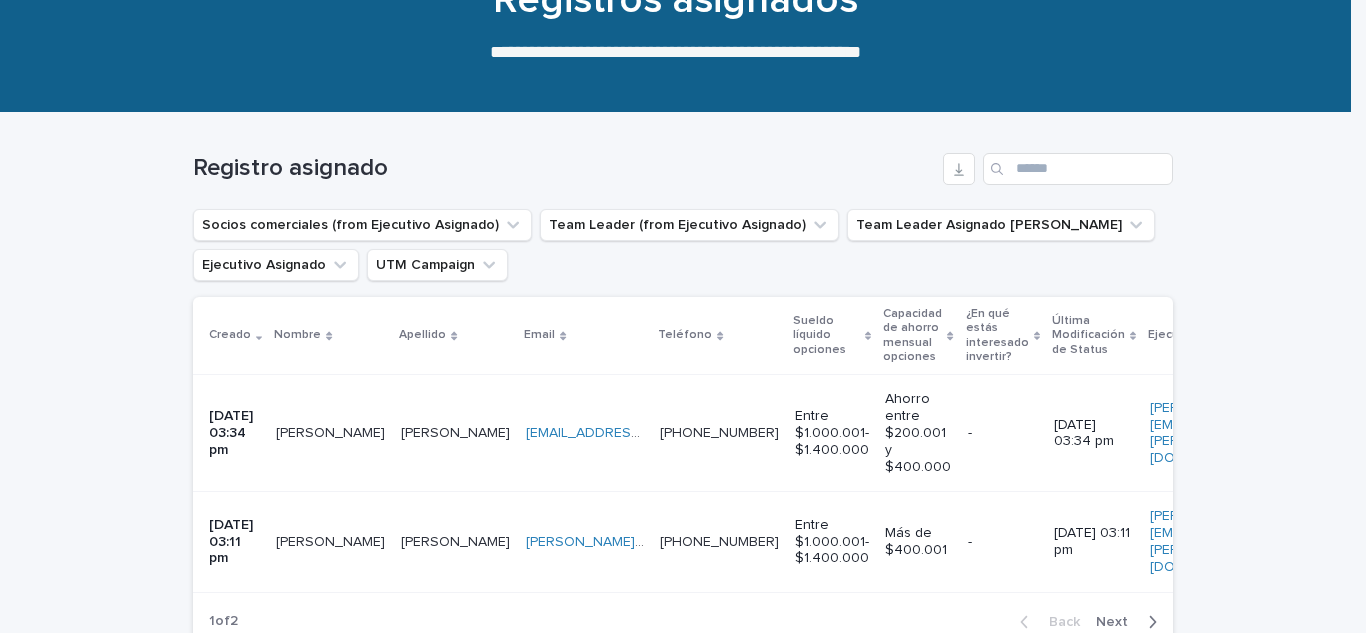 click on "[PERSON_NAME]" at bounding box center (332, 431) 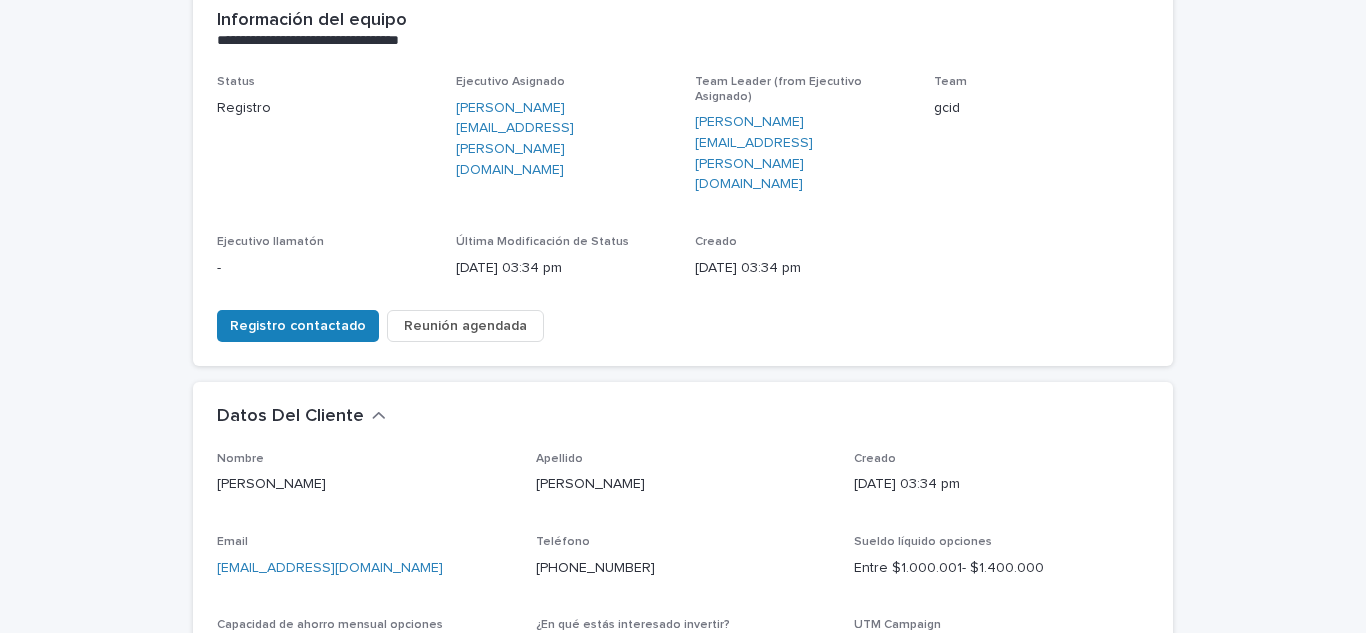 scroll, scrollTop: 300, scrollLeft: 0, axis: vertical 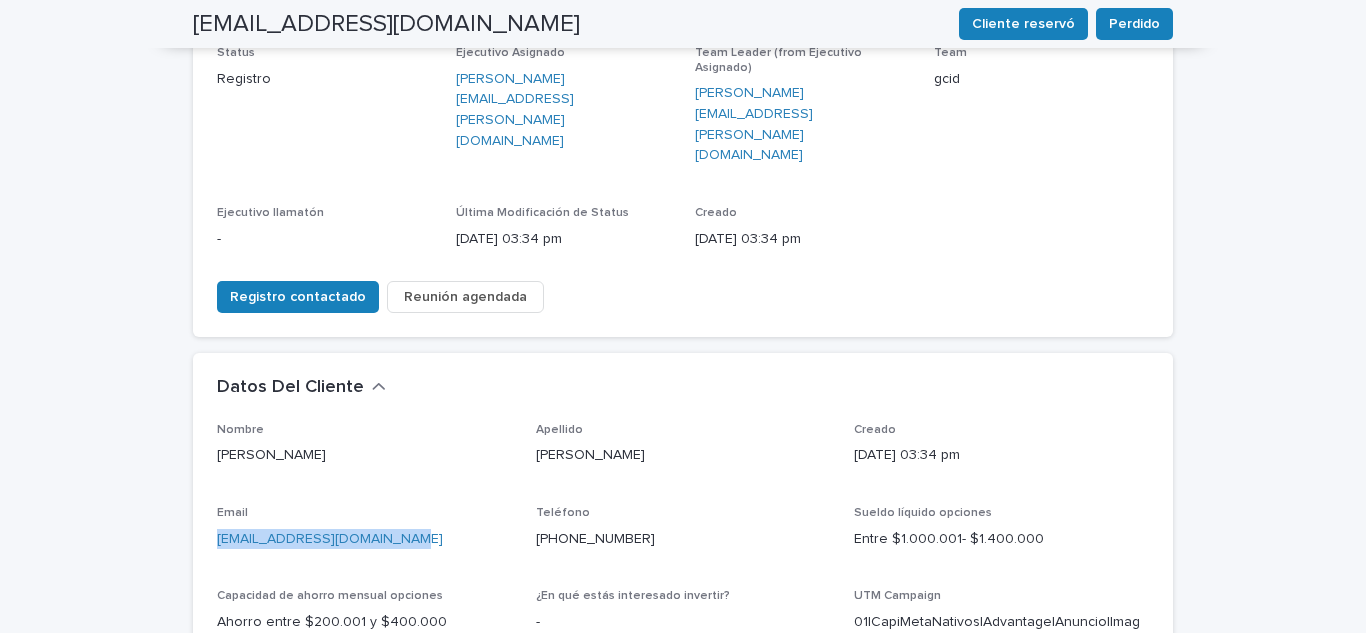 drag, startPoint x: 510, startPoint y: 457, endPoint x: 175, endPoint y: 488, distance: 336.43127 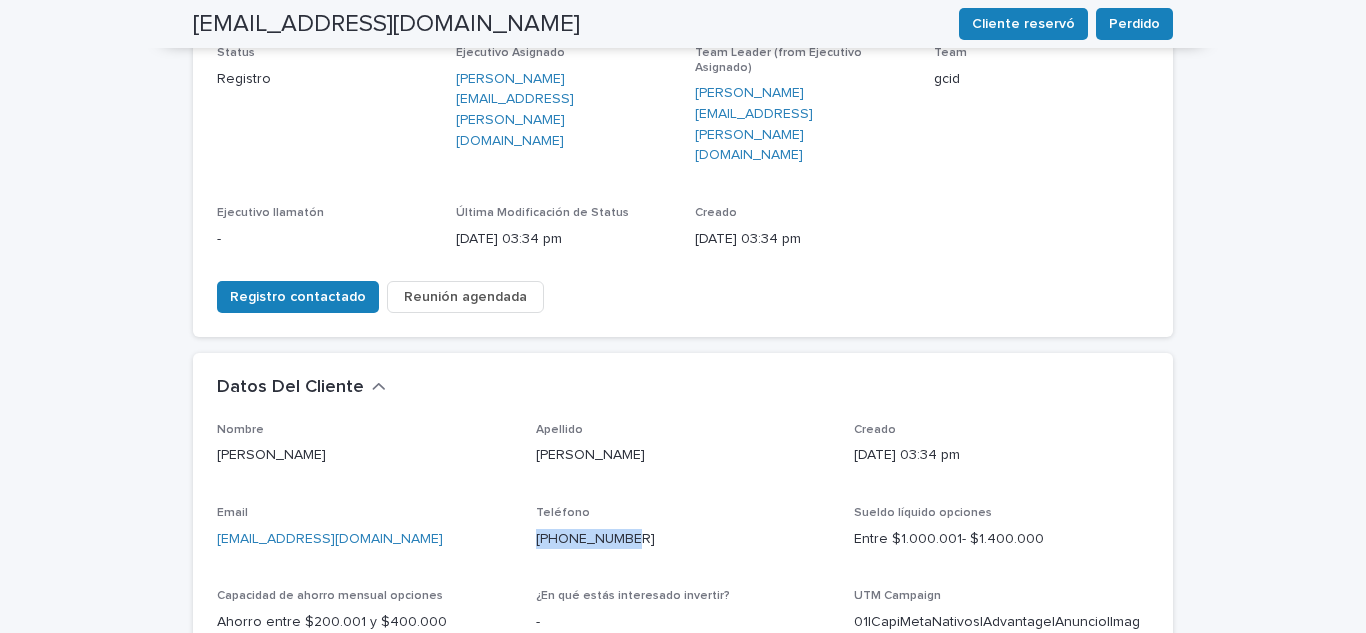 drag, startPoint x: 633, startPoint y: 458, endPoint x: 518, endPoint y: 463, distance: 115.10864 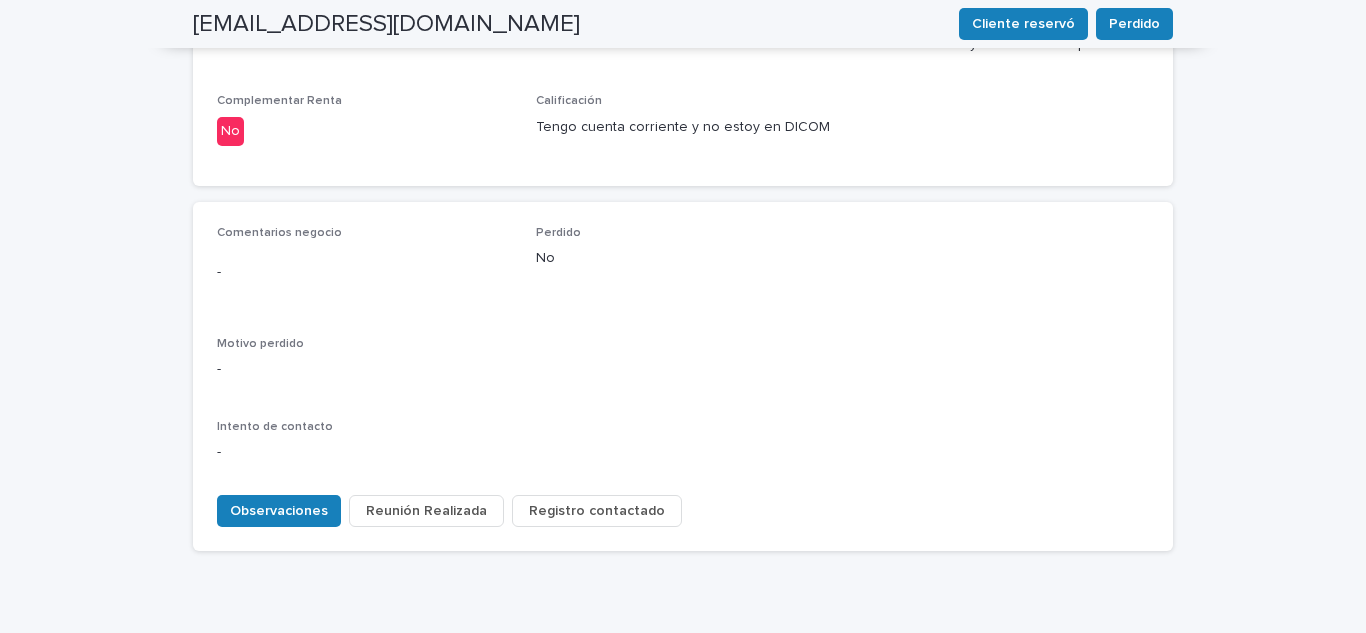 scroll, scrollTop: 900, scrollLeft: 0, axis: vertical 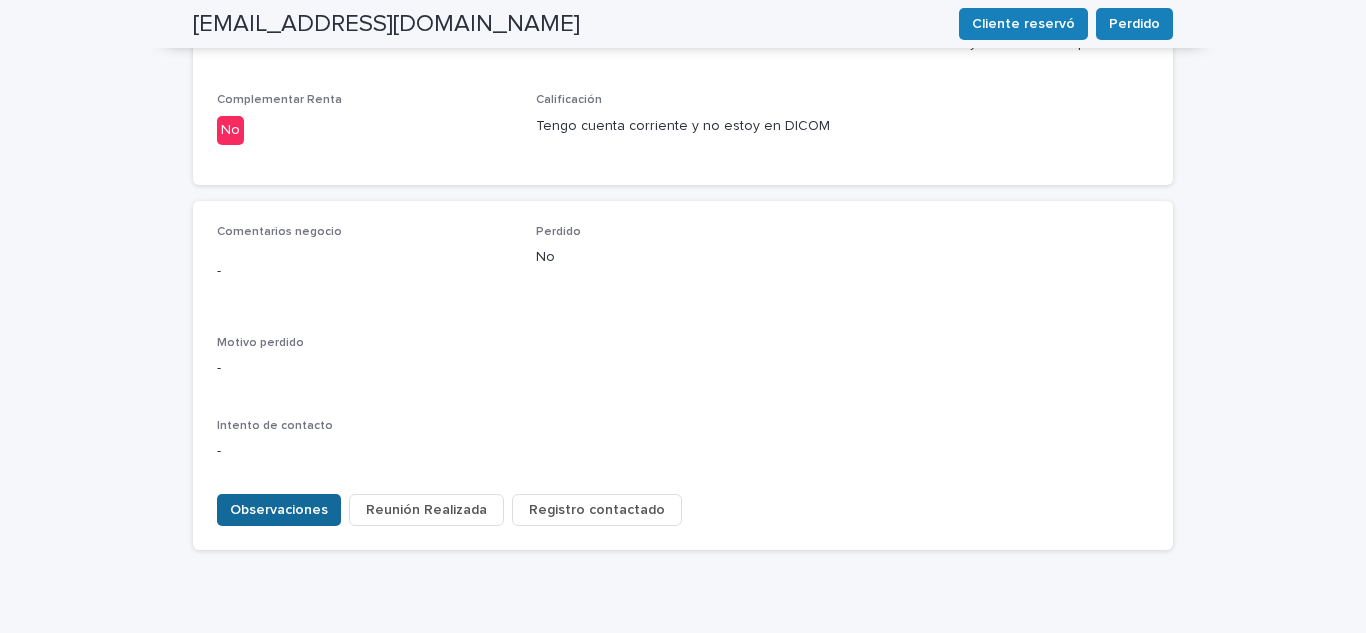 click on "Observaciones" at bounding box center [279, 510] 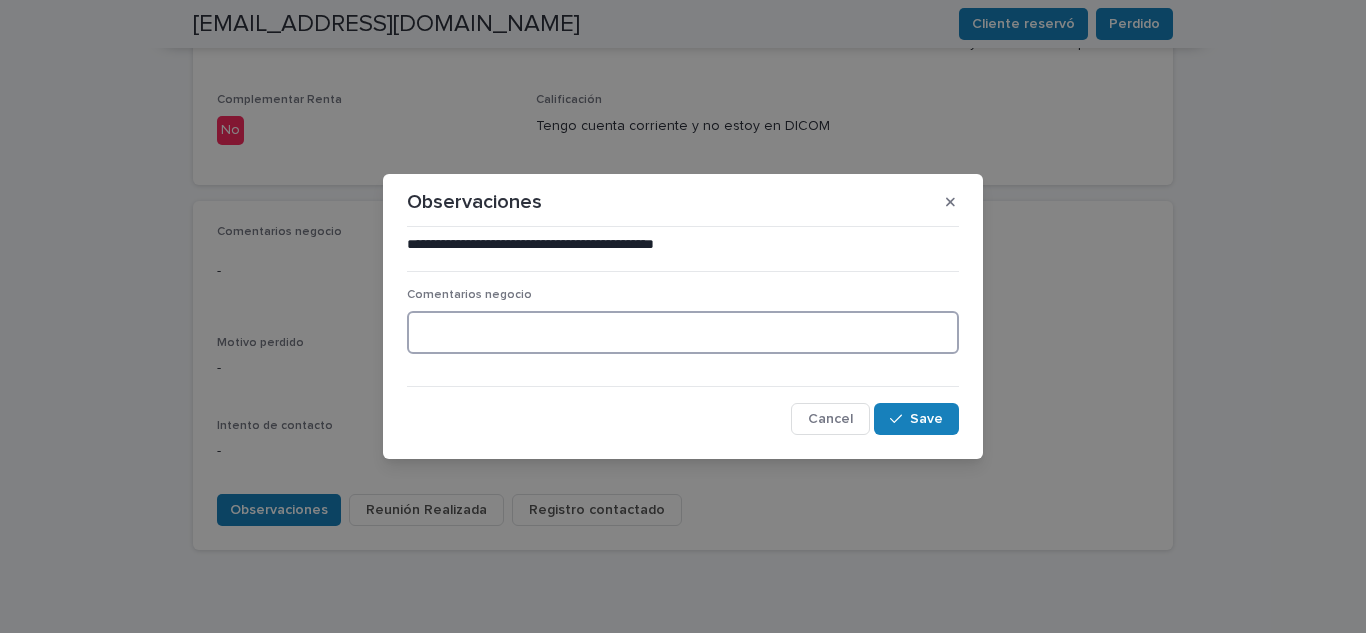 click at bounding box center [683, 332] 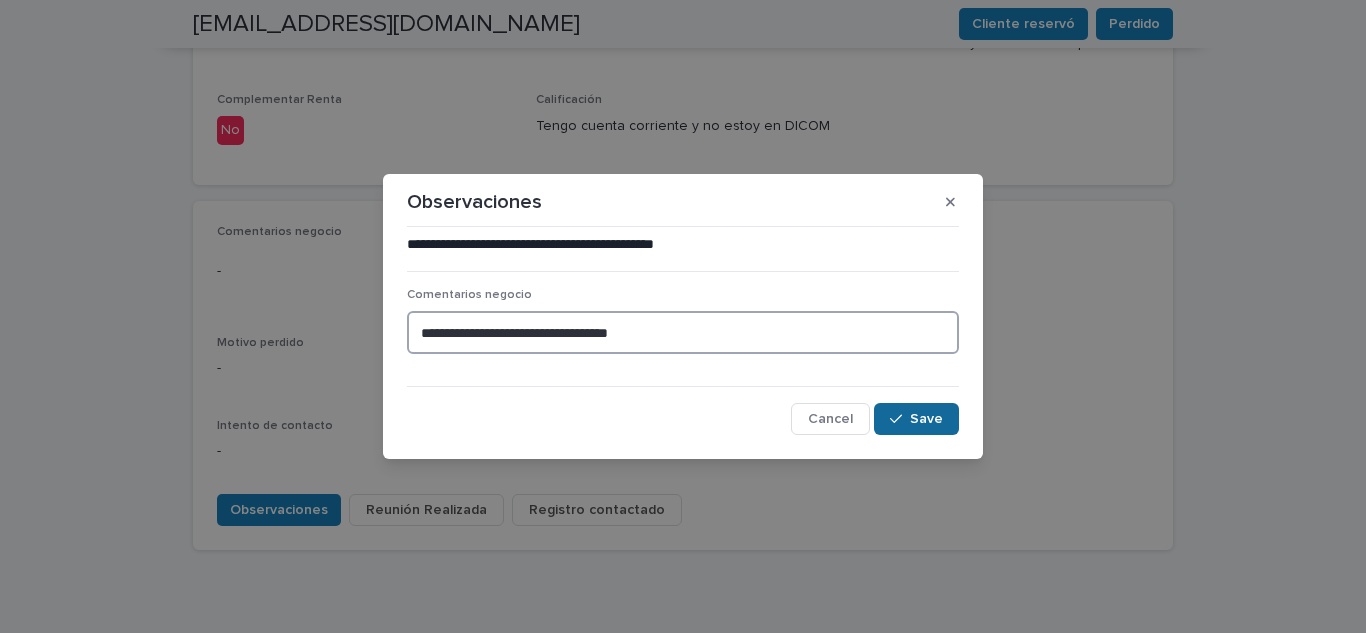 type on "**********" 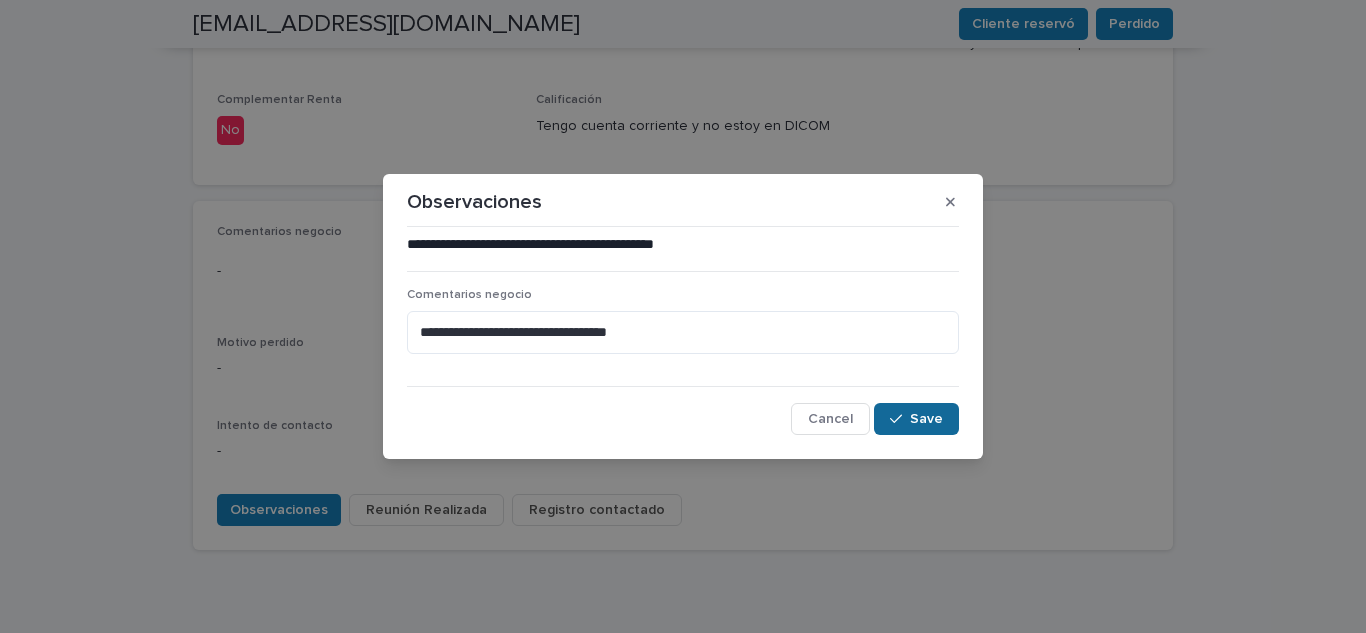 click on "Save" at bounding box center (916, 419) 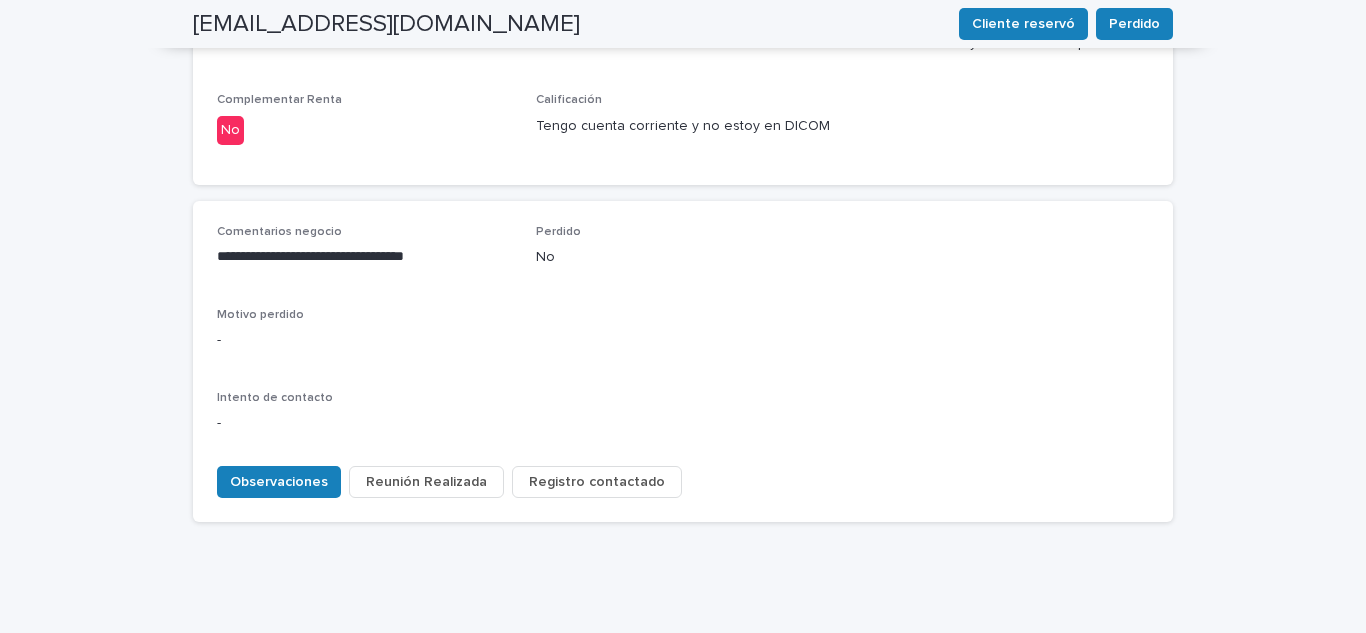 scroll, scrollTop: 885, scrollLeft: 0, axis: vertical 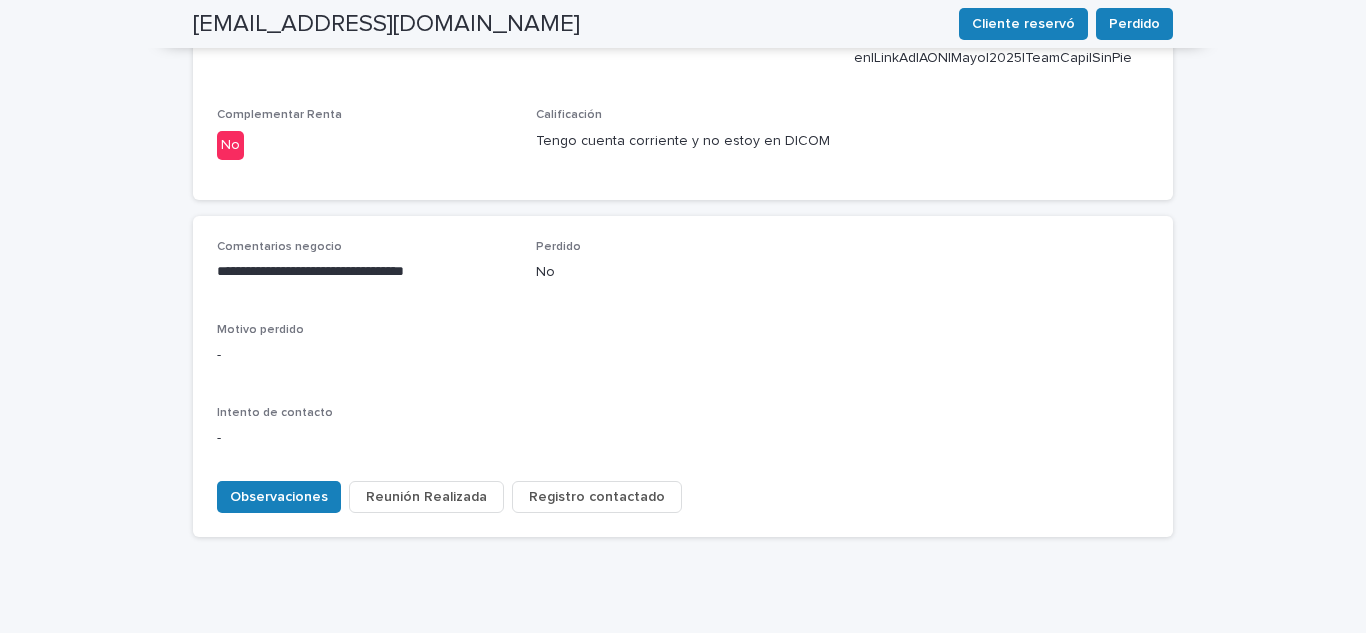 click on "Registro contactado" at bounding box center (597, 497) 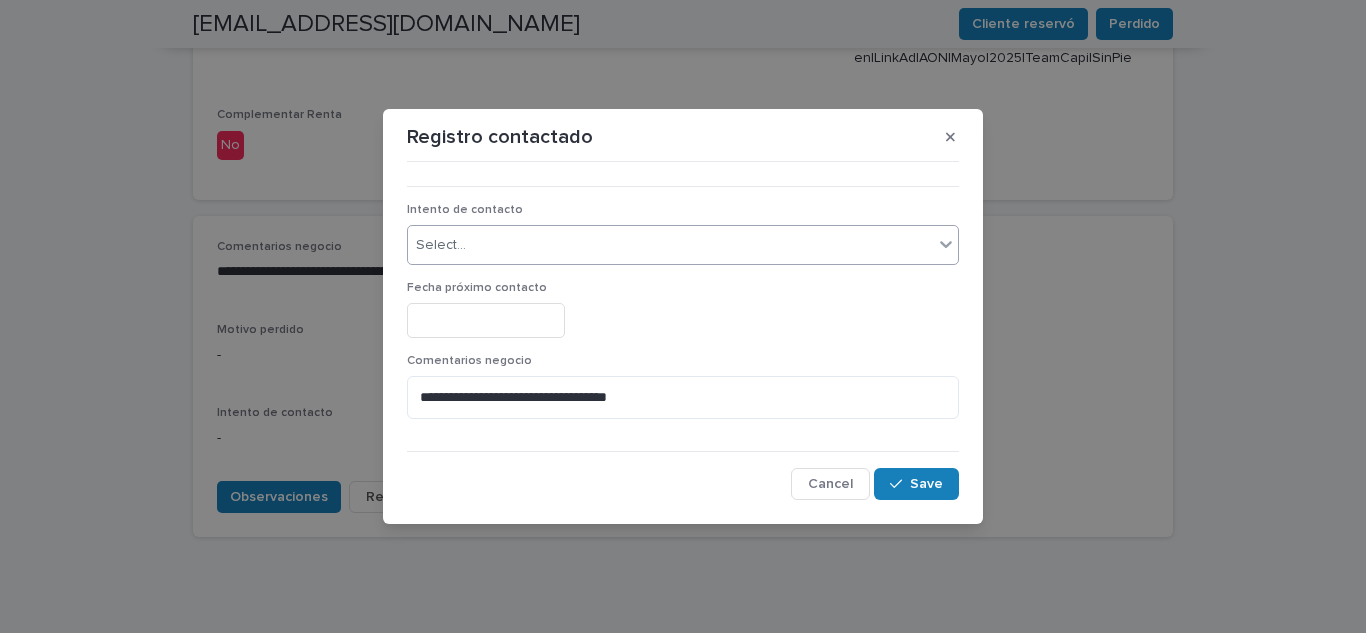 click on "Select..." at bounding box center (670, 245) 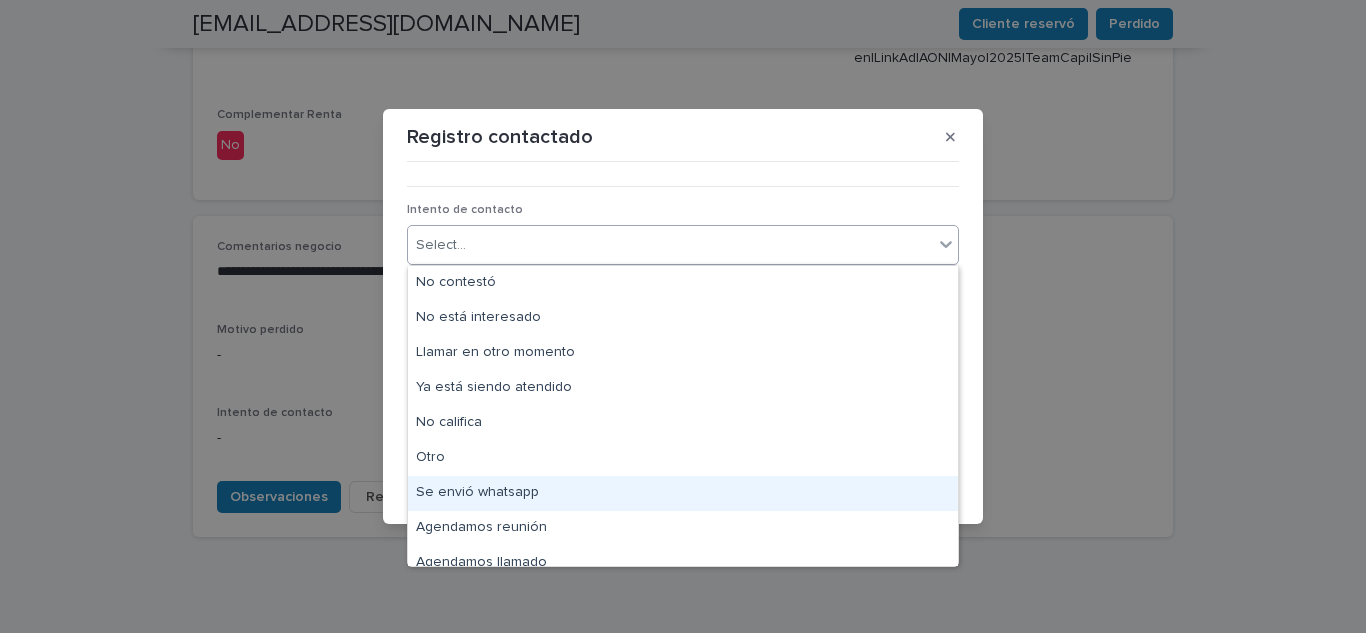 click on "Se envió whatsapp" at bounding box center (683, 493) 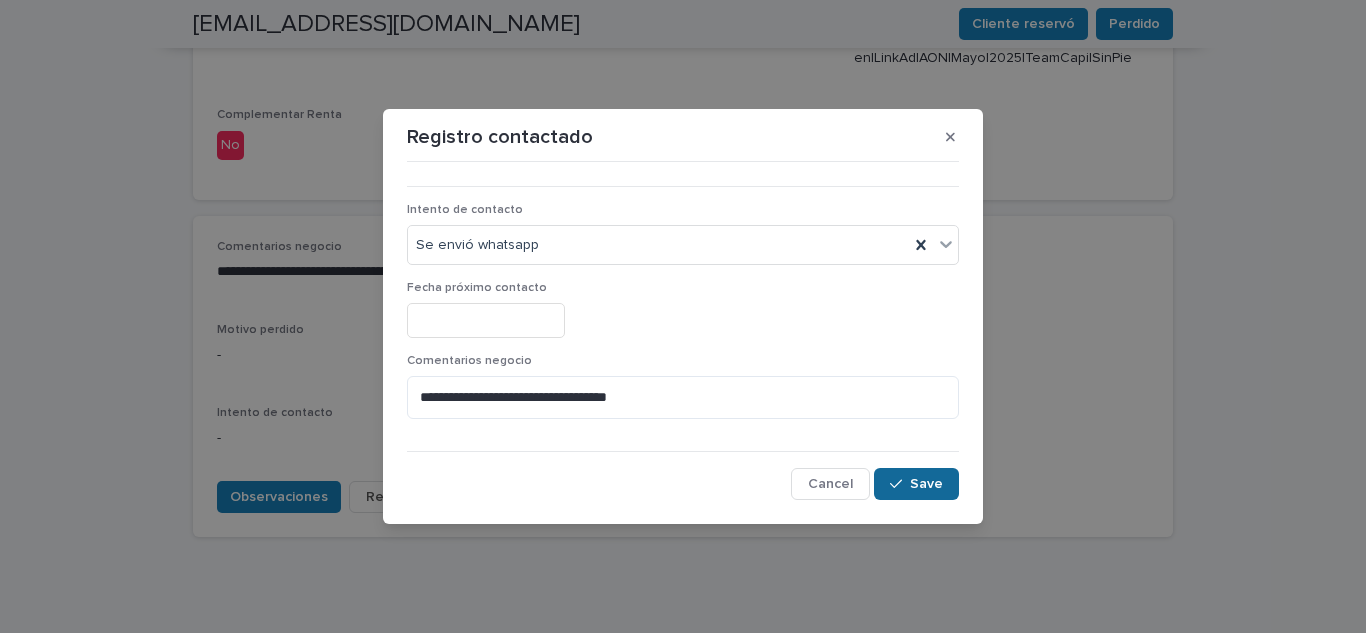 click on "Save" at bounding box center [926, 484] 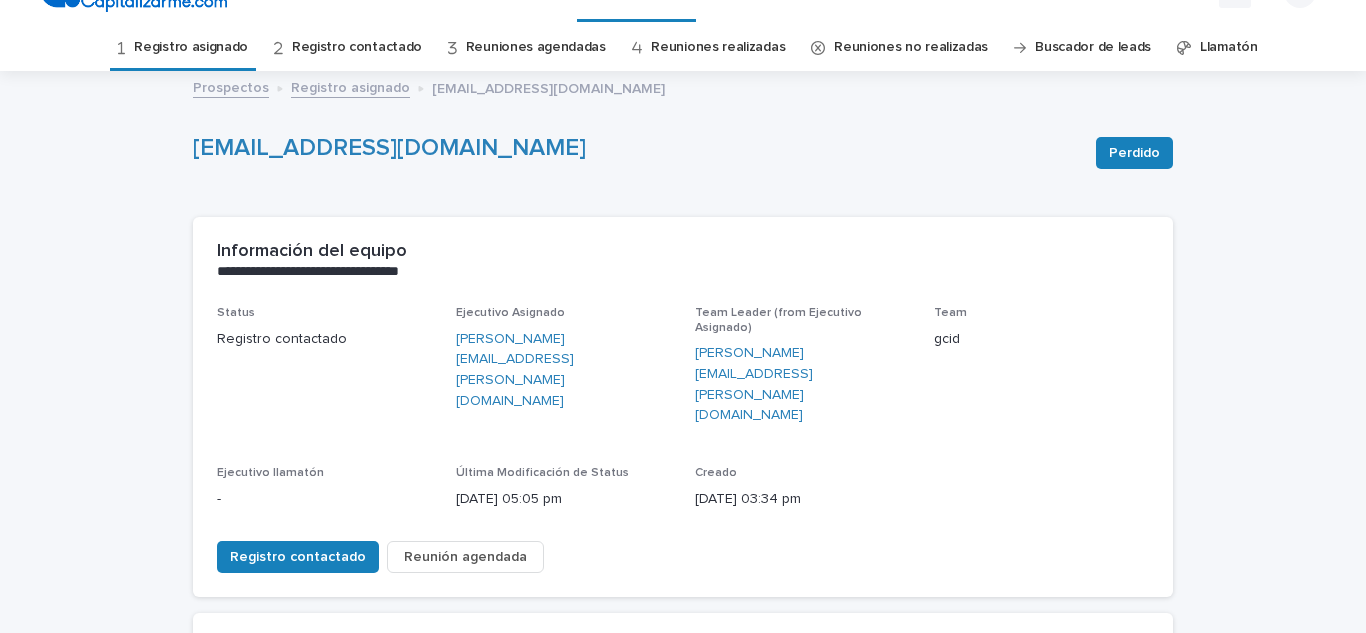 scroll, scrollTop: 0, scrollLeft: 0, axis: both 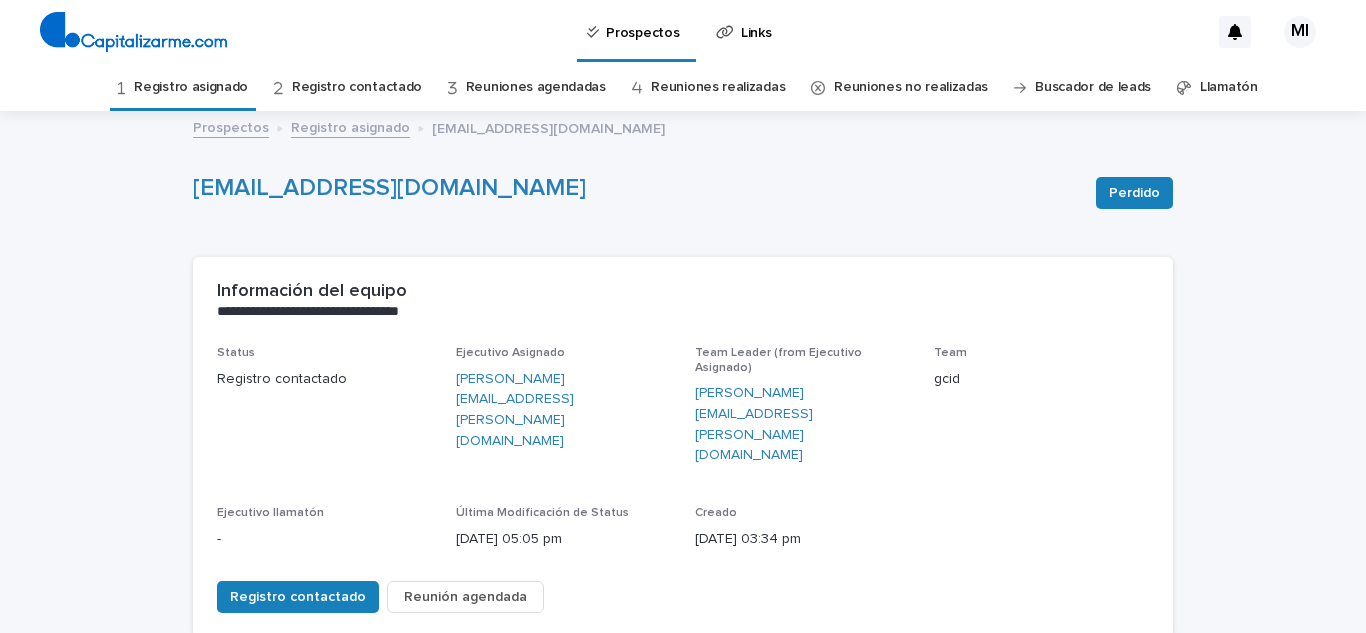 click on "Registro asignado" at bounding box center (191, 87) 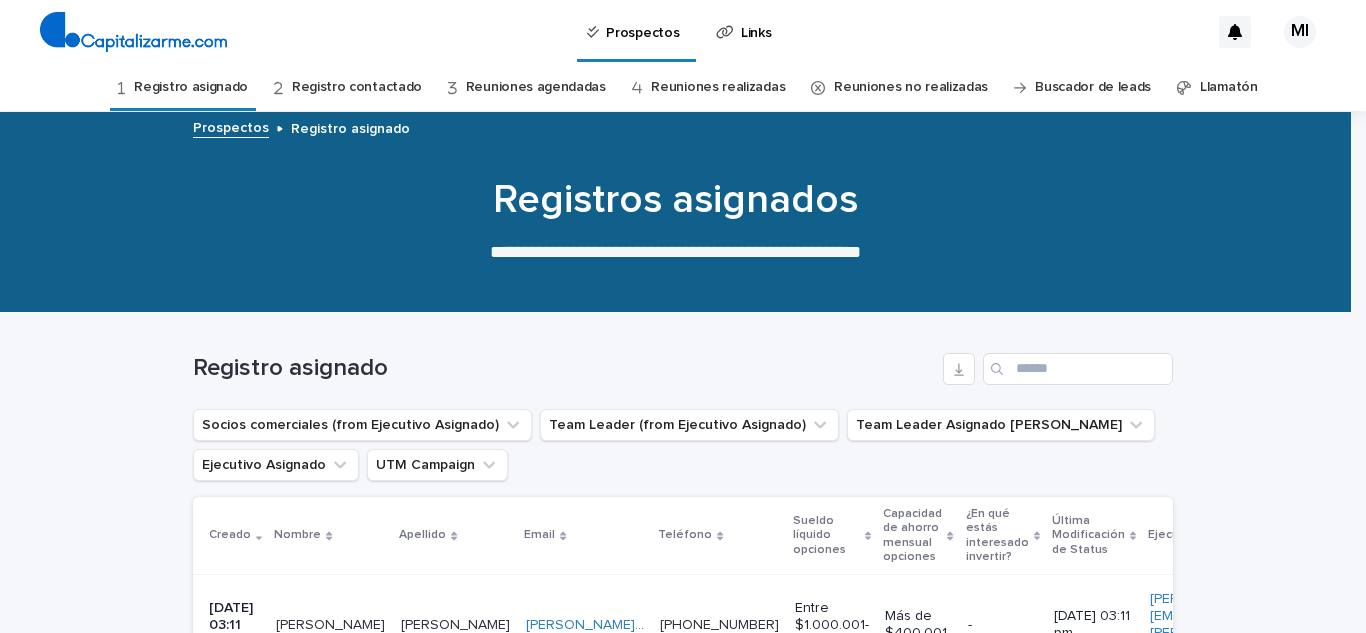 scroll, scrollTop: 268, scrollLeft: 0, axis: vertical 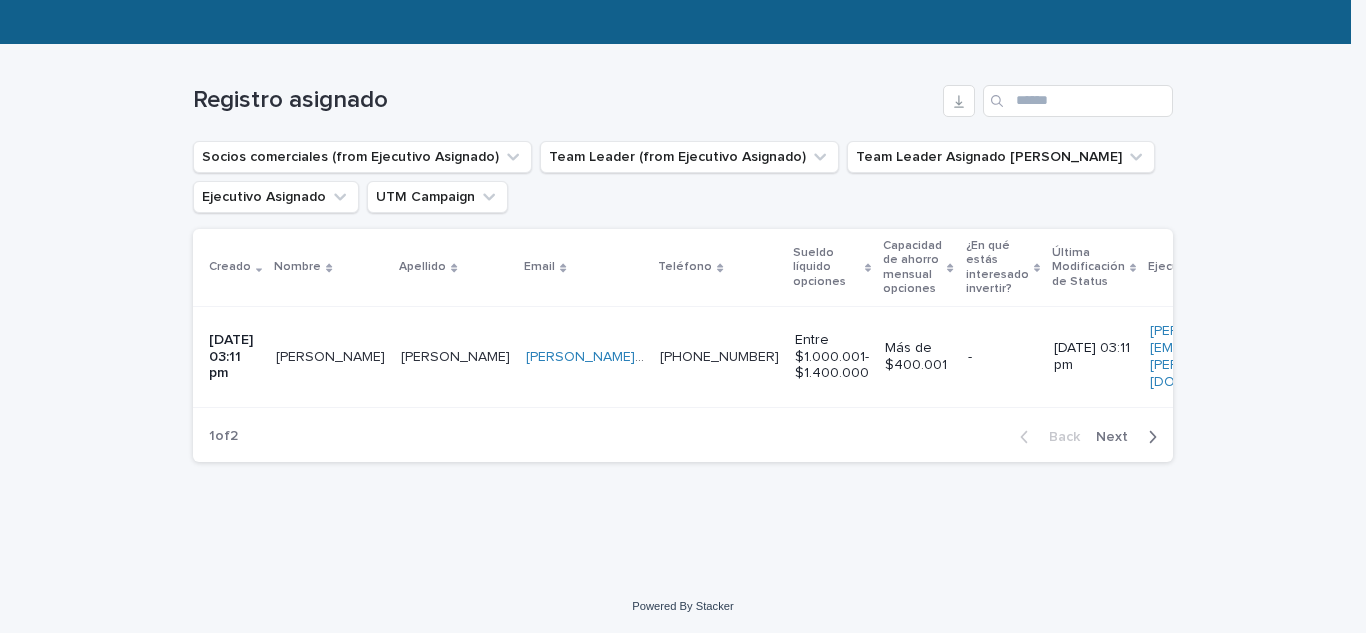 click on "[PERSON_NAME]" at bounding box center (332, 355) 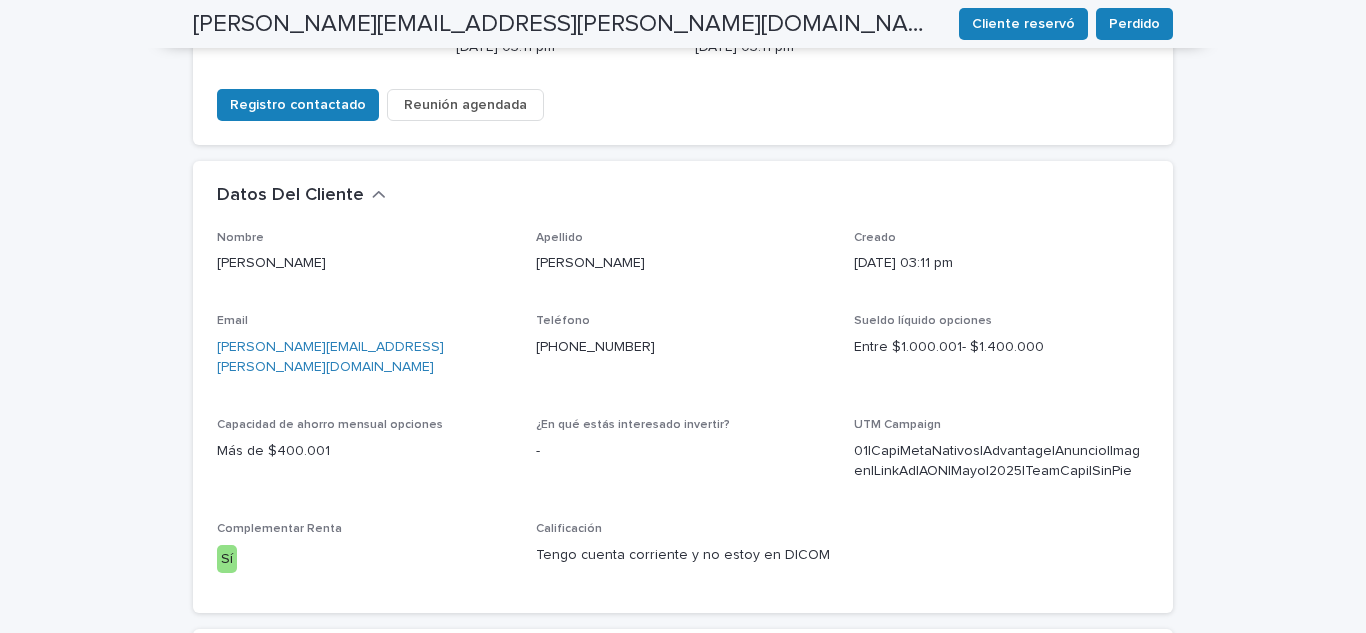 scroll, scrollTop: 500, scrollLeft: 0, axis: vertical 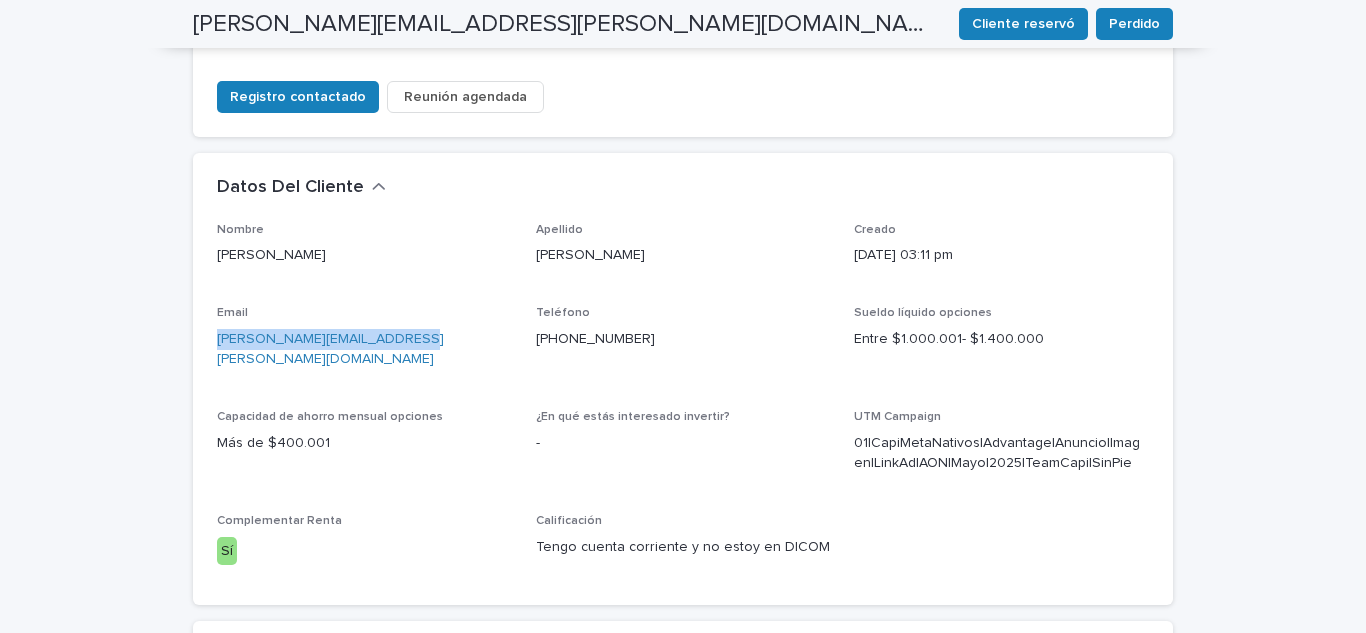 drag, startPoint x: 428, startPoint y: 270, endPoint x: 211, endPoint y: 263, distance: 217.11287 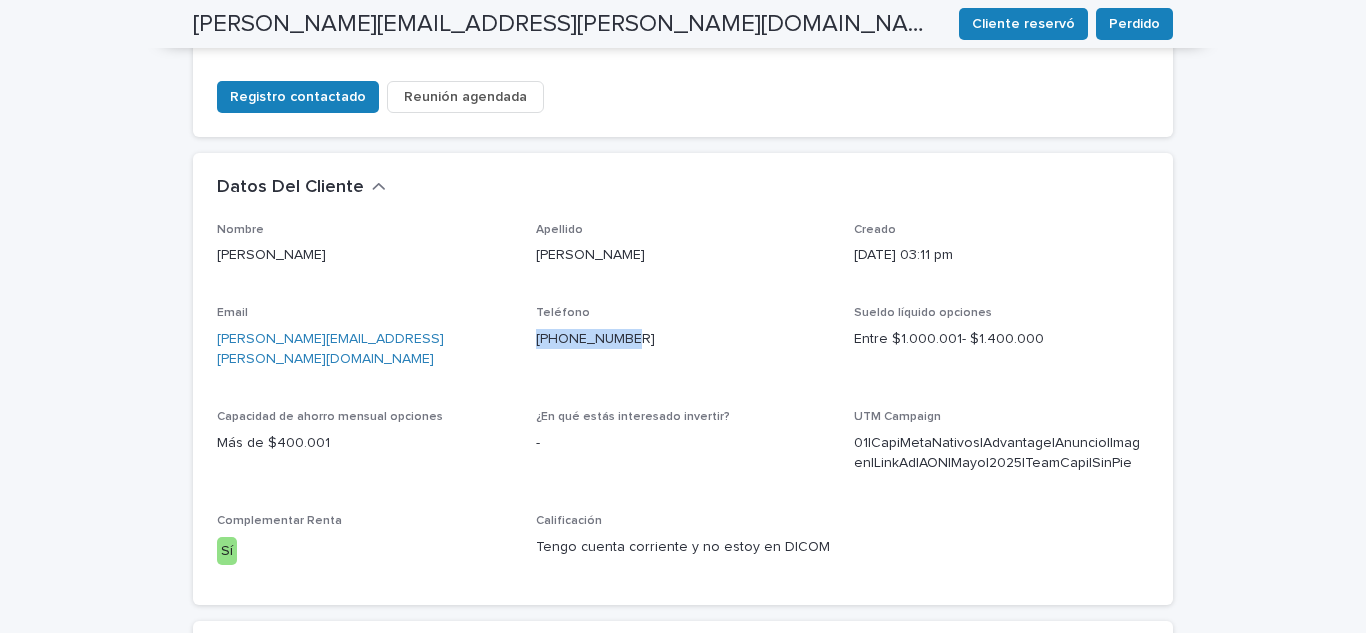 drag, startPoint x: 636, startPoint y: 262, endPoint x: 533, endPoint y: 270, distance: 103.31021 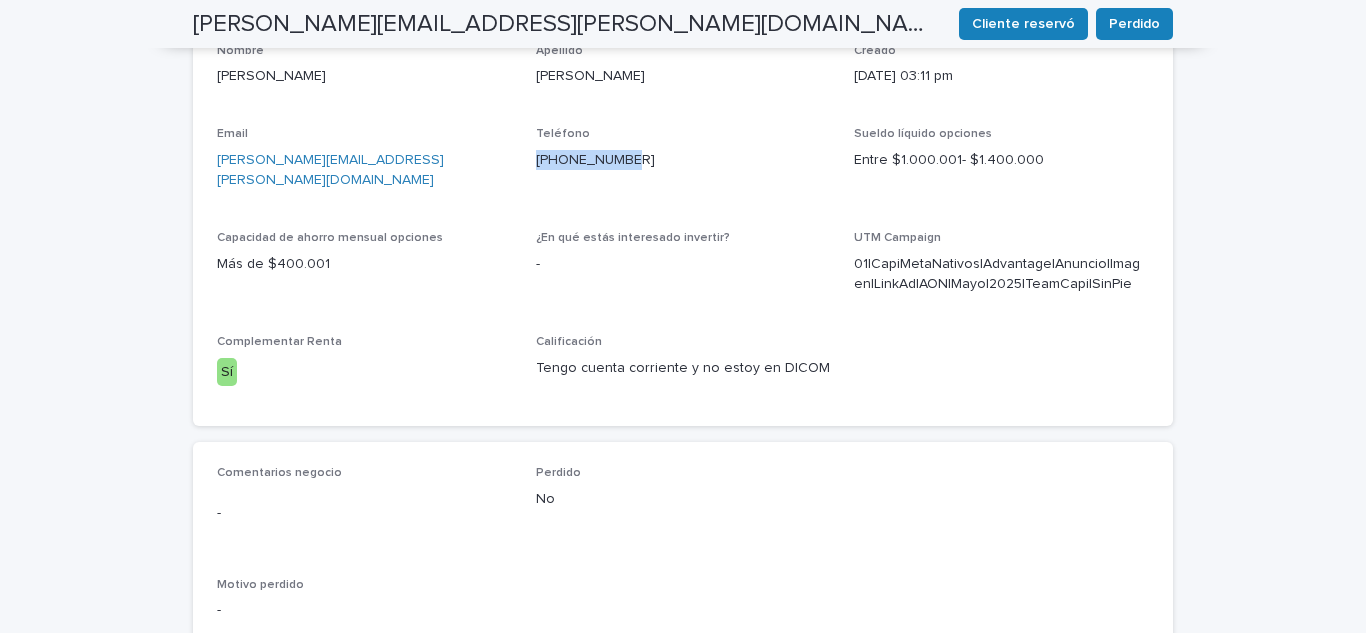 scroll, scrollTop: 900, scrollLeft: 0, axis: vertical 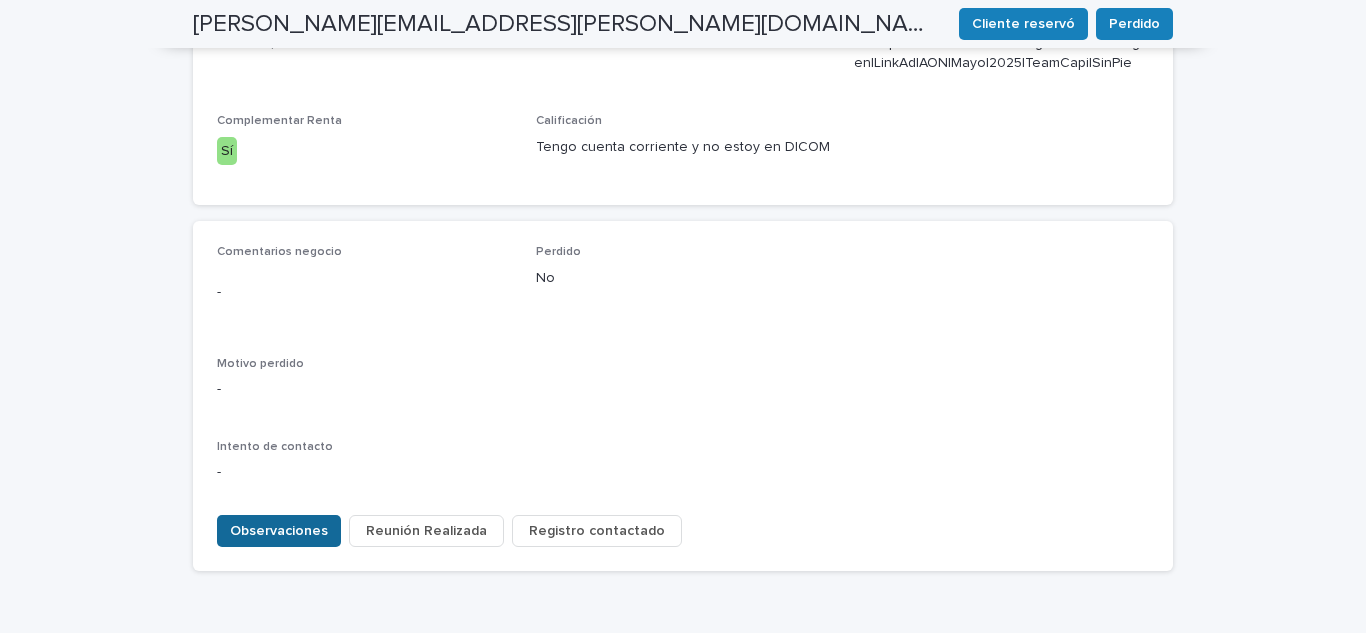 click on "Observaciones" at bounding box center (279, 531) 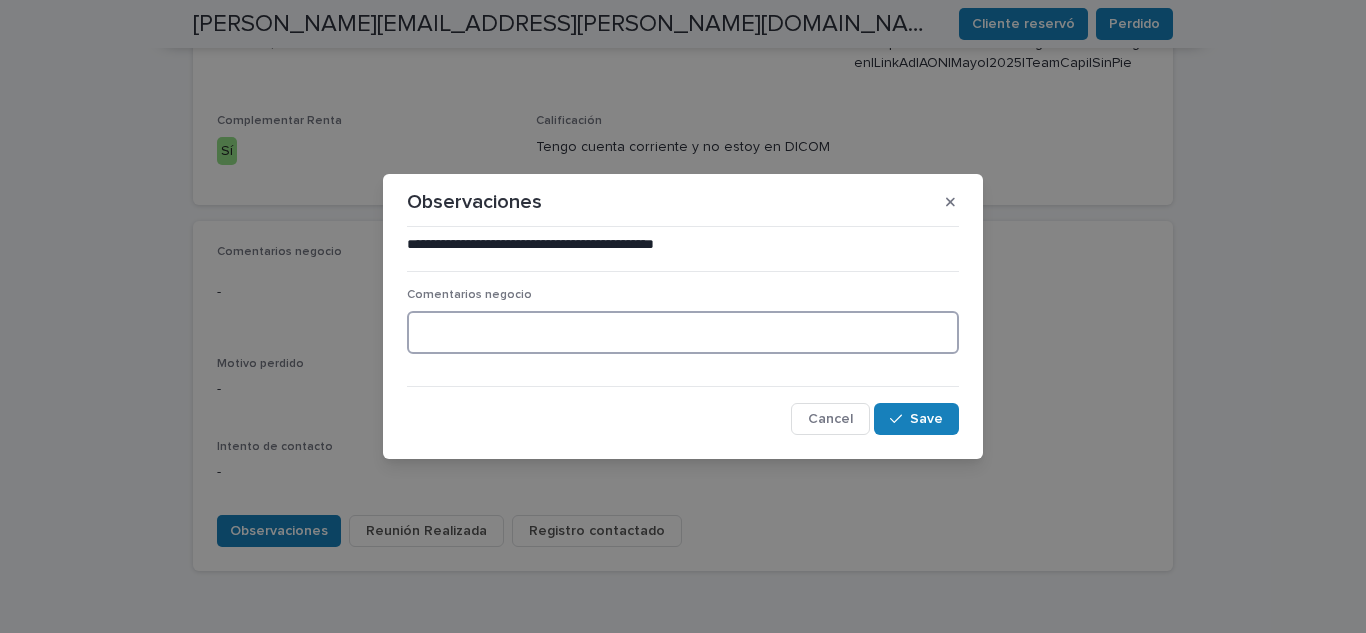 click at bounding box center (683, 332) 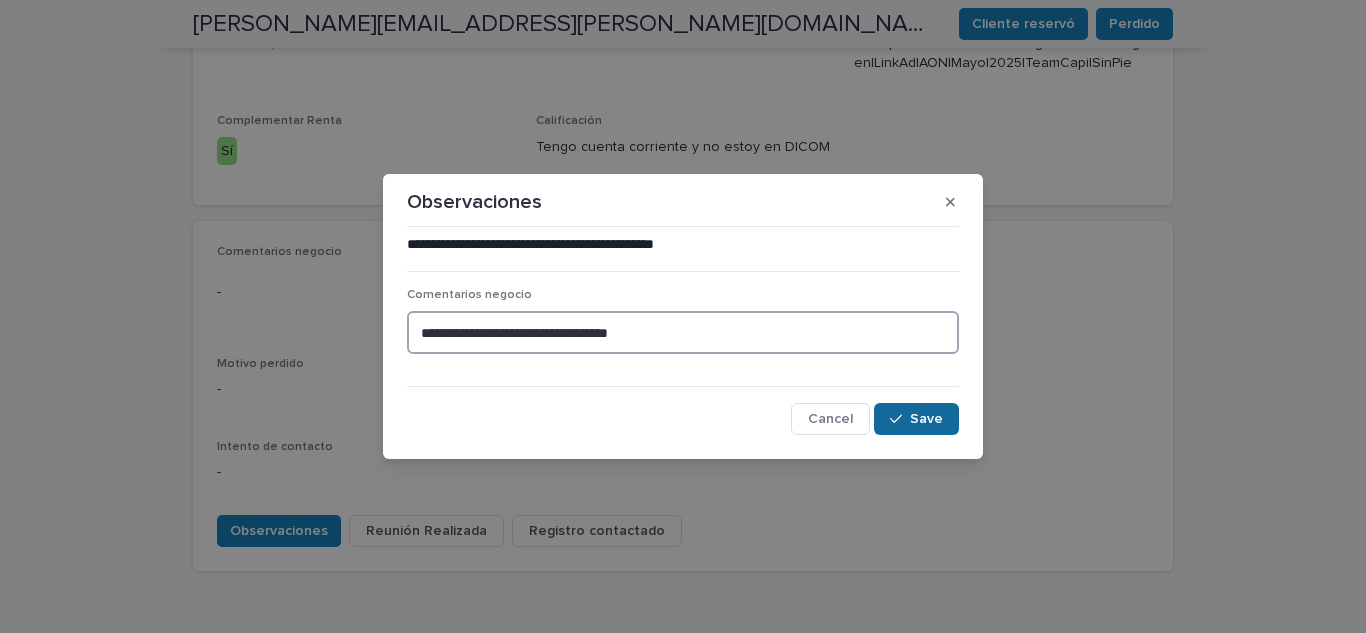 type on "**********" 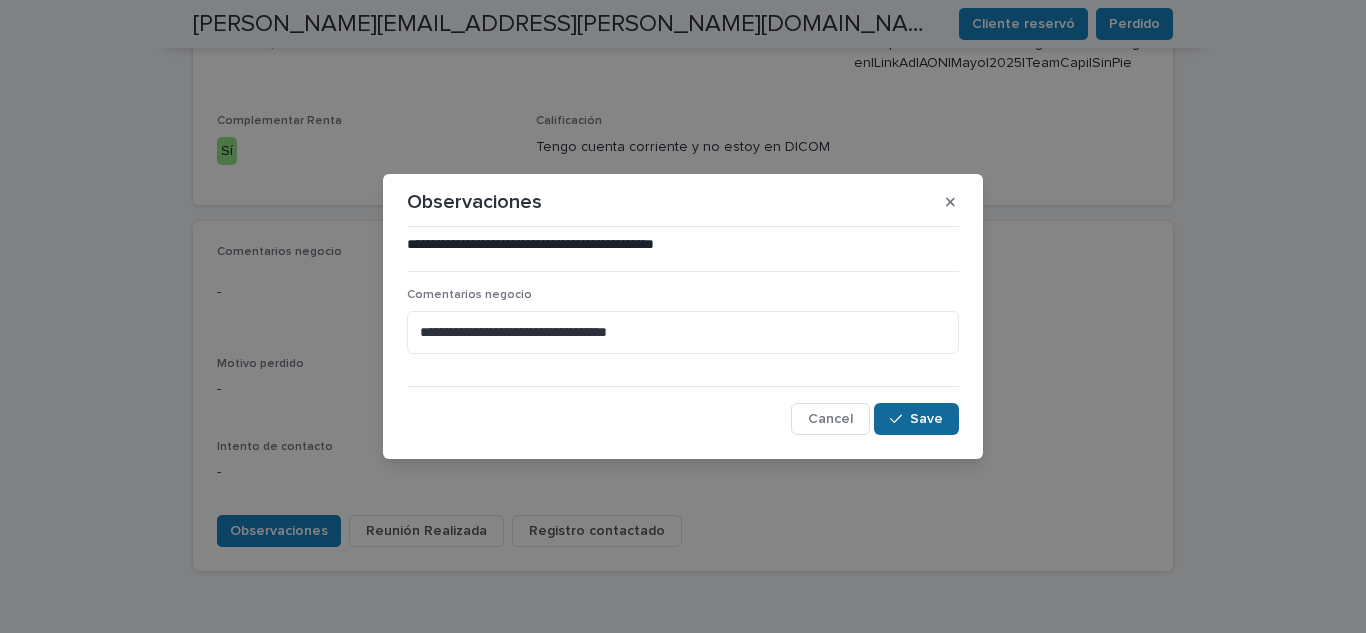 click on "Save" at bounding box center (926, 419) 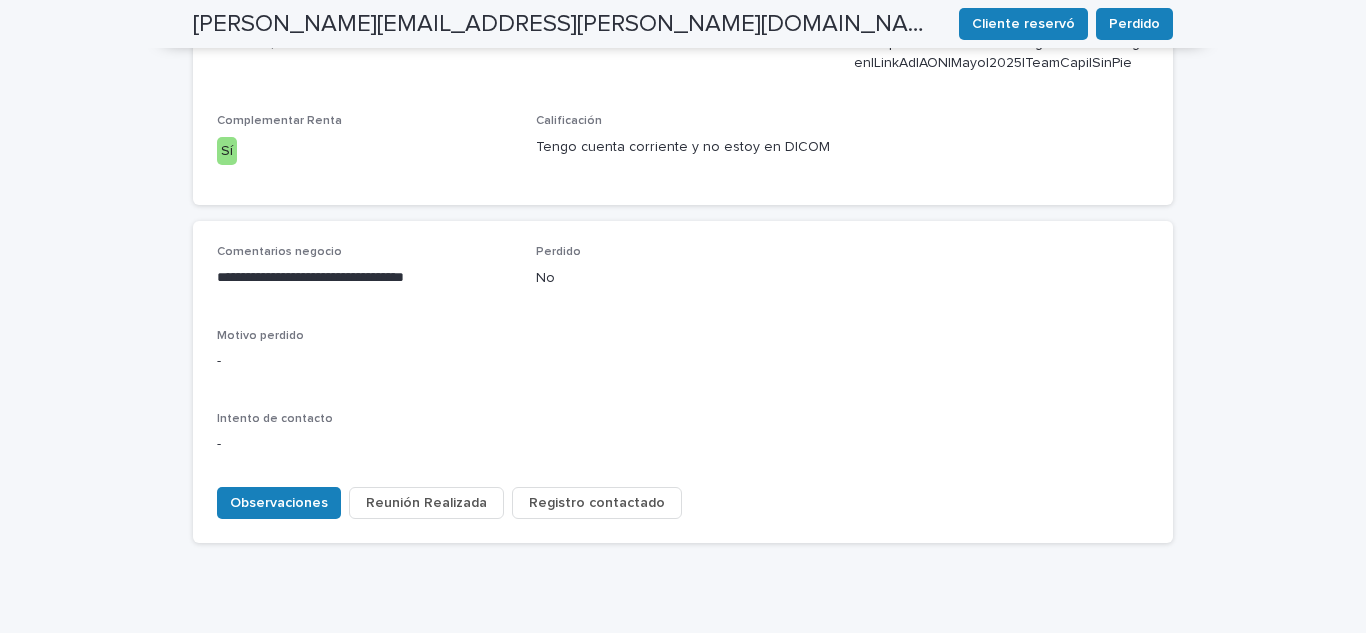 scroll, scrollTop: 885, scrollLeft: 0, axis: vertical 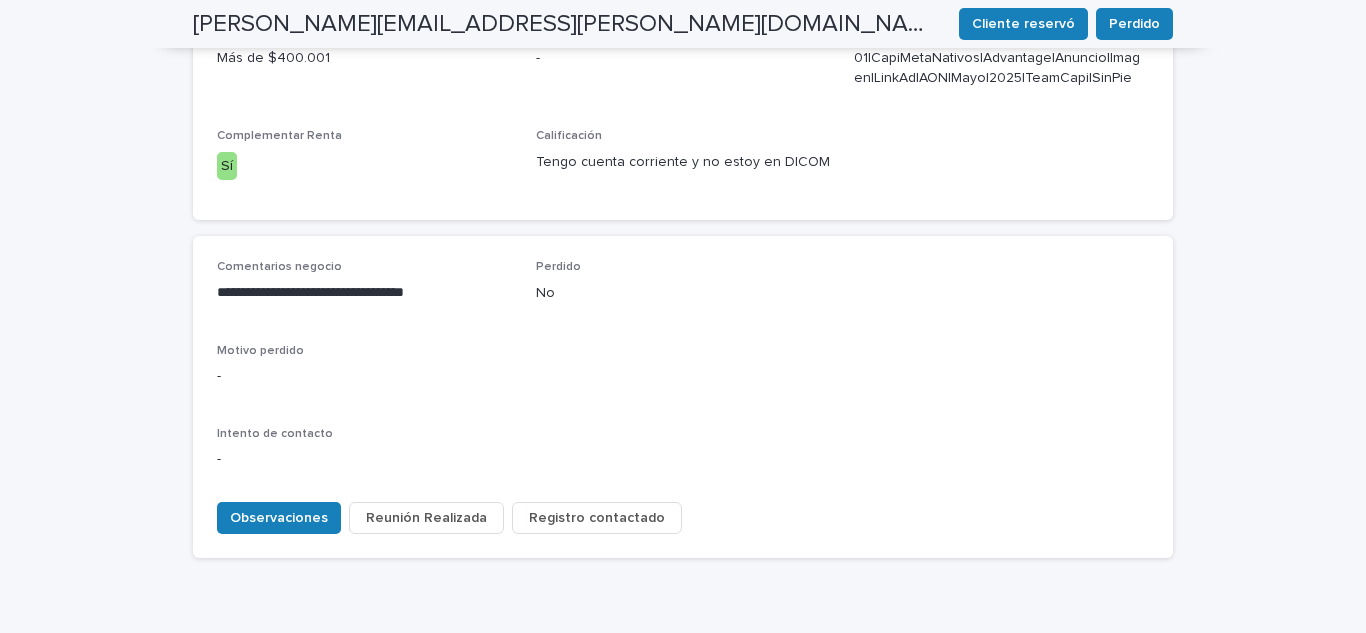 click on "Registro contactado" at bounding box center (597, 518) 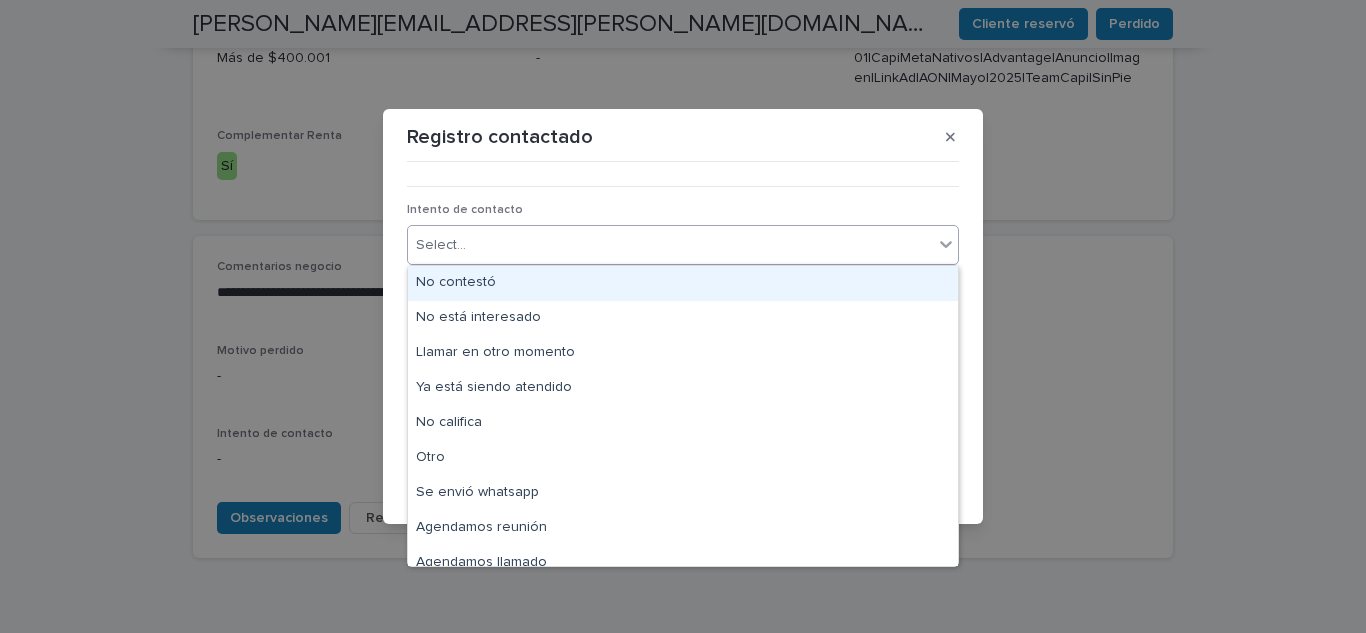 click on "Select..." at bounding box center [670, 245] 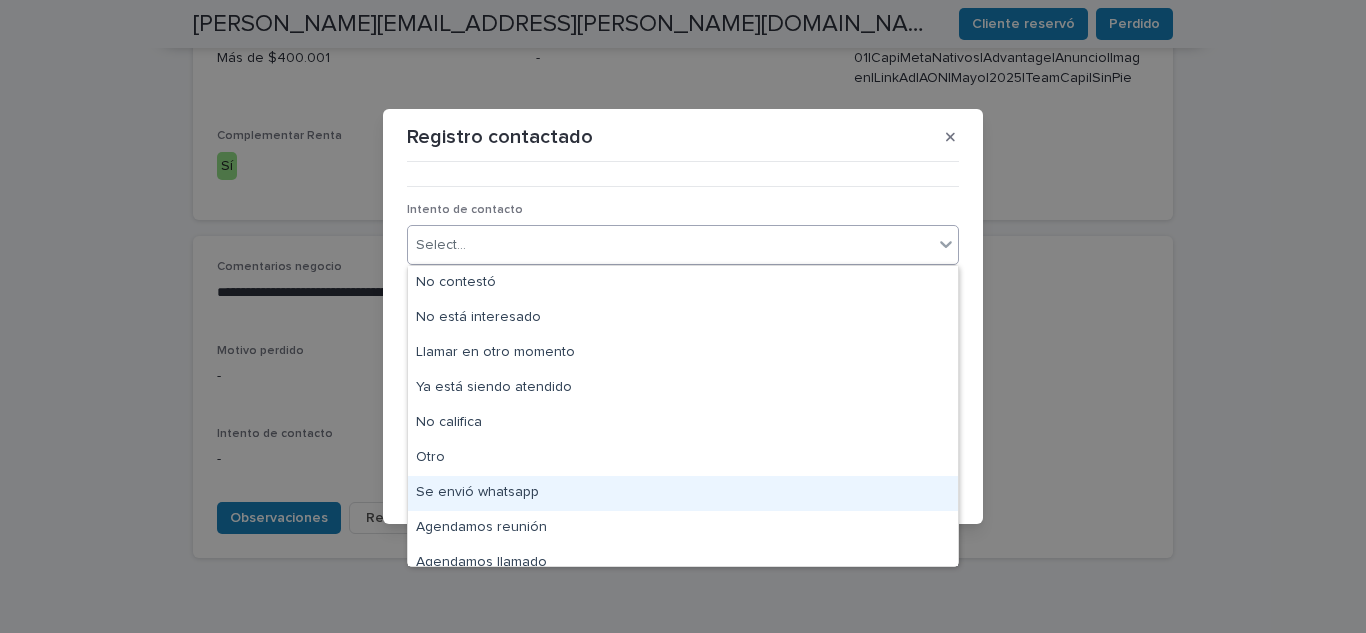 click on "Se envió whatsapp" at bounding box center [683, 493] 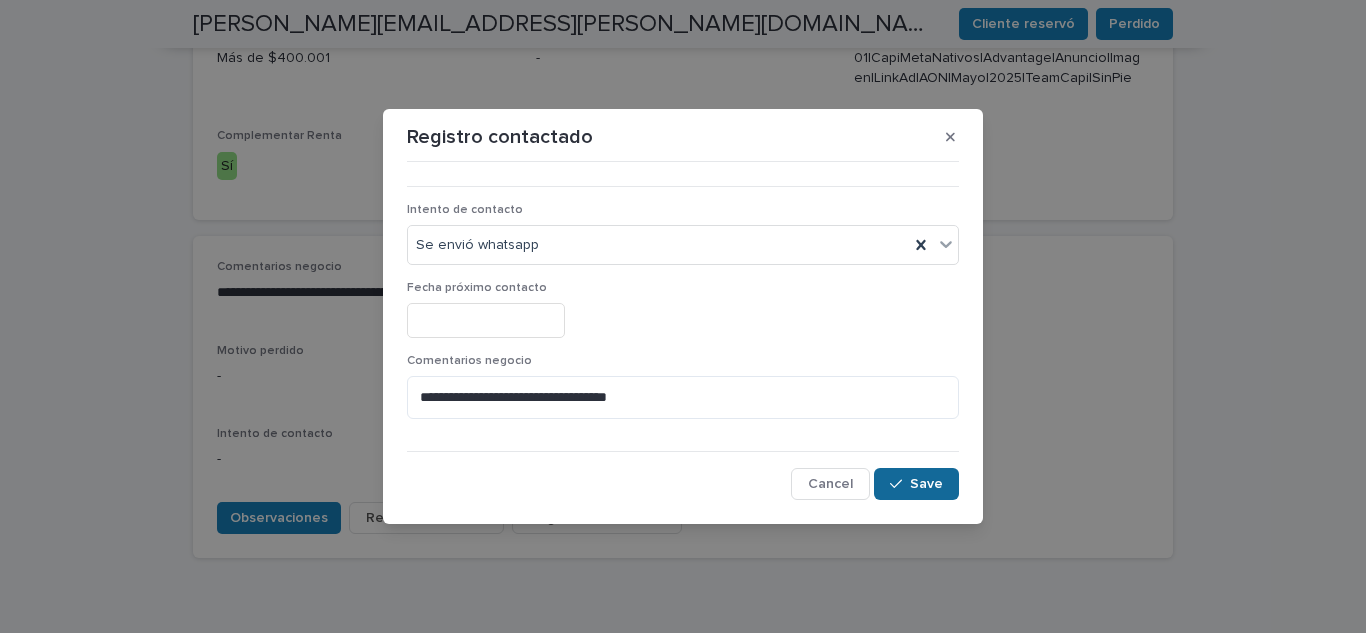 click on "Save" at bounding box center [926, 484] 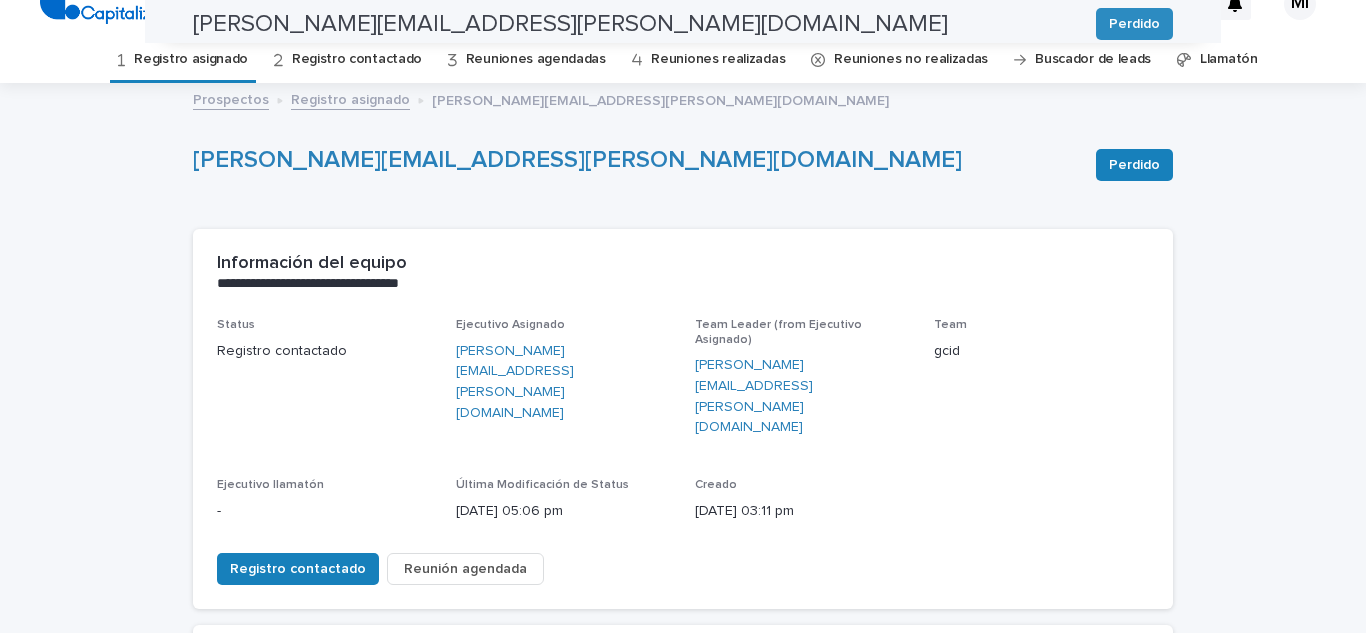 scroll, scrollTop: 0, scrollLeft: 0, axis: both 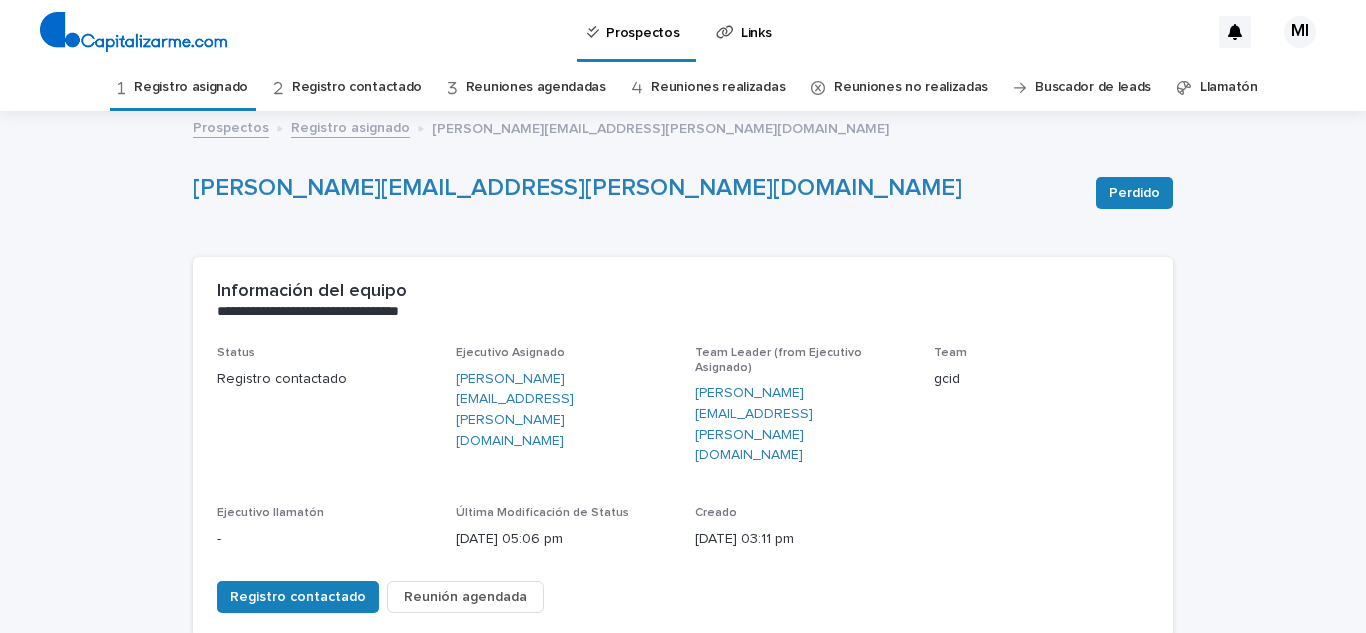click on "Registro asignado" at bounding box center [191, 87] 